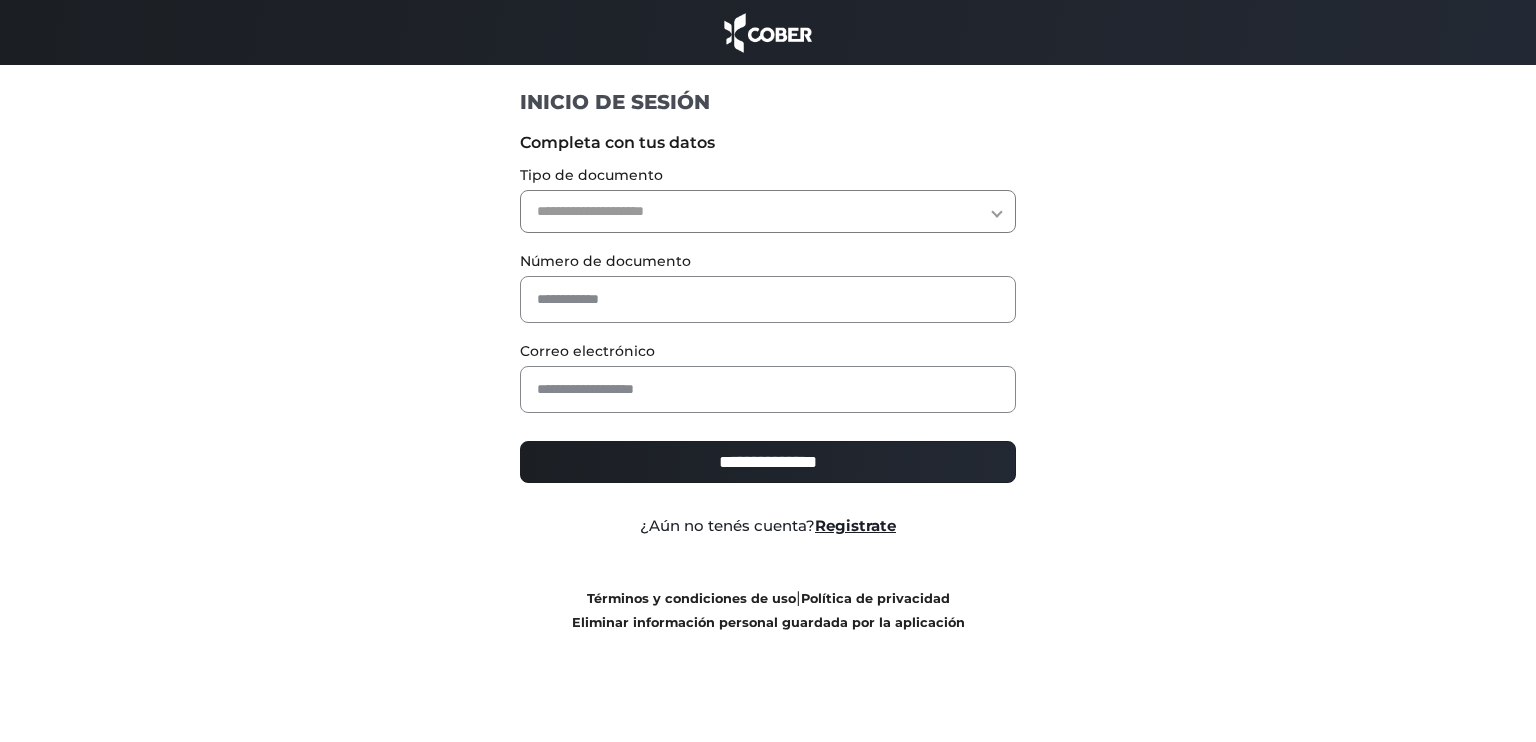 scroll, scrollTop: 0, scrollLeft: 0, axis: both 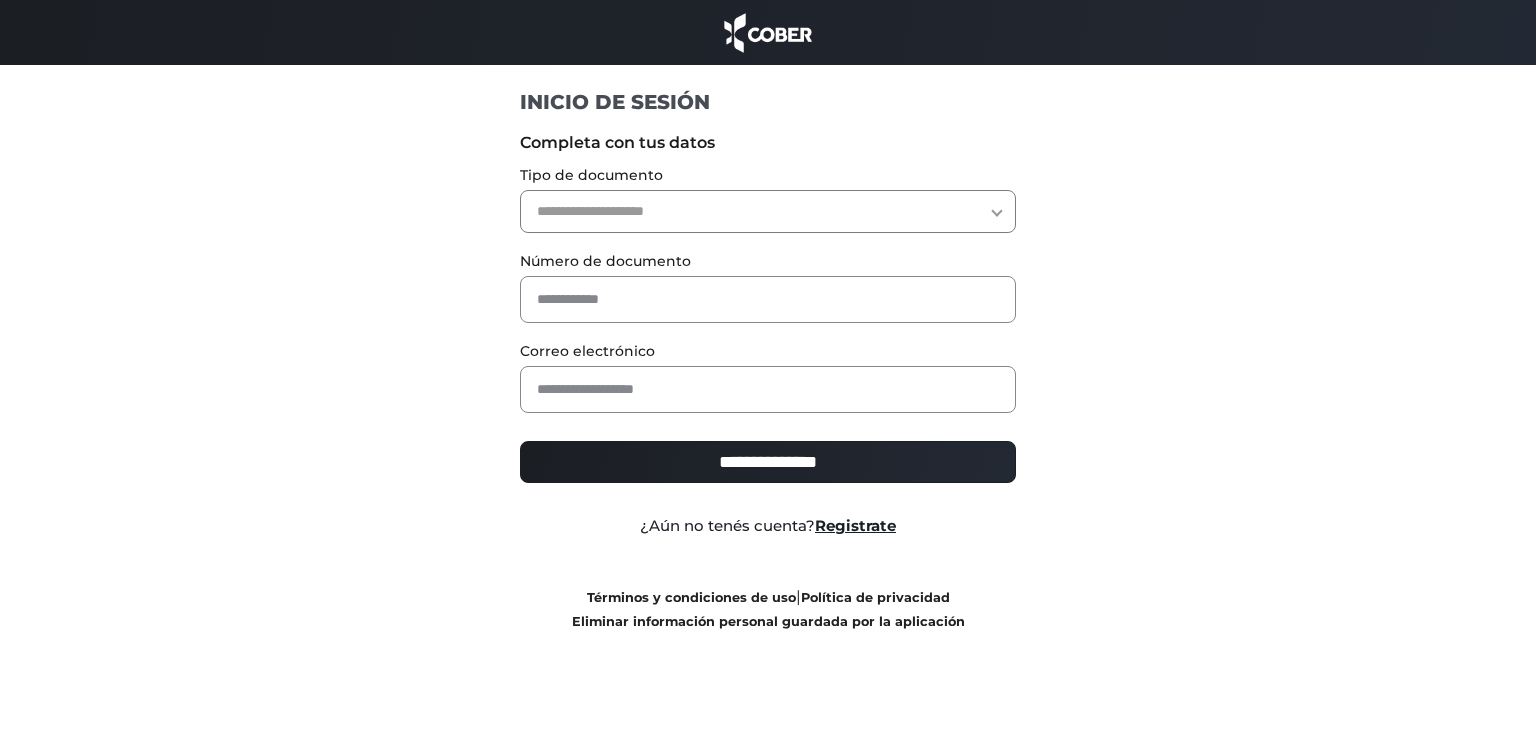 click on "**********" at bounding box center [768, 211] 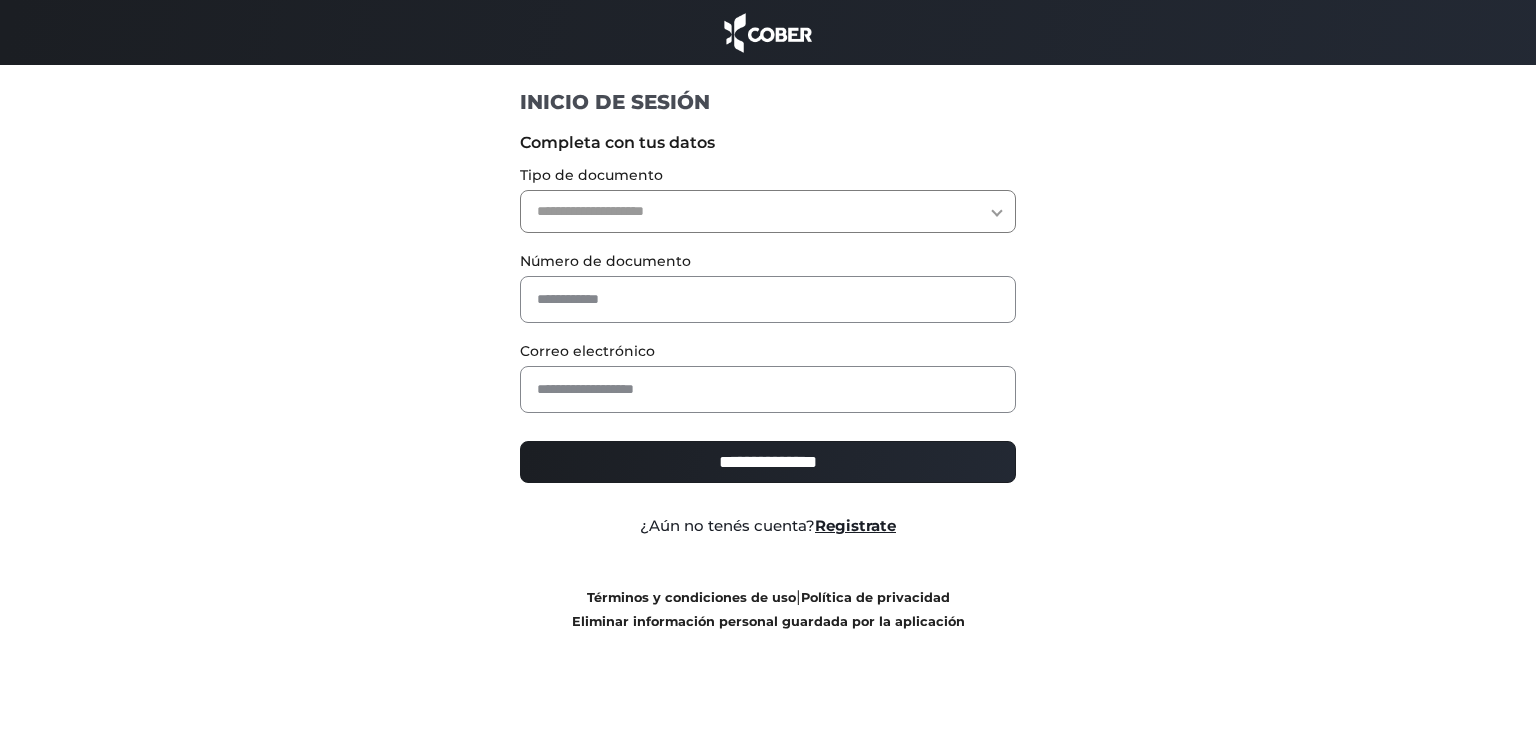 select on "***" 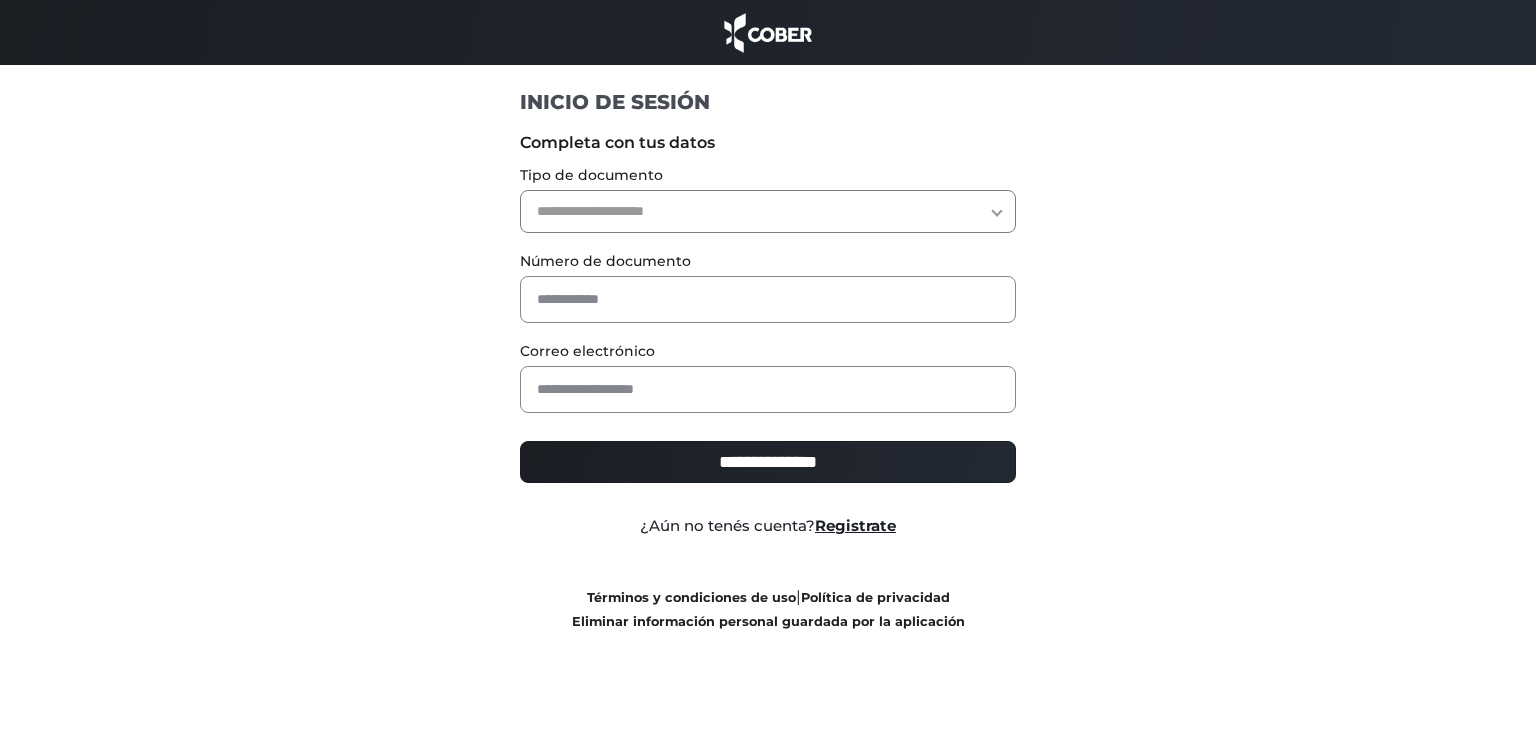 click on "**********" at bounding box center (768, 211) 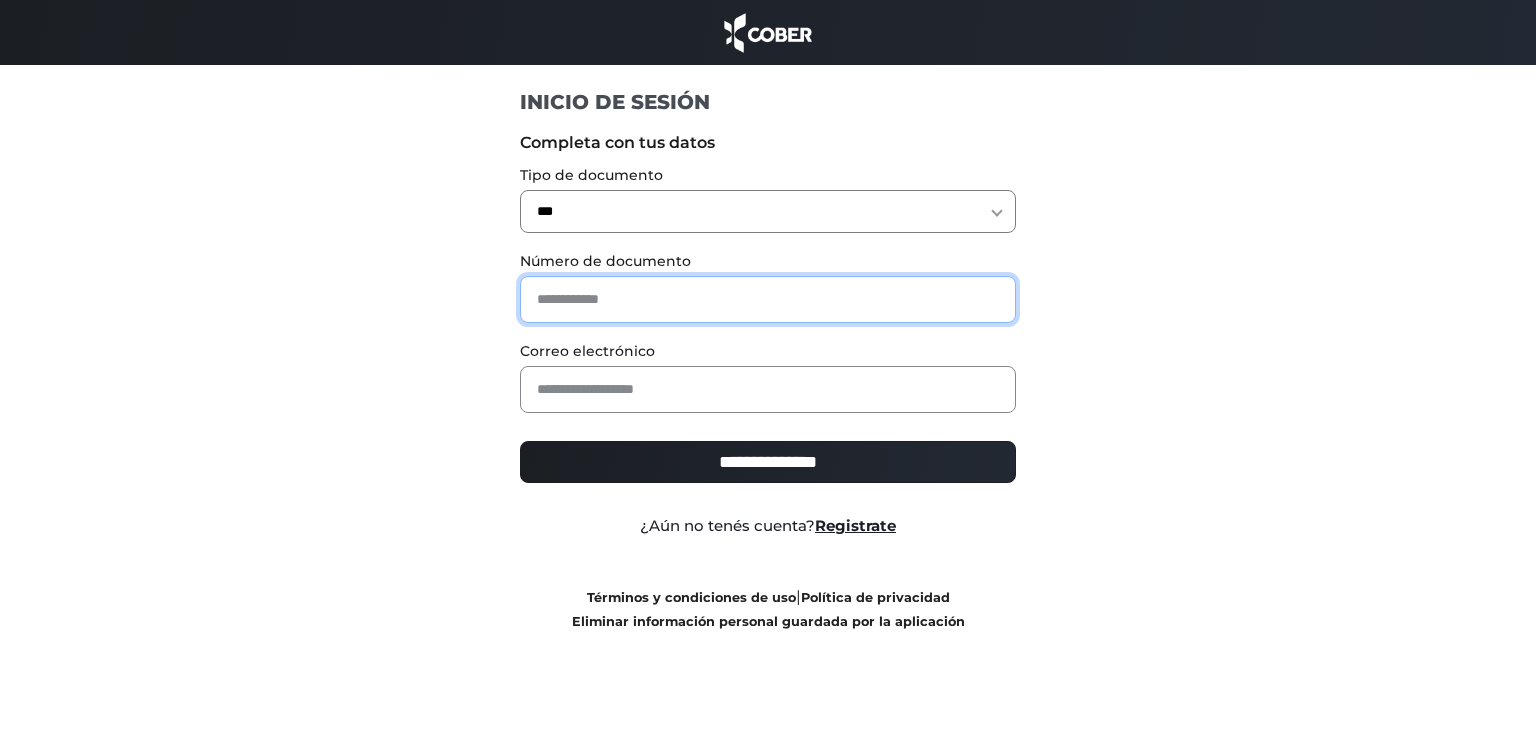 click at bounding box center (768, 299) 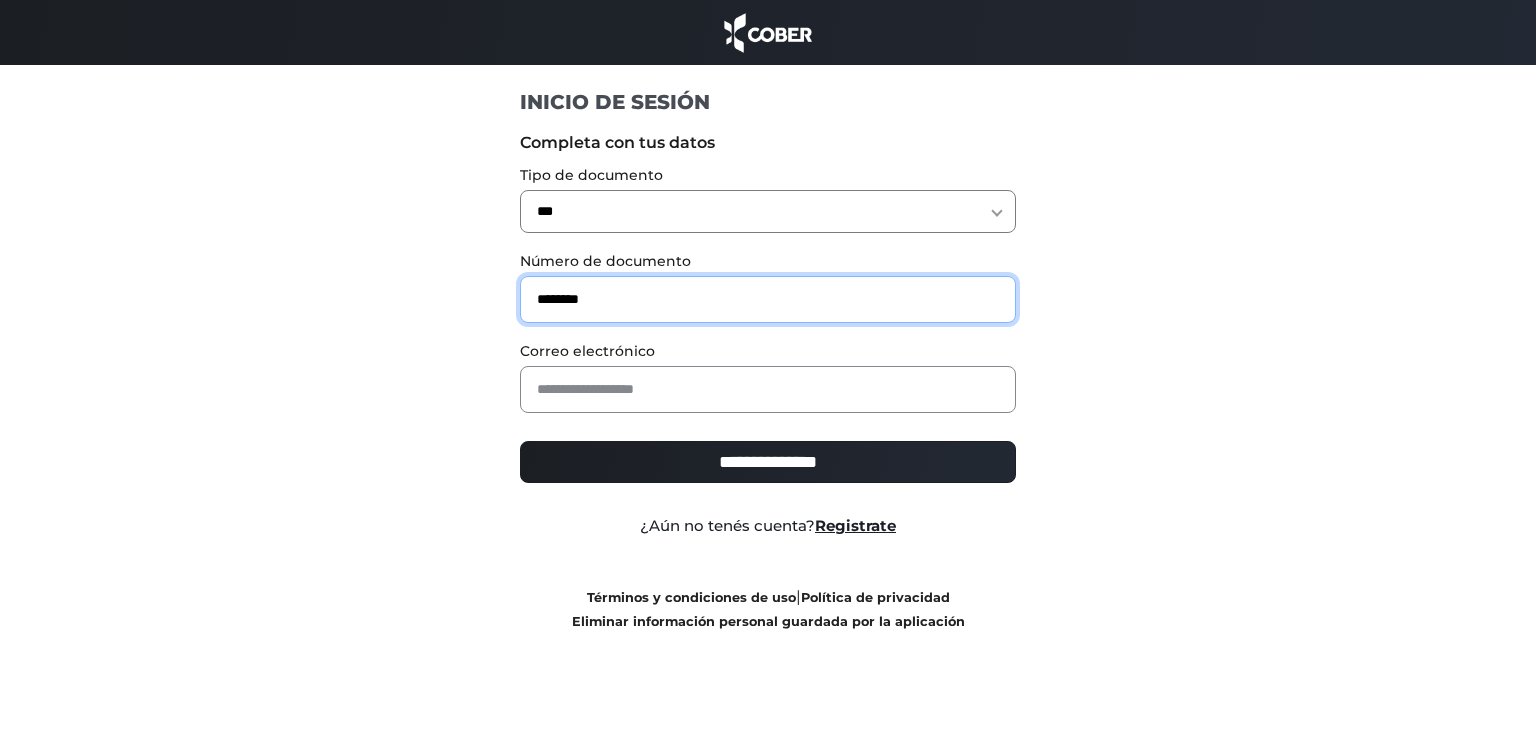 type on "********" 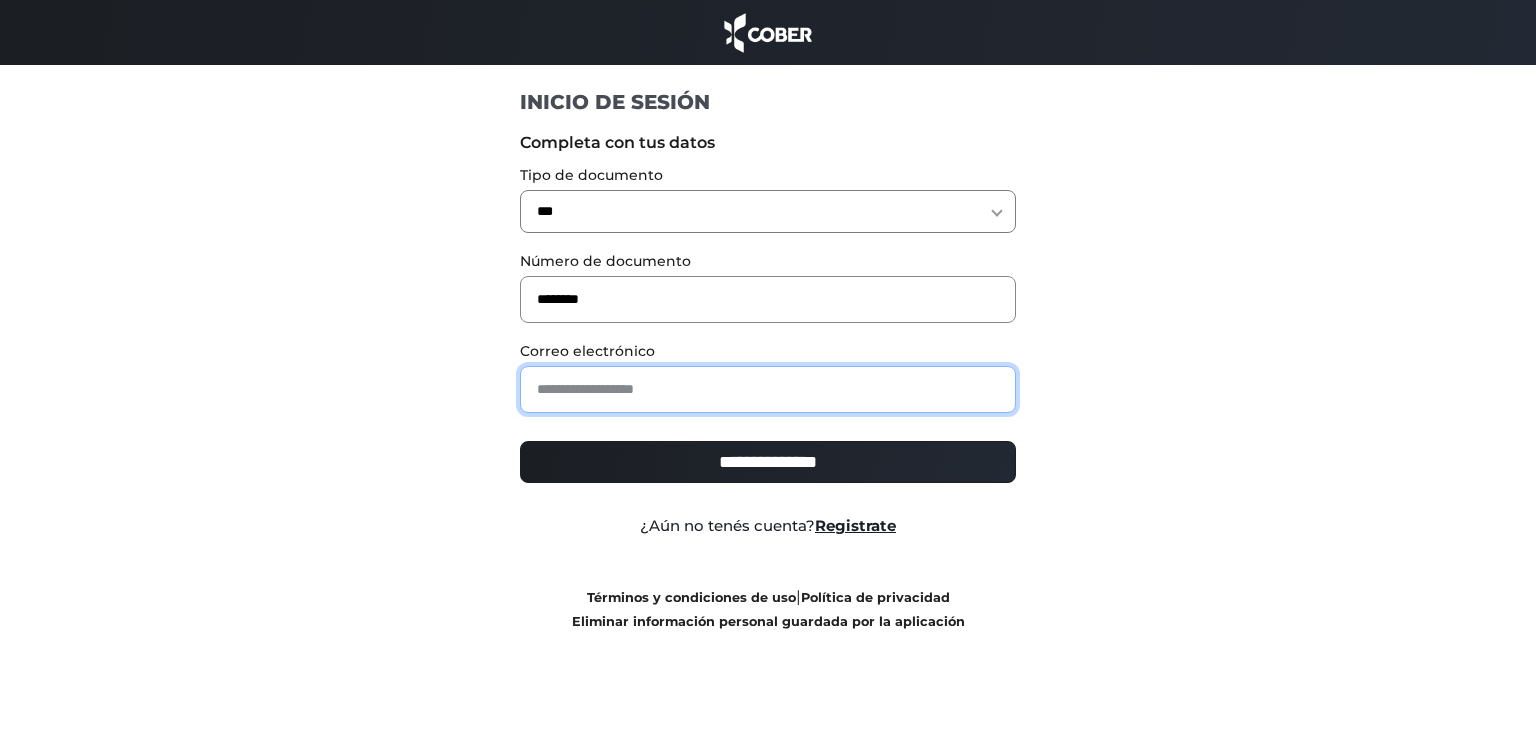 click at bounding box center [768, 389] 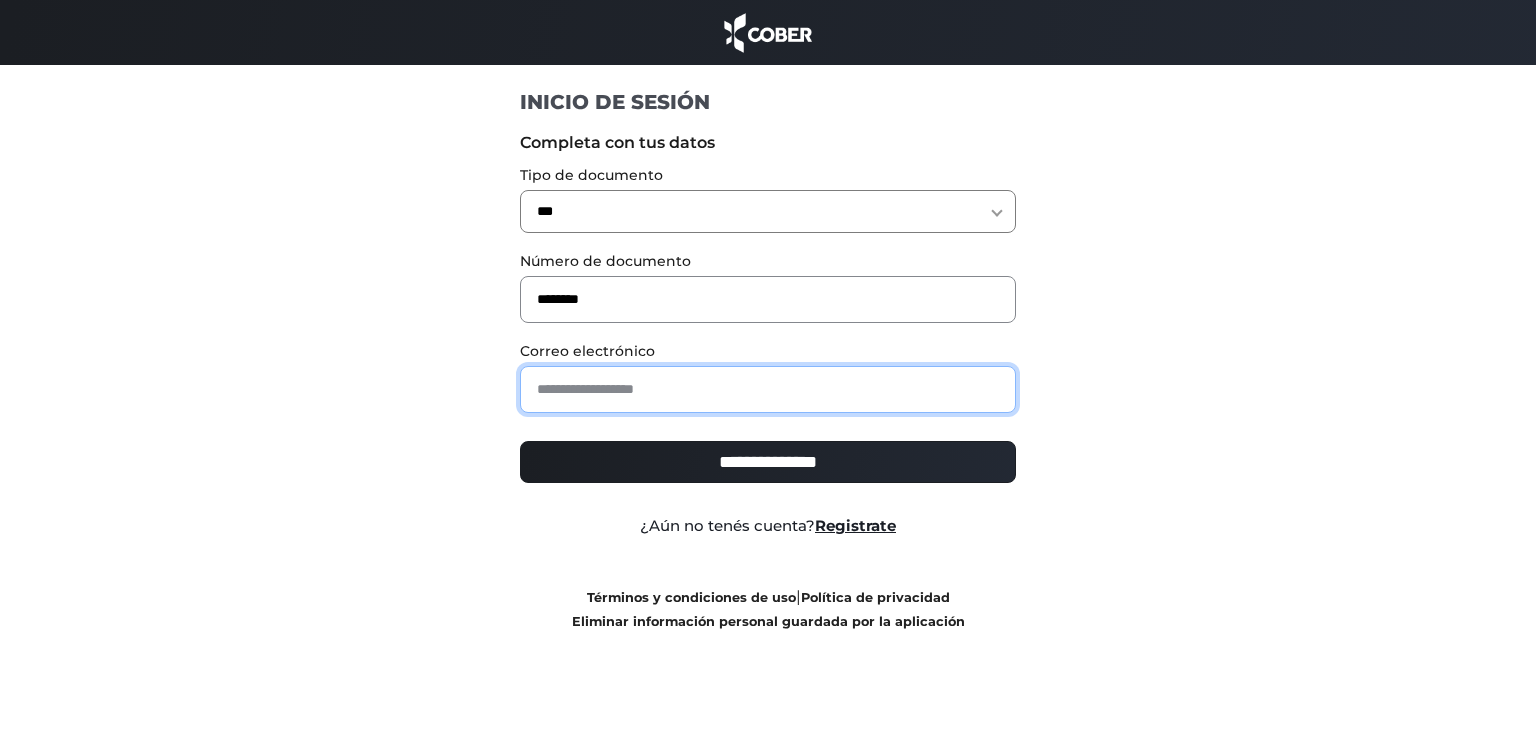 type on "**********" 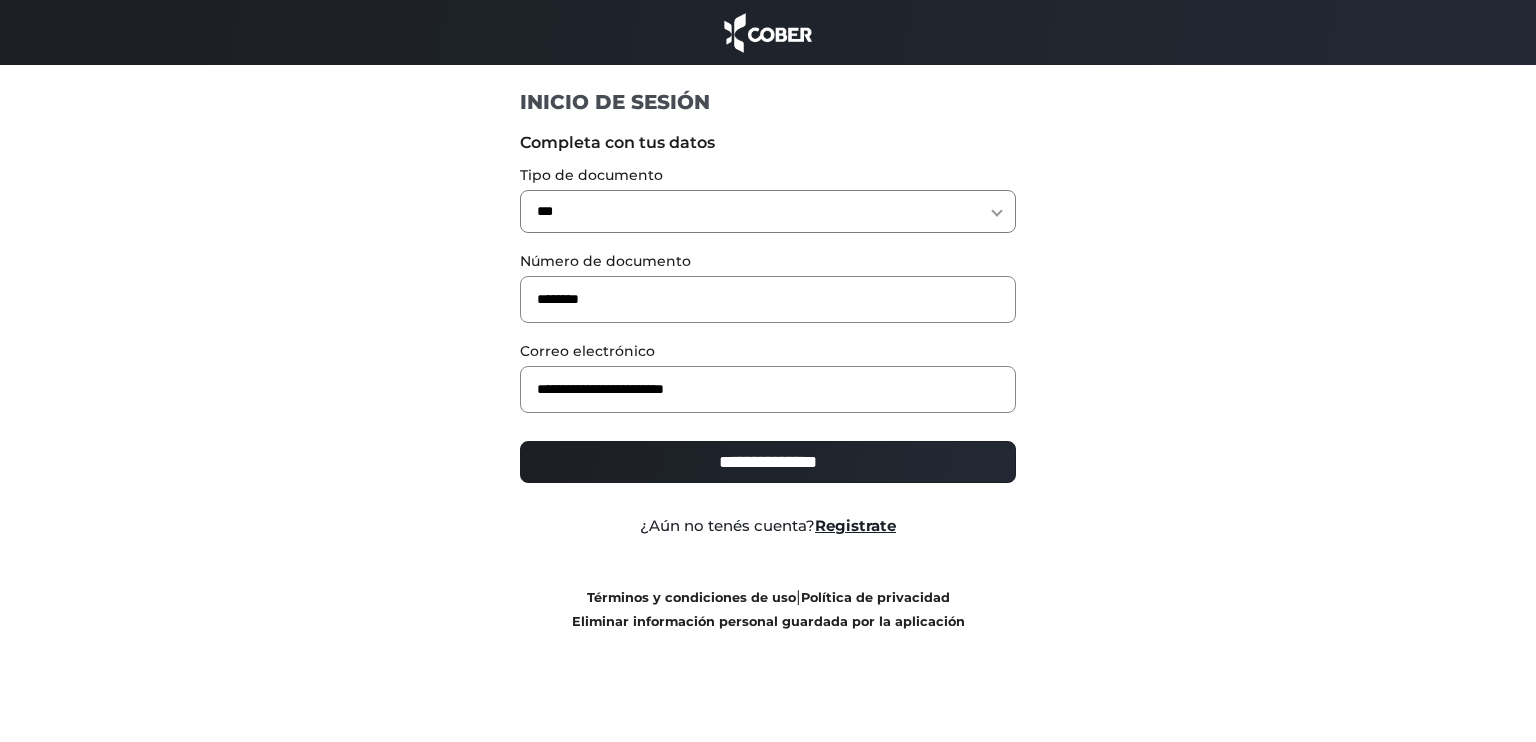 click on "**********" at bounding box center (768, 462) 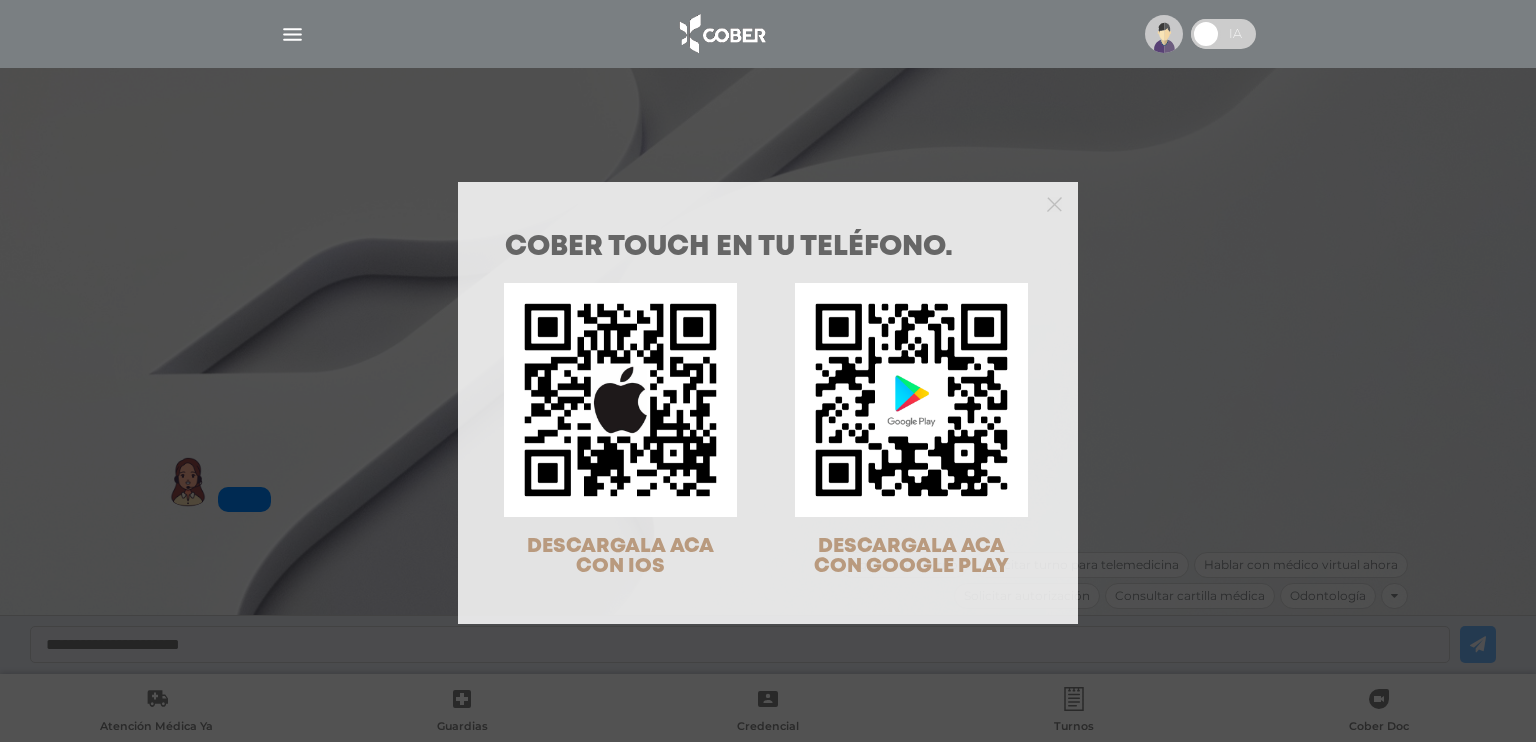 scroll, scrollTop: 0, scrollLeft: 0, axis: both 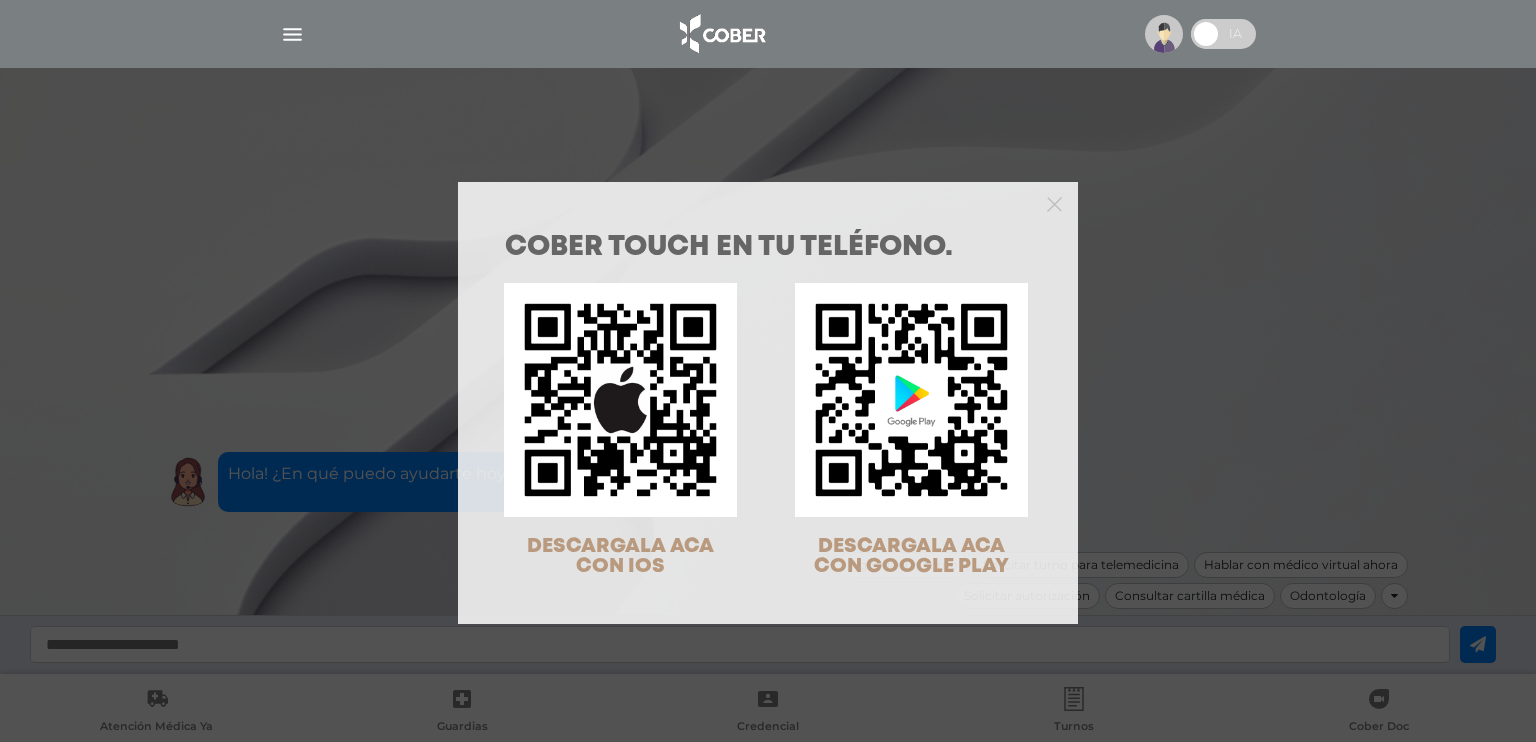 click on "COBER TOUCH en tu teléfono.
DESCARGALA ACA CON IOS
DESCARGALA ACA CON GOOGLE PLAY" at bounding box center [768, 371] 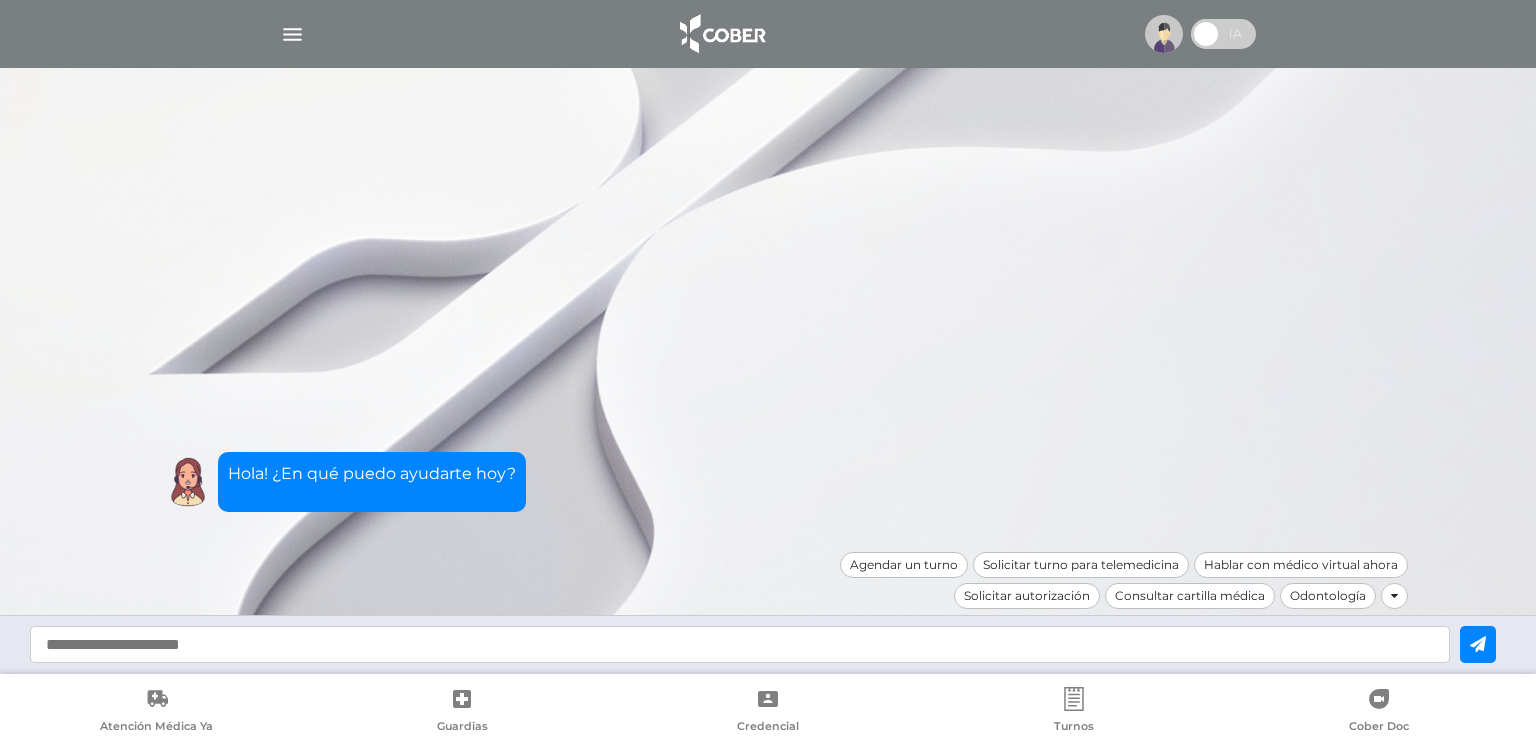 click at bounding box center (292, 34) 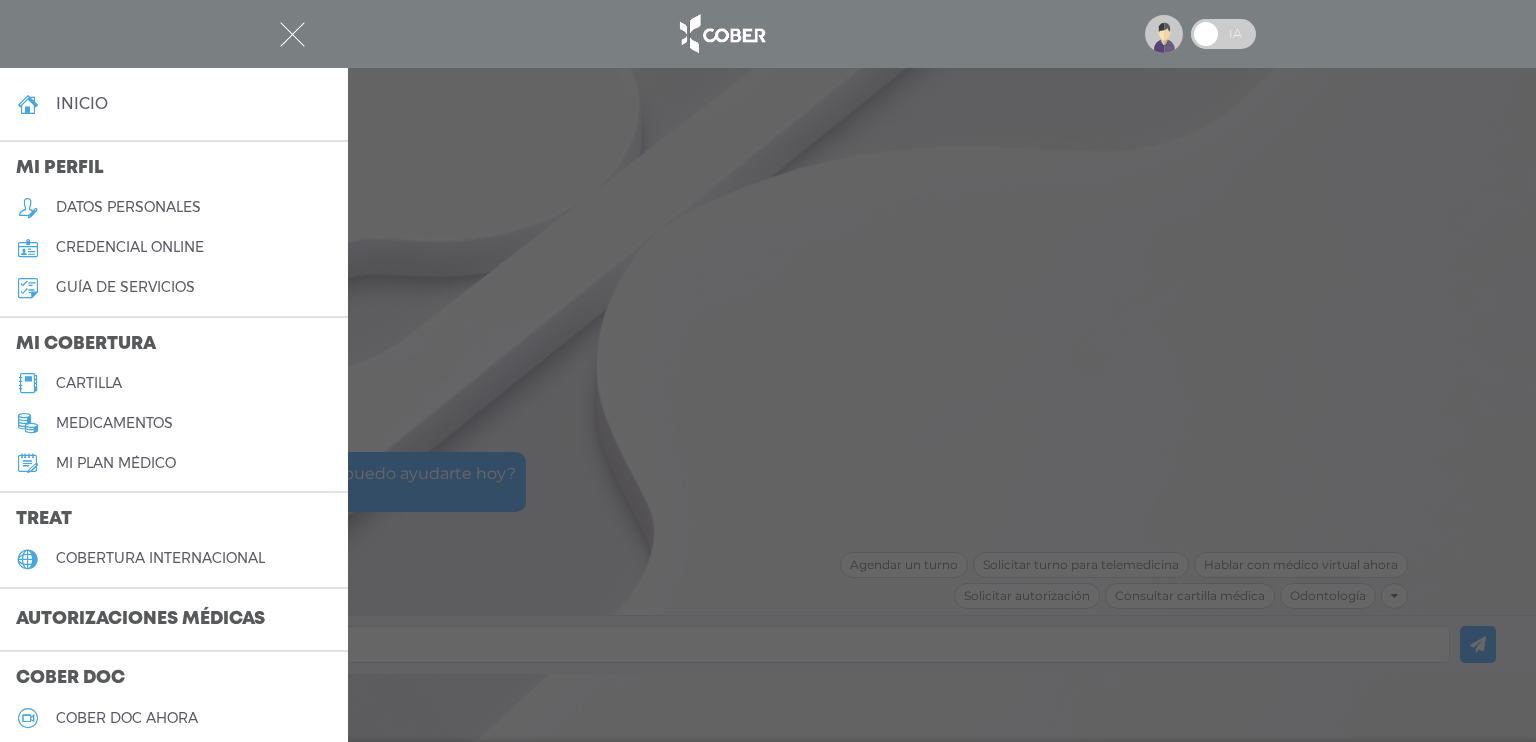 scroll, scrollTop: 0, scrollLeft: 0, axis: both 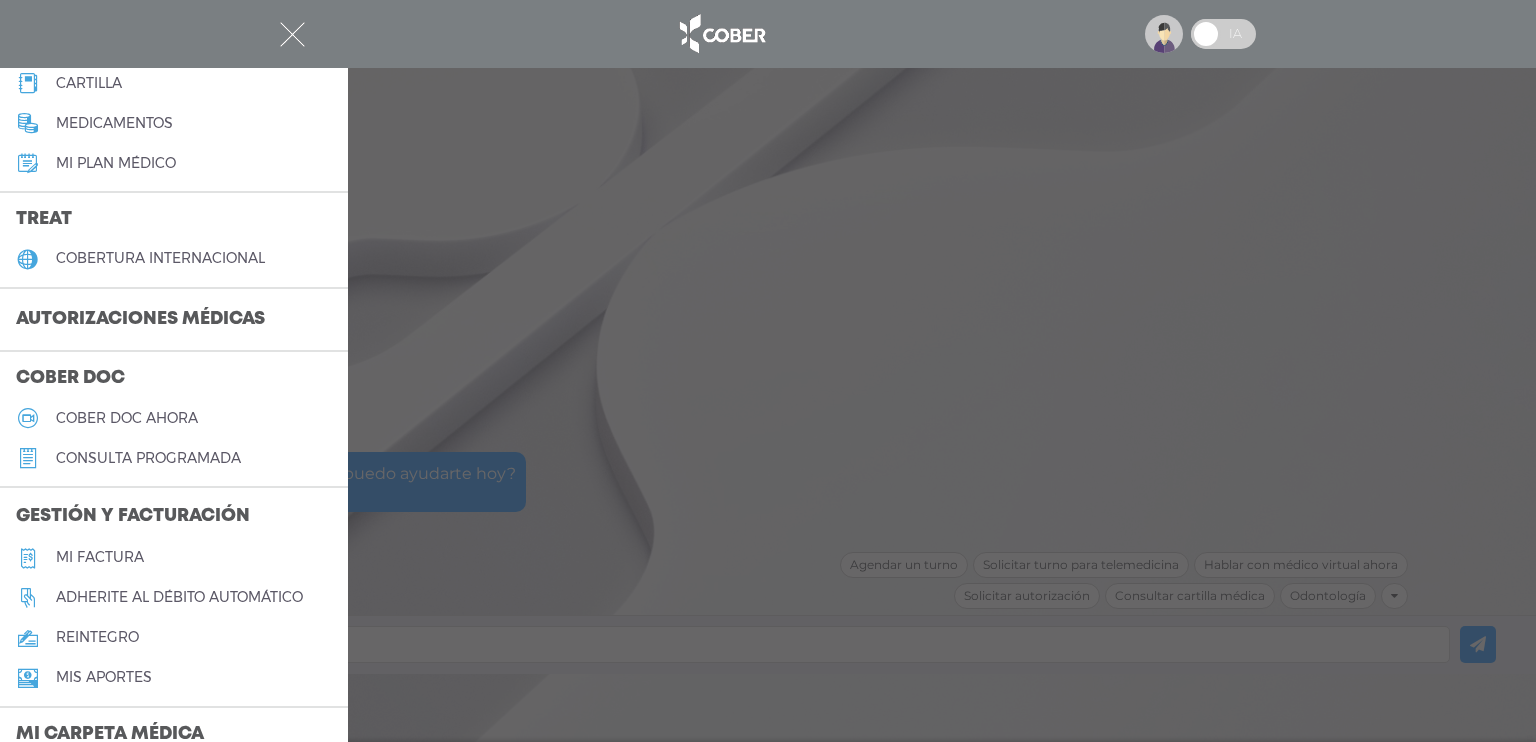 click on "Autorizaciones médicas" at bounding box center (140, 320) 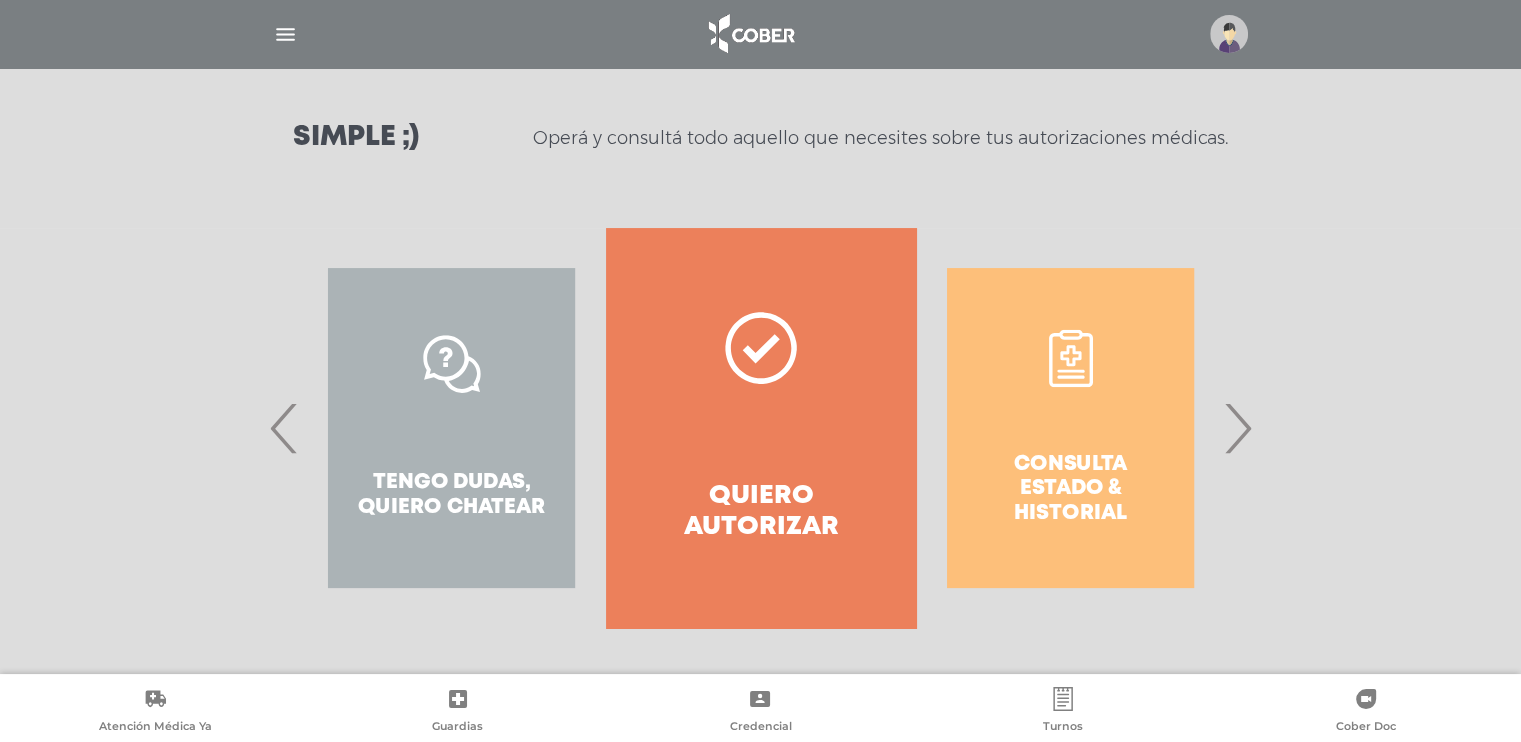 scroll, scrollTop: 261, scrollLeft: 0, axis: vertical 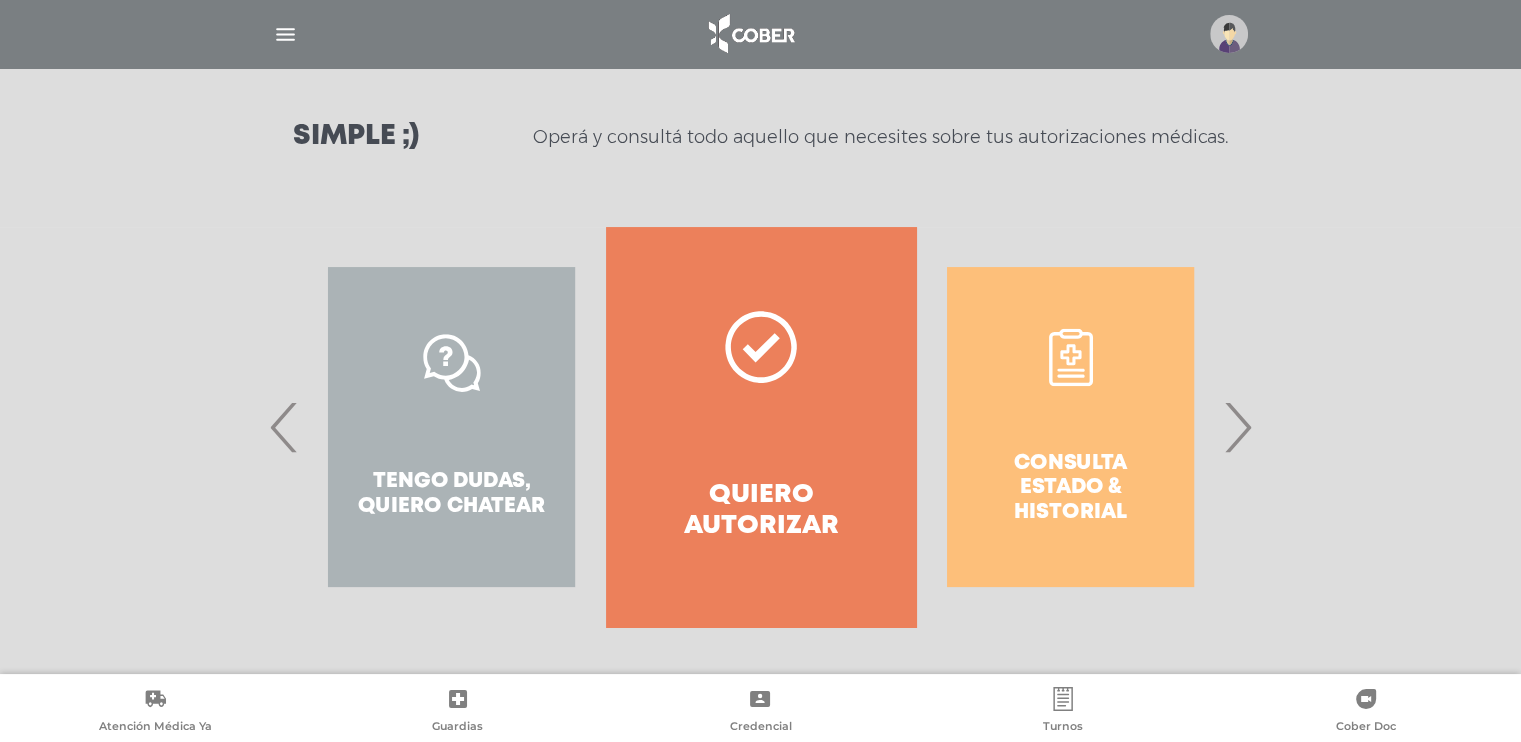 click on "Quiero autorizar" at bounding box center [760, 427] 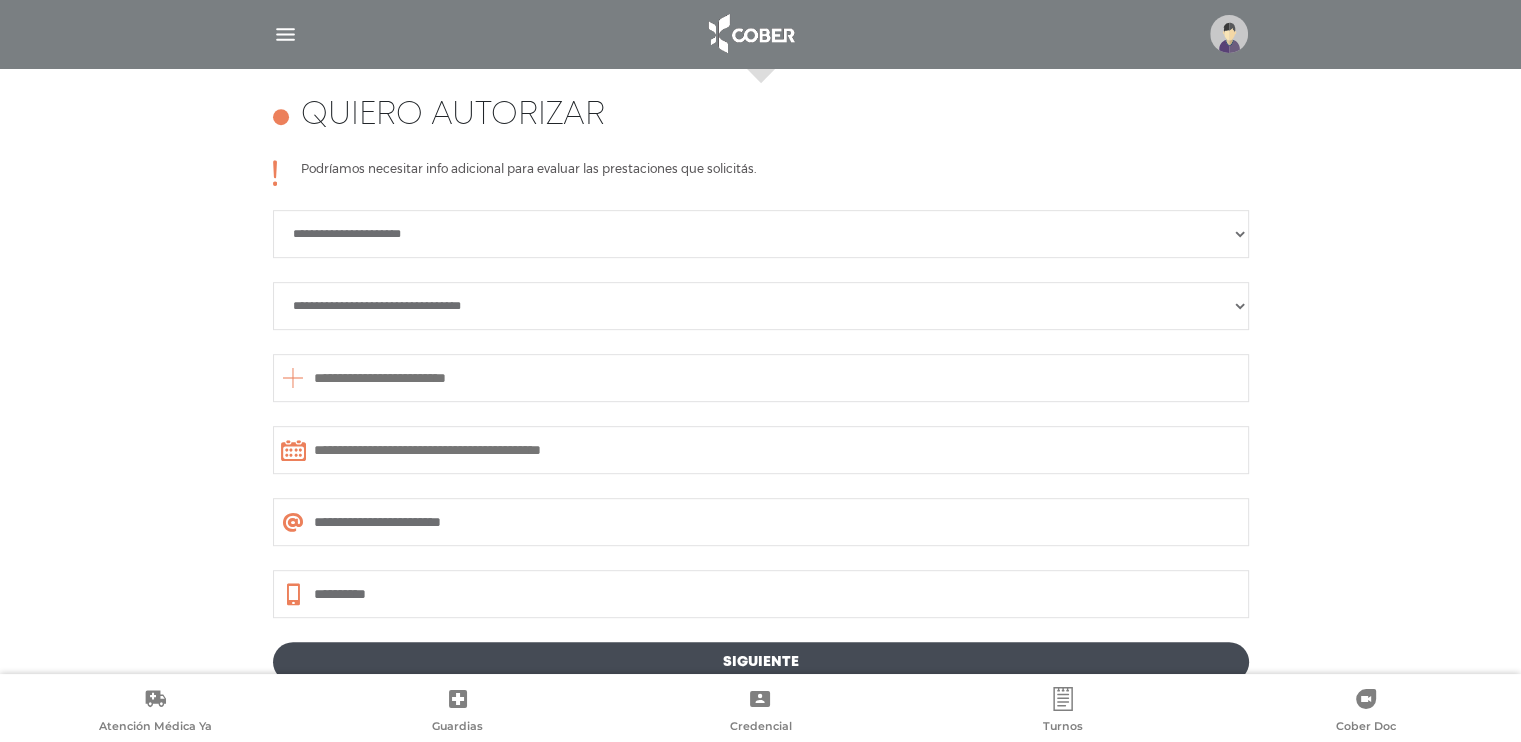 scroll, scrollTop: 888, scrollLeft: 0, axis: vertical 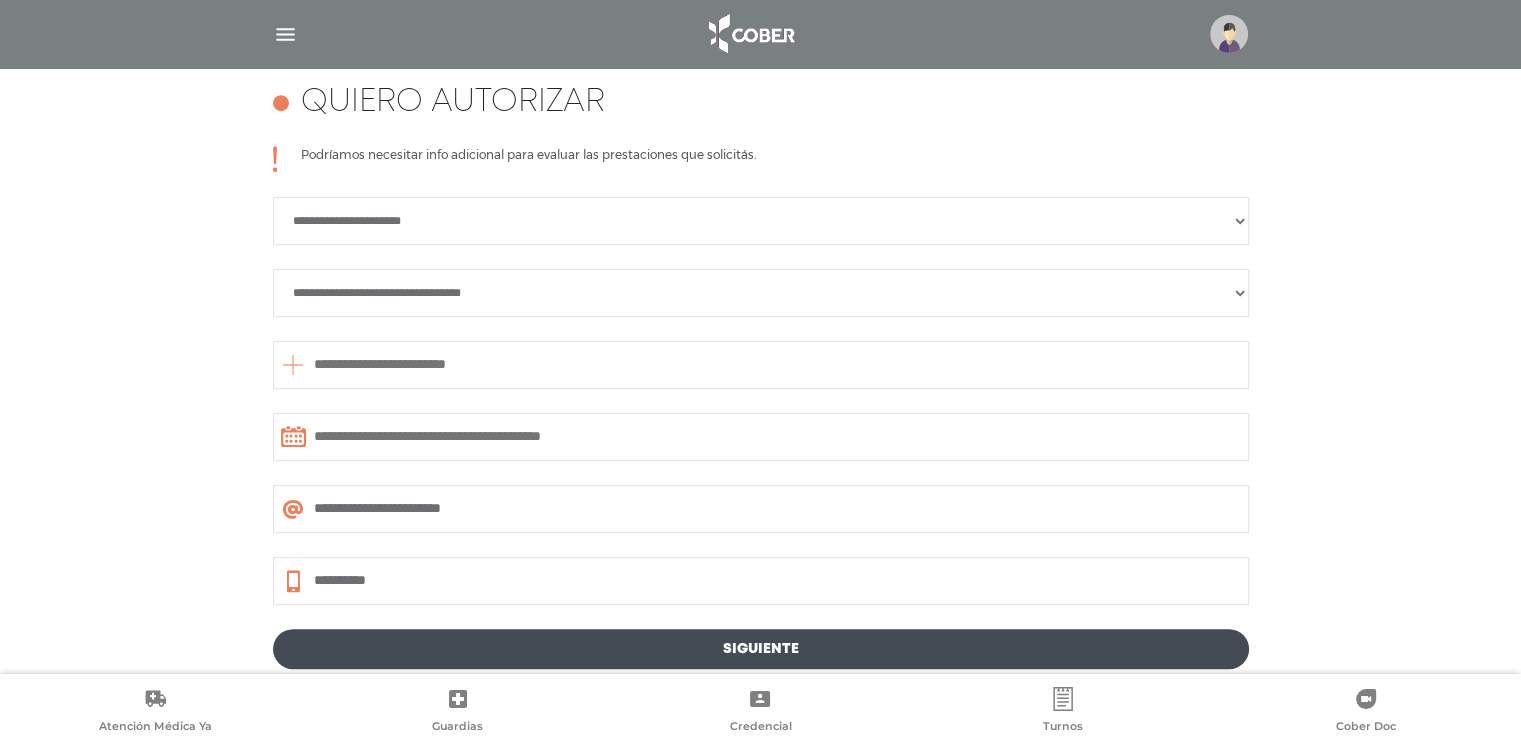 click on "**********" at bounding box center (761, 221) 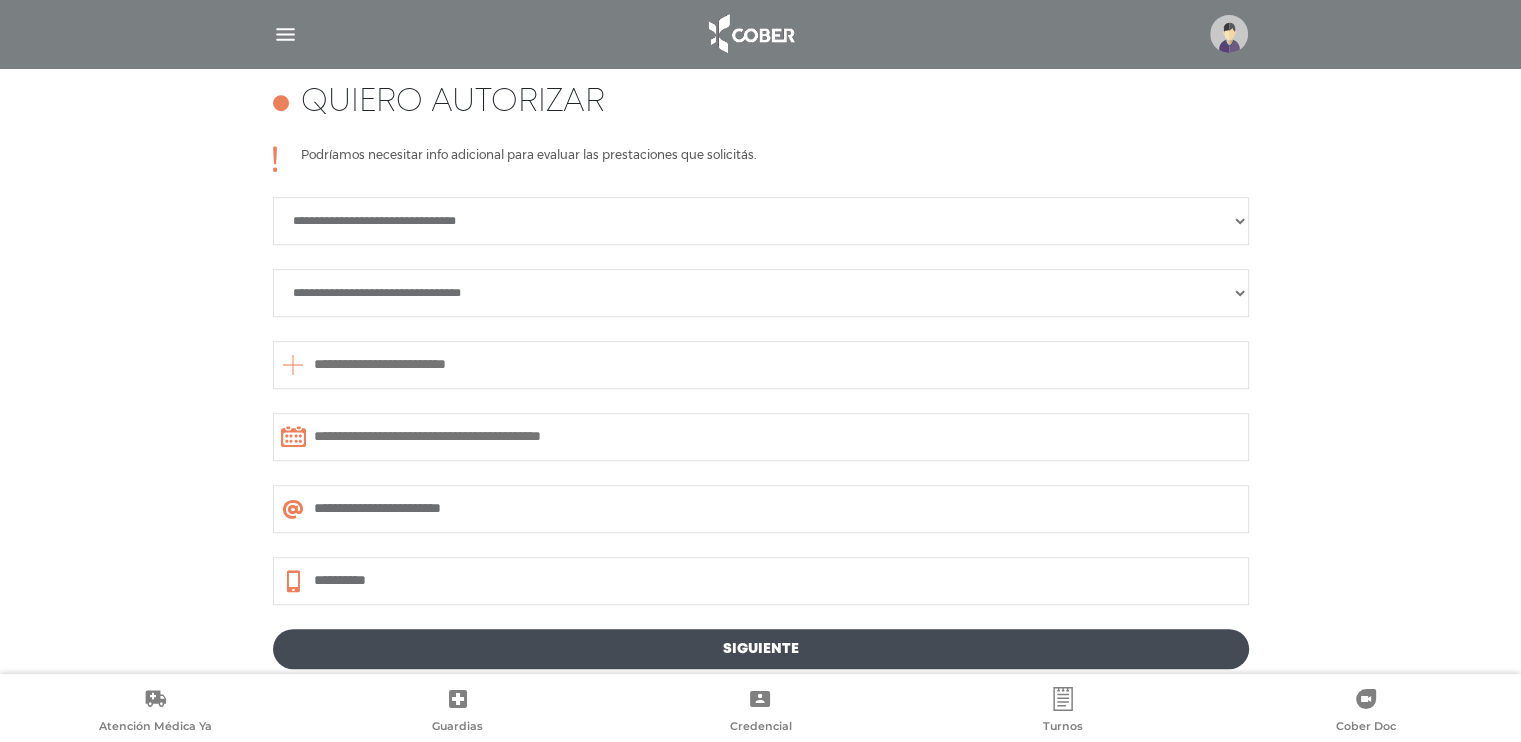 click on "**********" at bounding box center (761, 221) 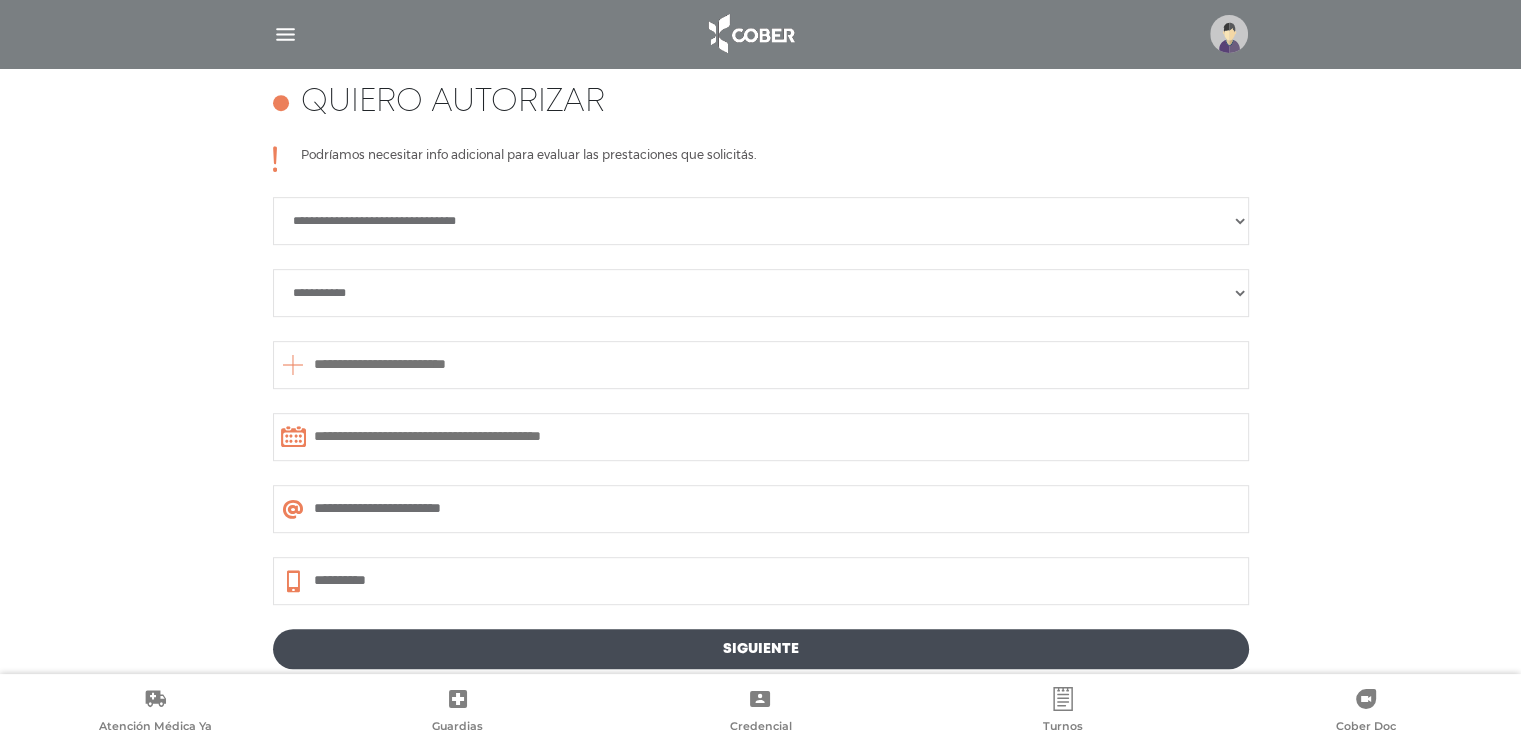 click on "**********" at bounding box center [761, 293] 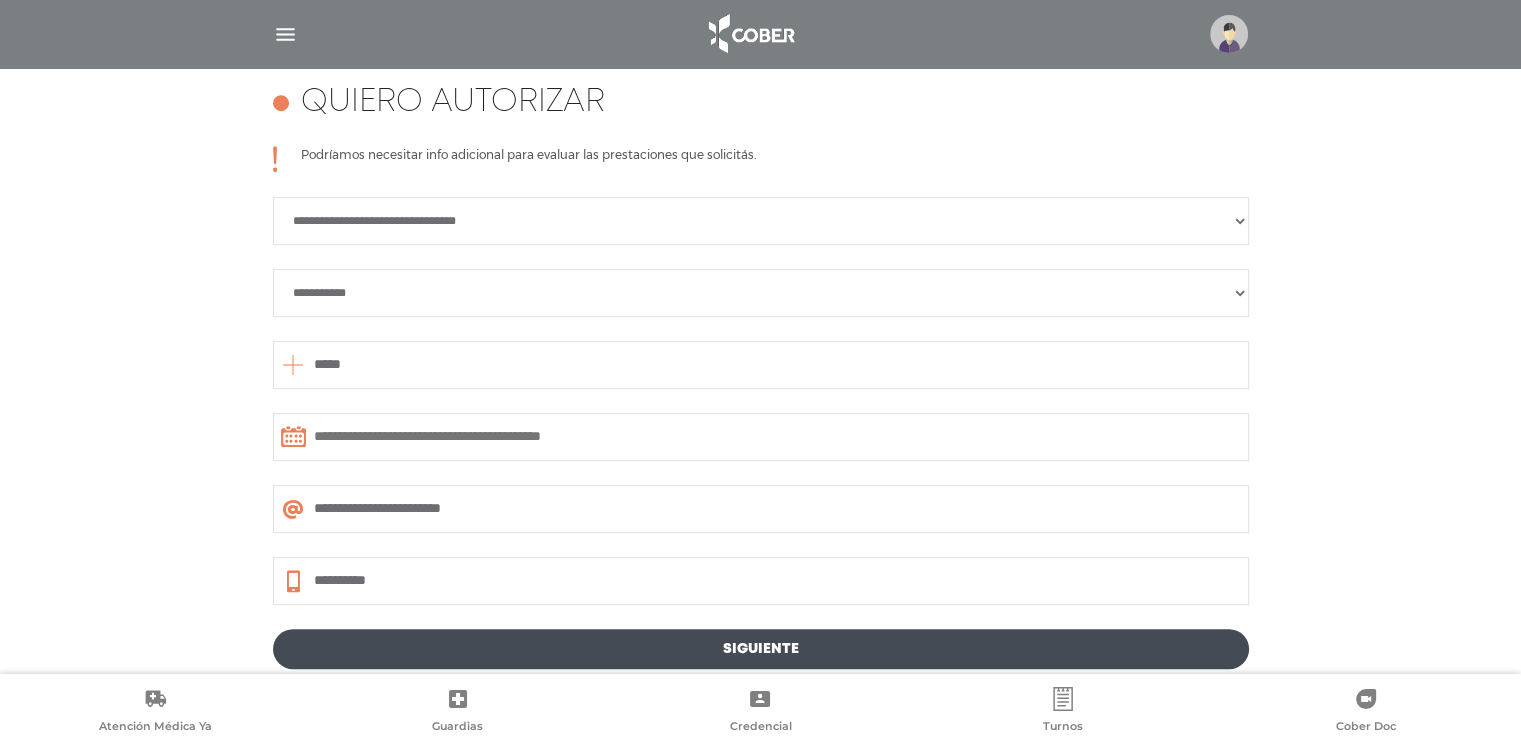 click at bounding box center [761, 437] 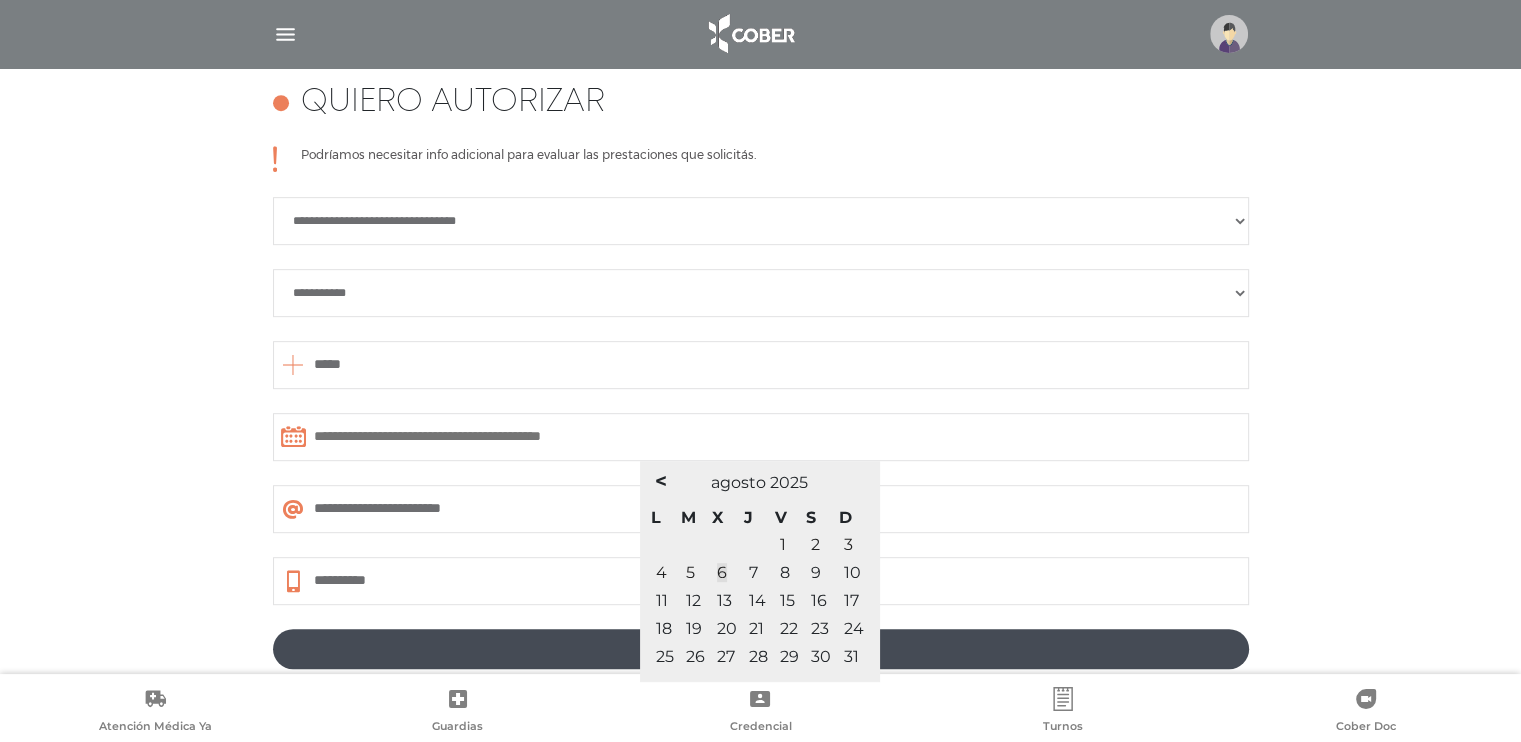 click on "*****" at bounding box center (761, 365) 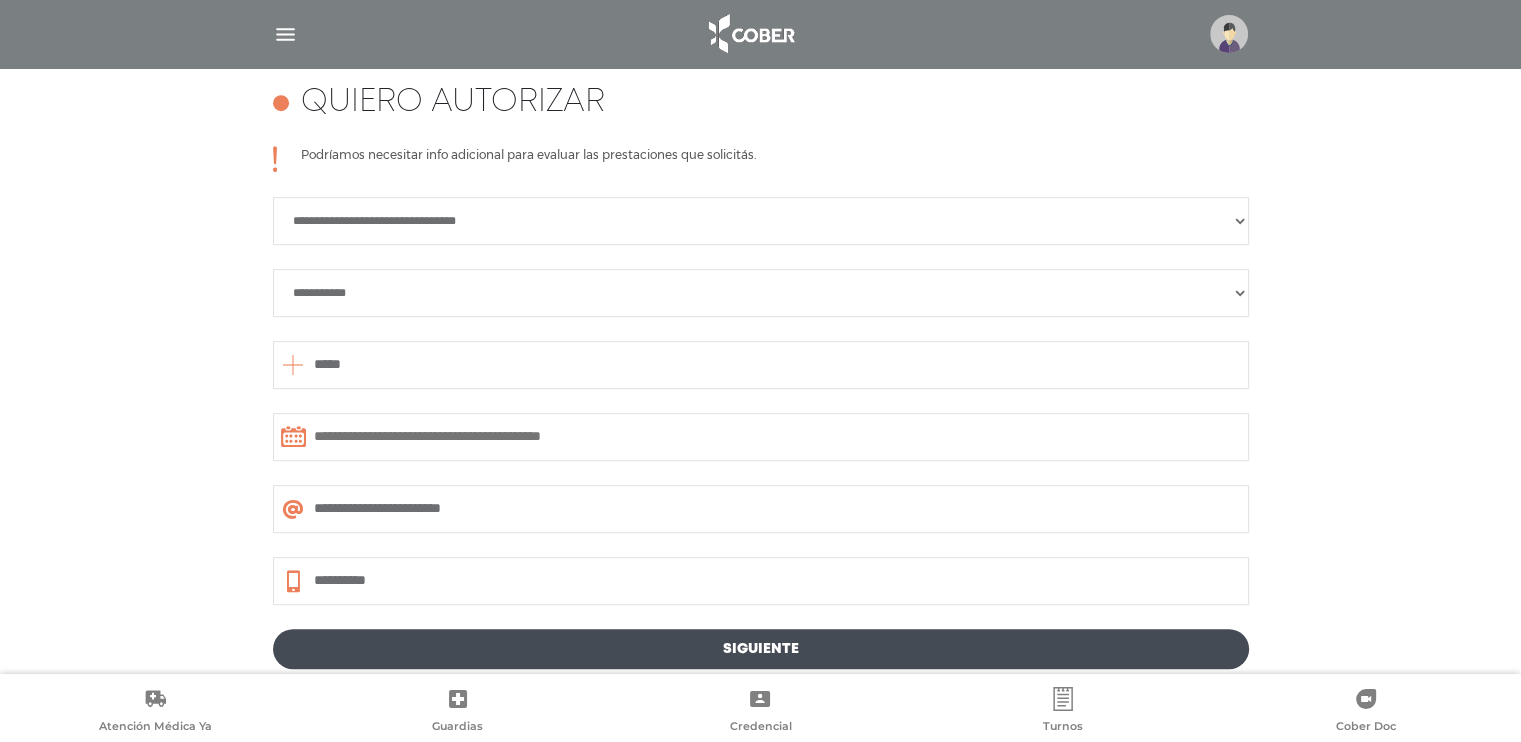 click at bounding box center (293, 365) 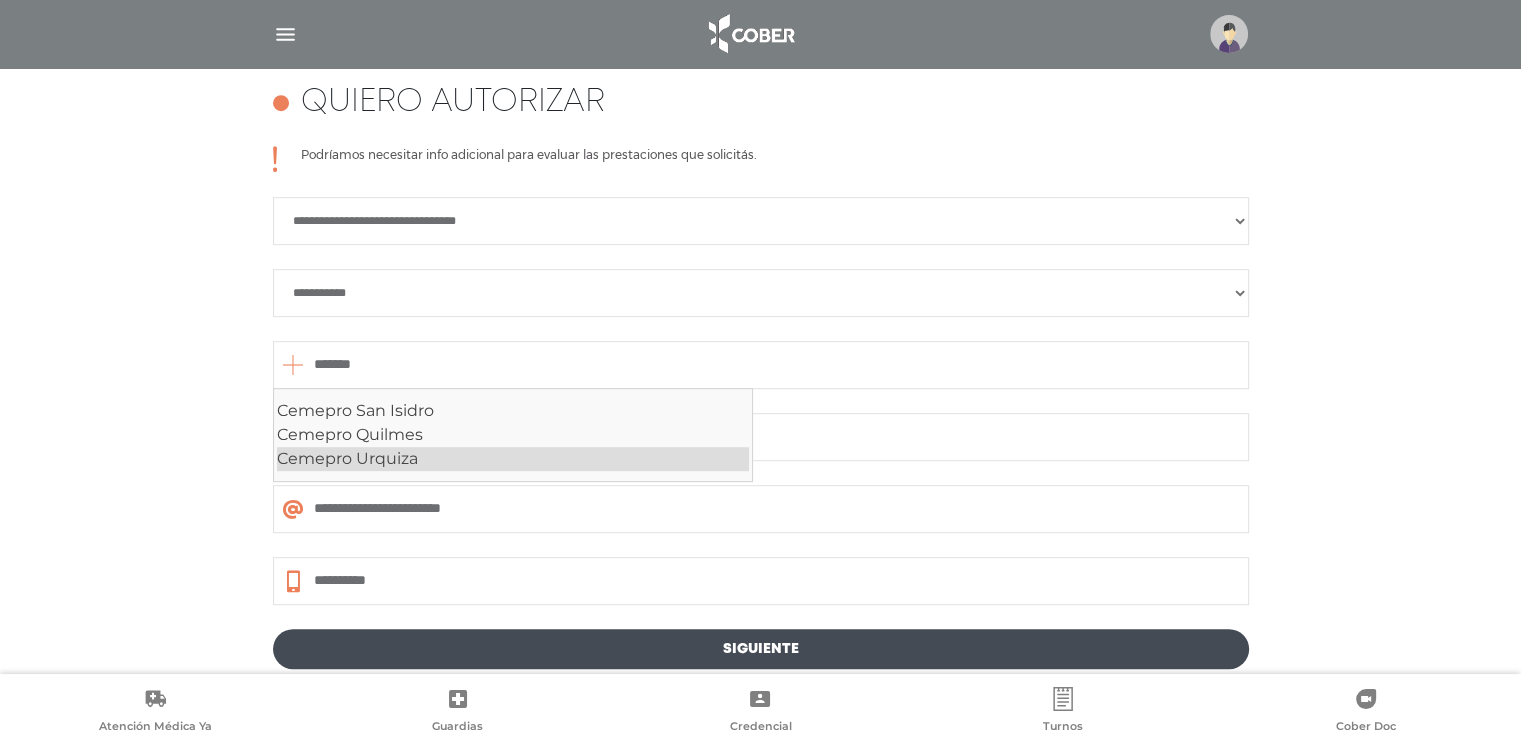click on "Cemepro Urquiza" at bounding box center [513, 459] 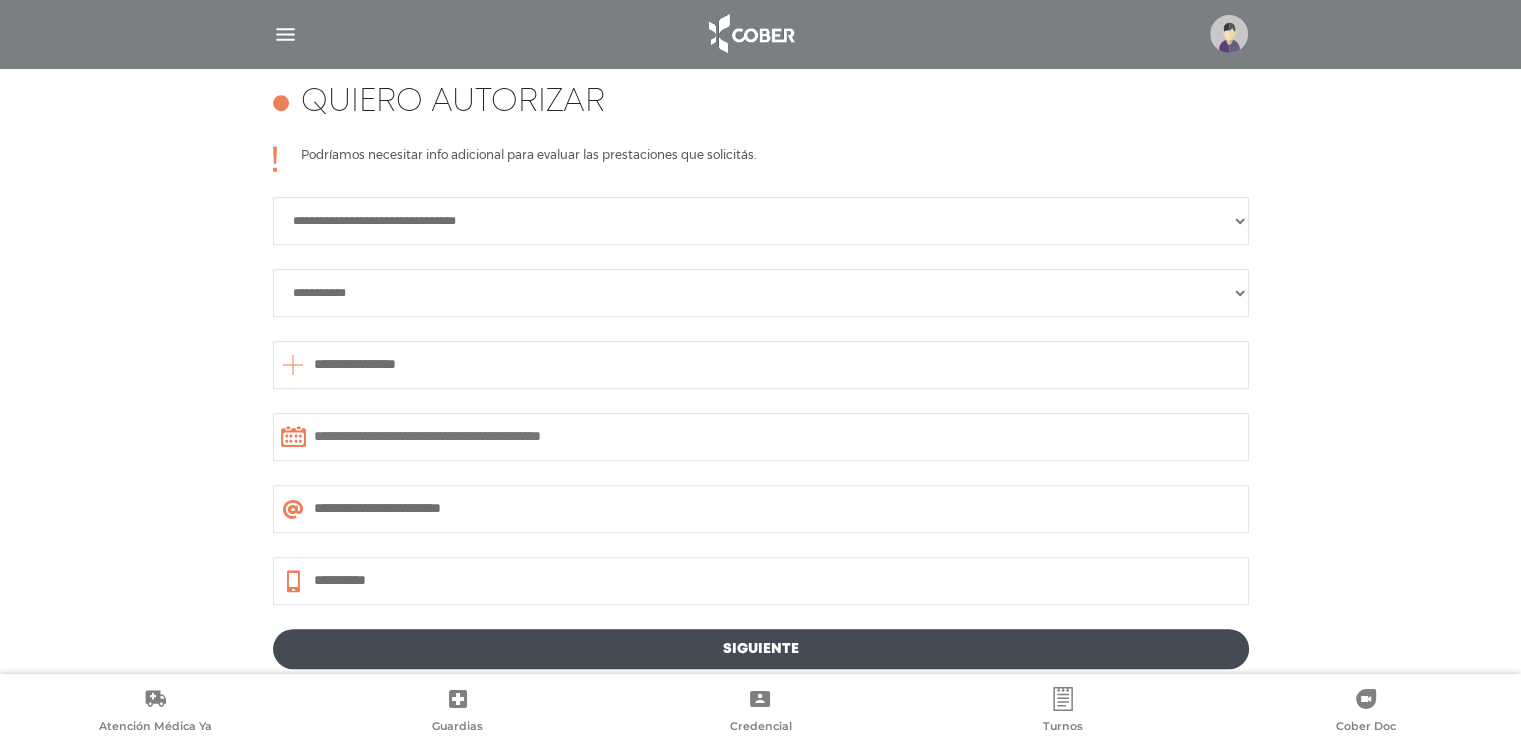 type on "**********" 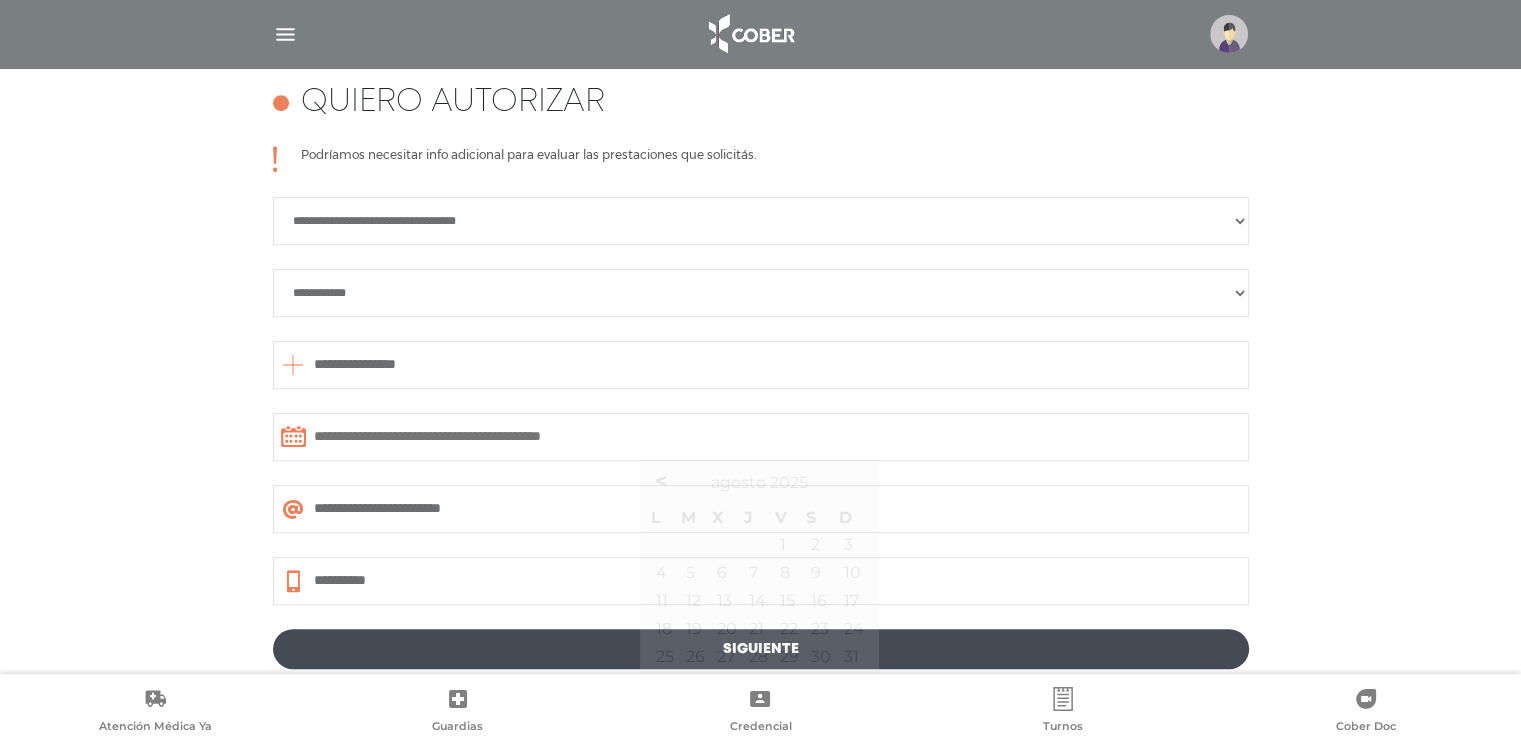 click at bounding box center (761, 437) 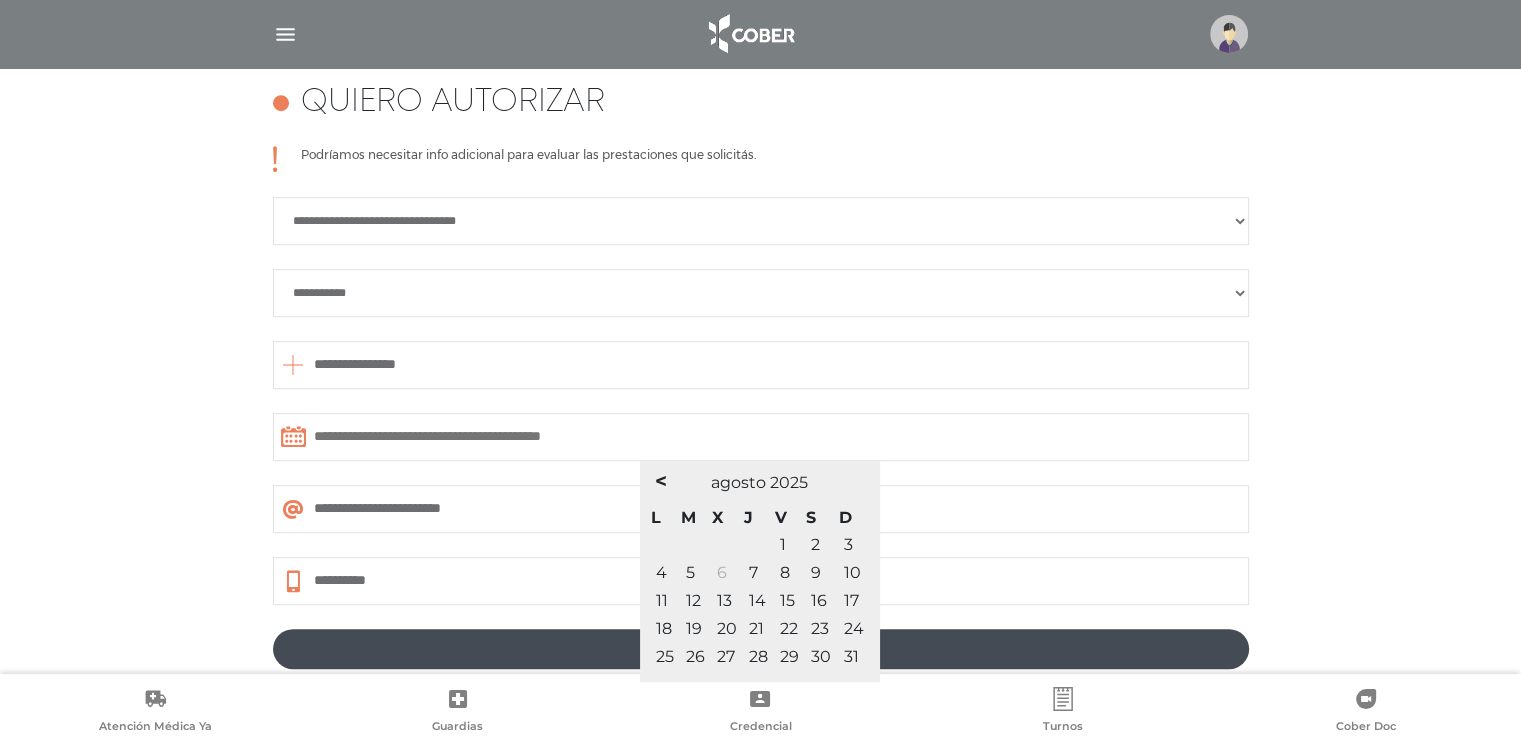 click on "6" at bounding box center (722, 572) 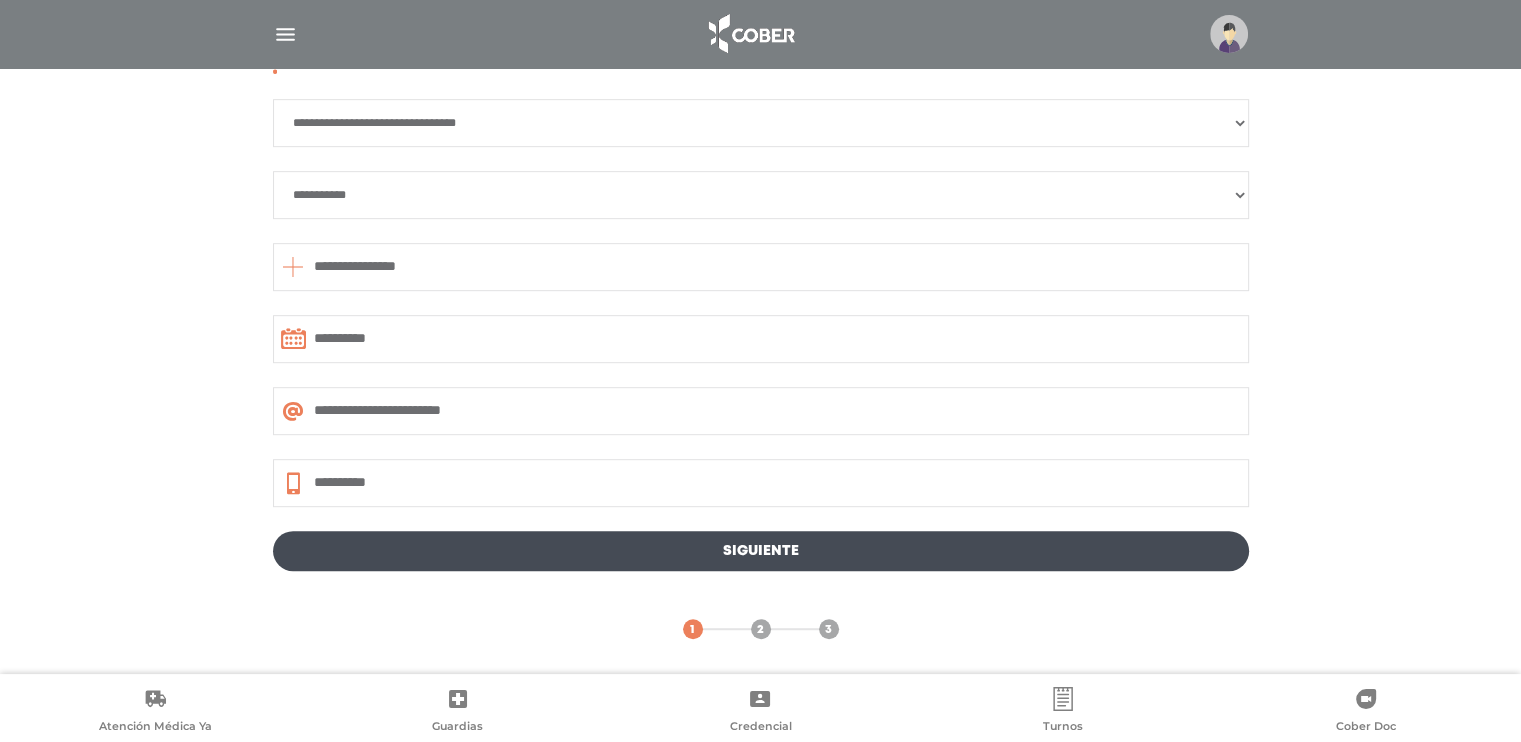 click on "Siguiente" at bounding box center [761, 551] 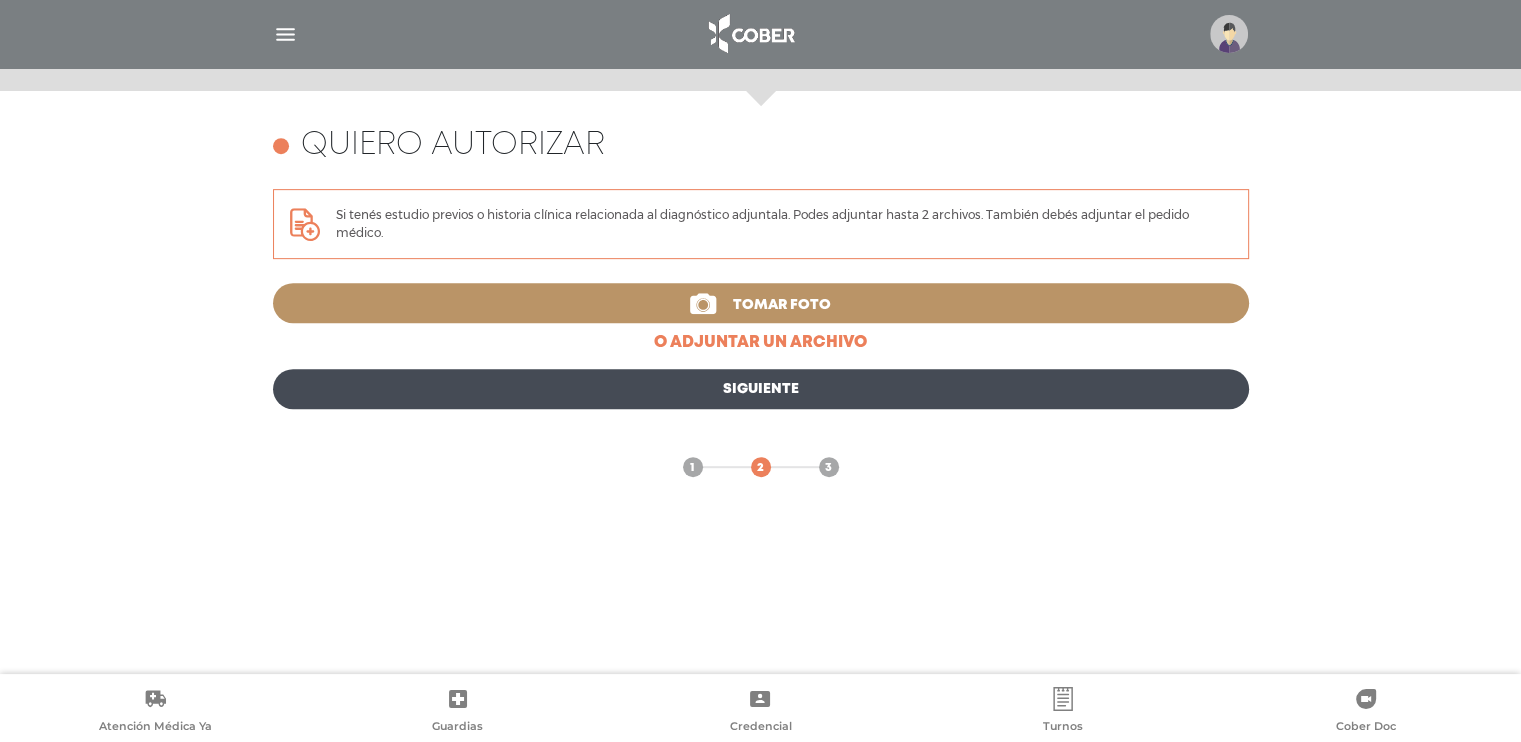 scroll, scrollTop: 868, scrollLeft: 0, axis: vertical 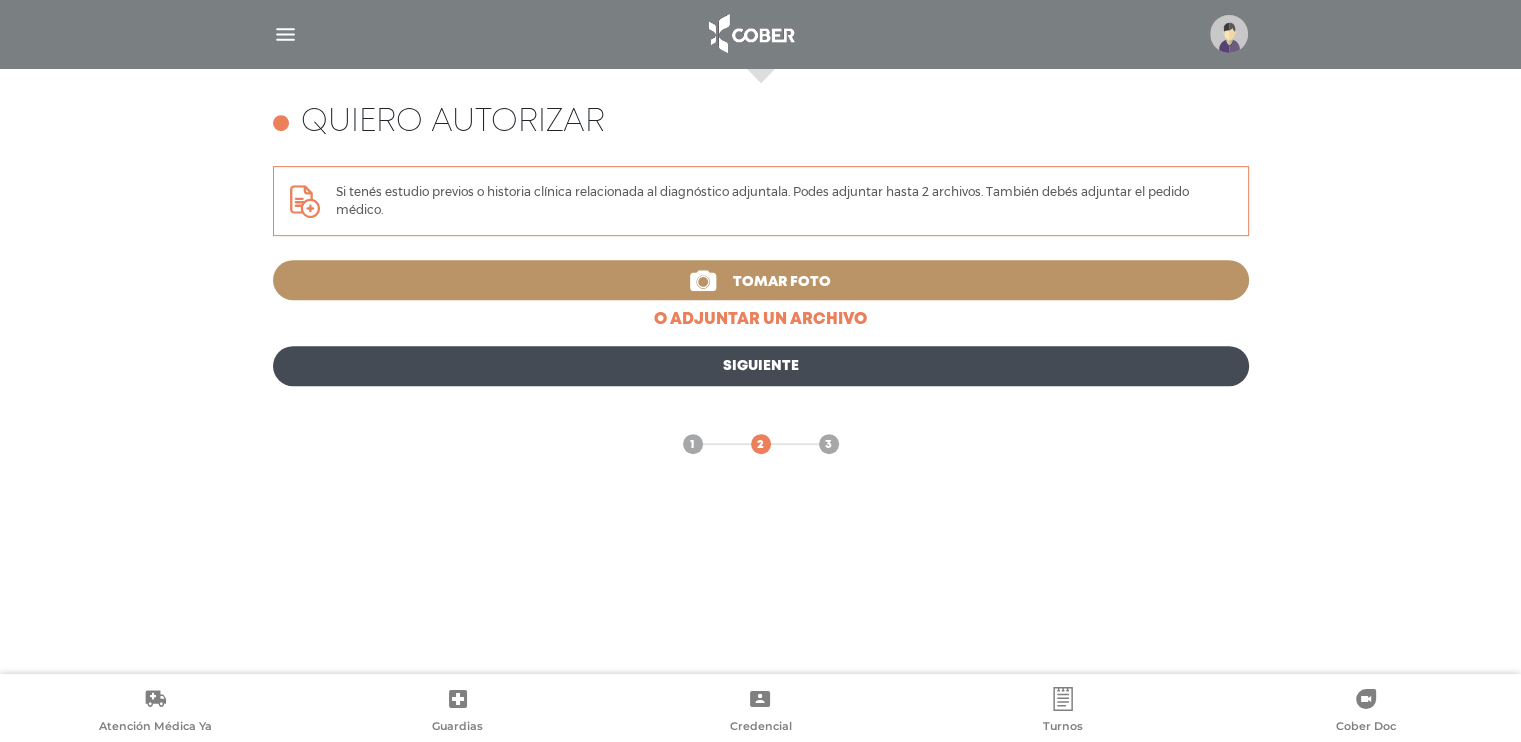 click on "Tomar foto" at bounding box center [782, 282] 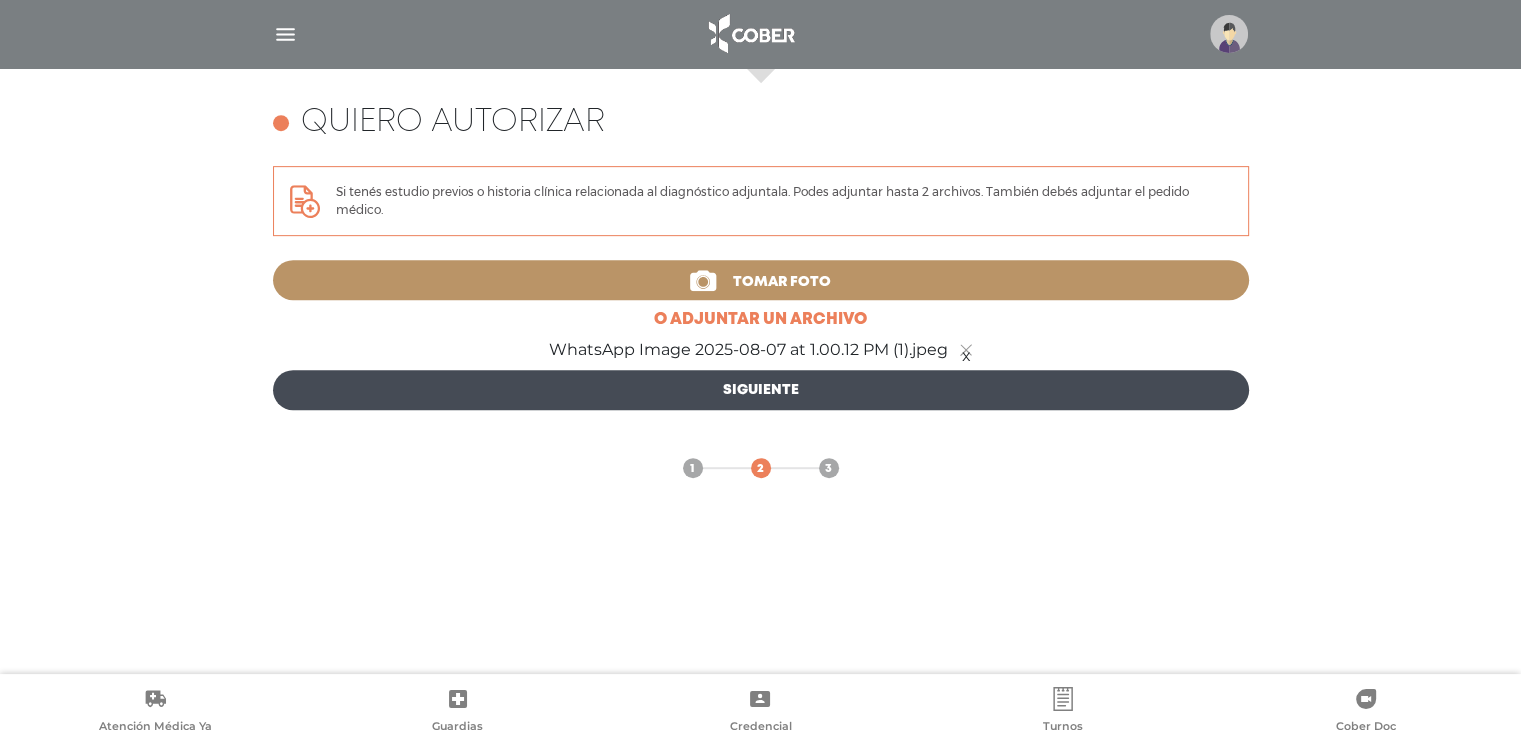 scroll, scrollTop: 768, scrollLeft: 0, axis: vertical 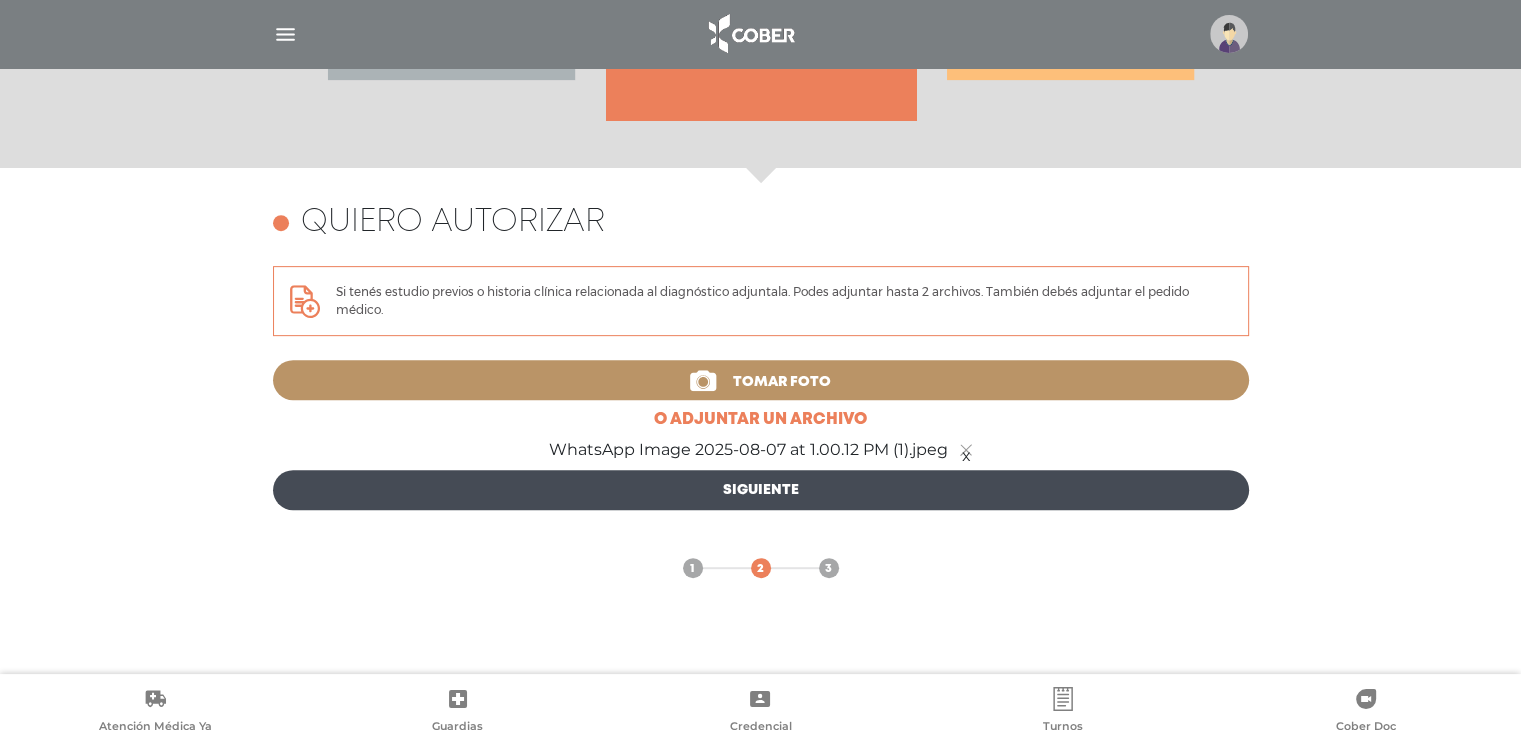 click on "x" at bounding box center [966, 450] 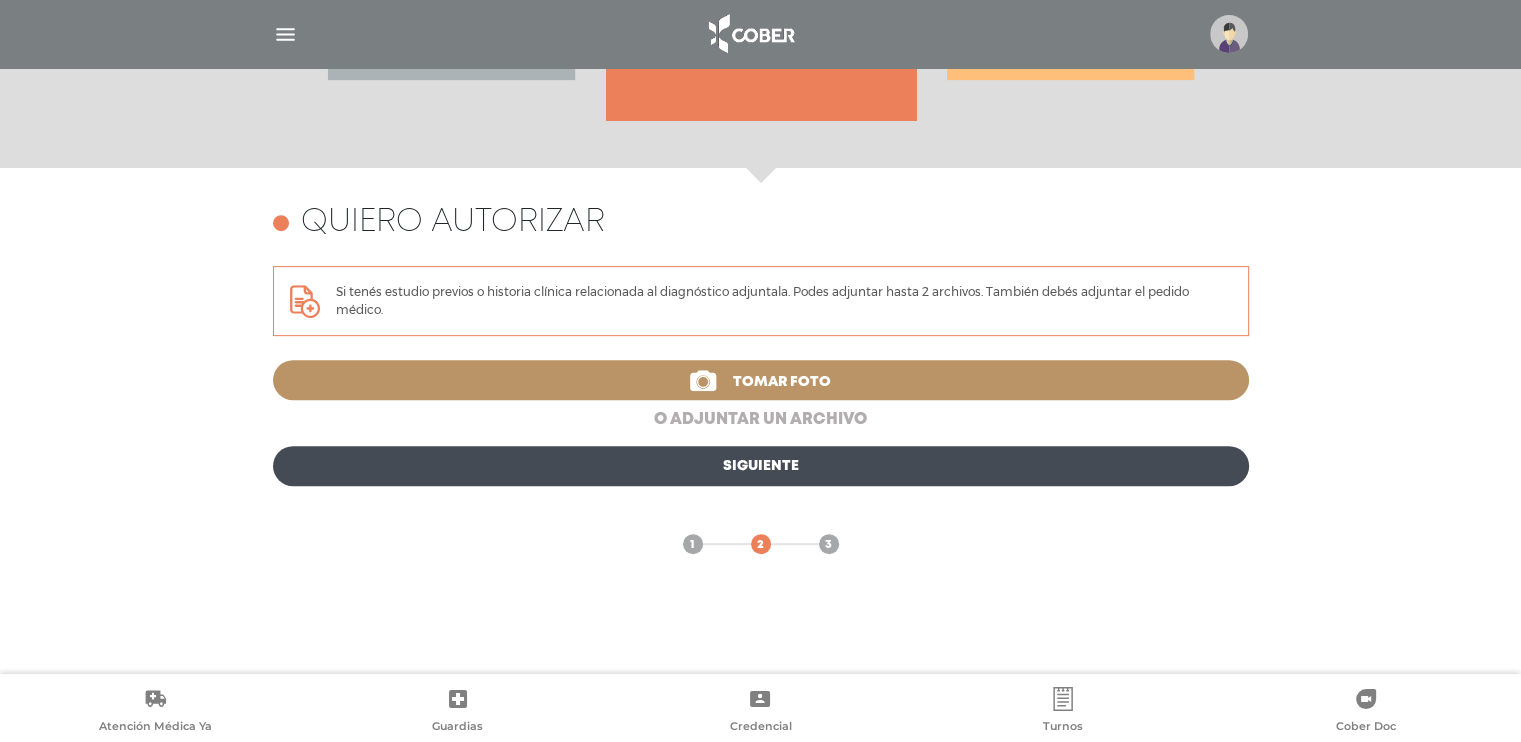 click on "o adjuntar un archivo" at bounding box center [761, 420] 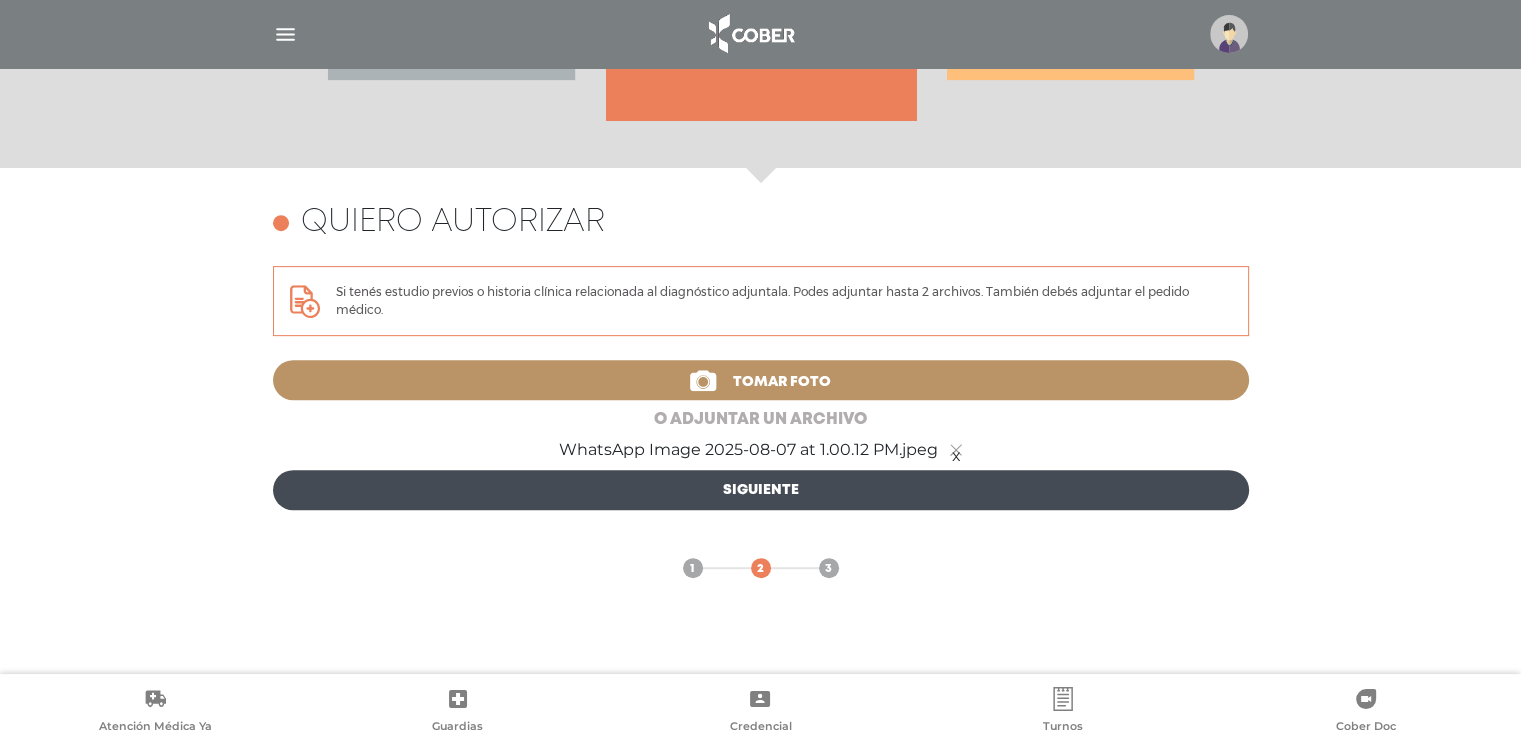 click on "o adjuntar un archivo" at bounding box center (761, 420) 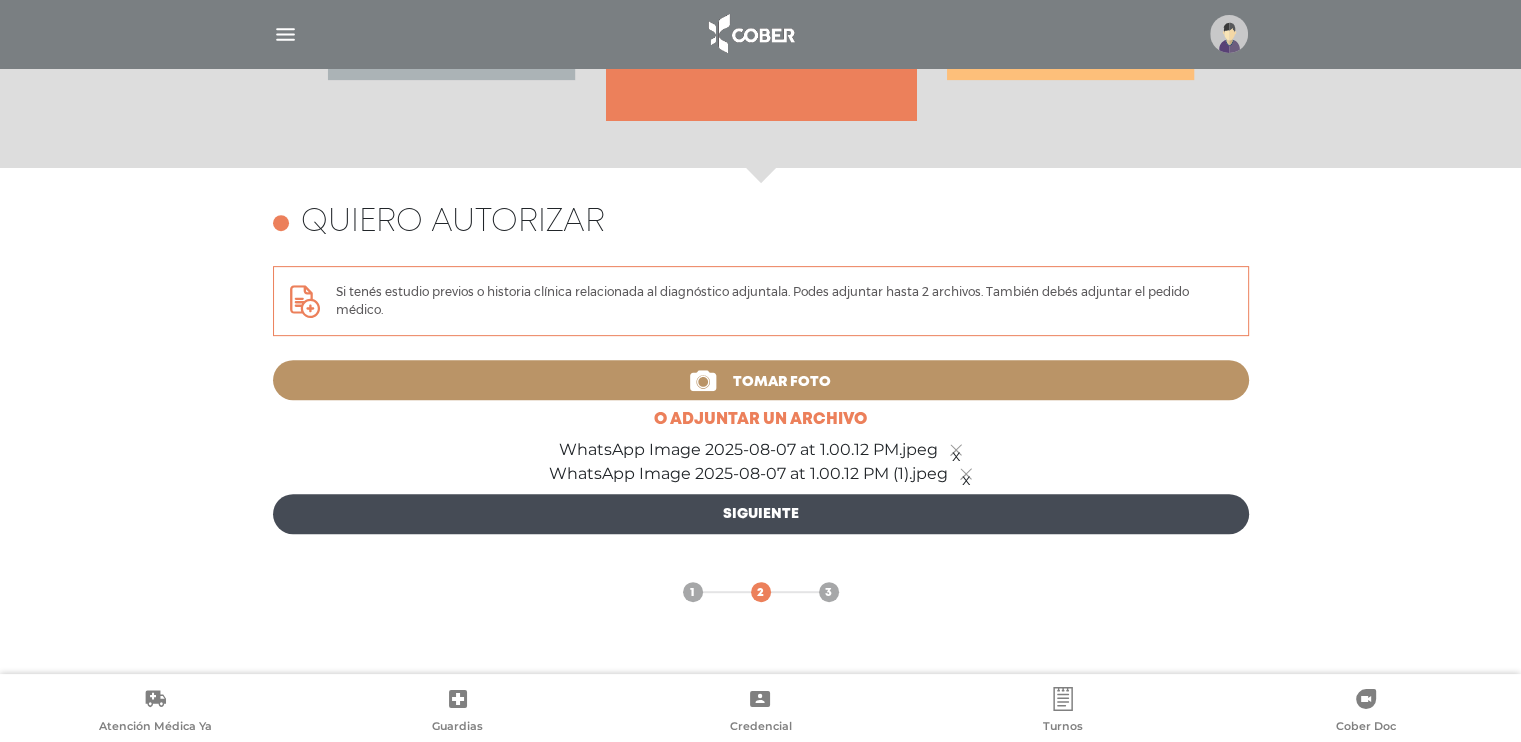 click on "Siguiente" at bounding box center (761, 514) 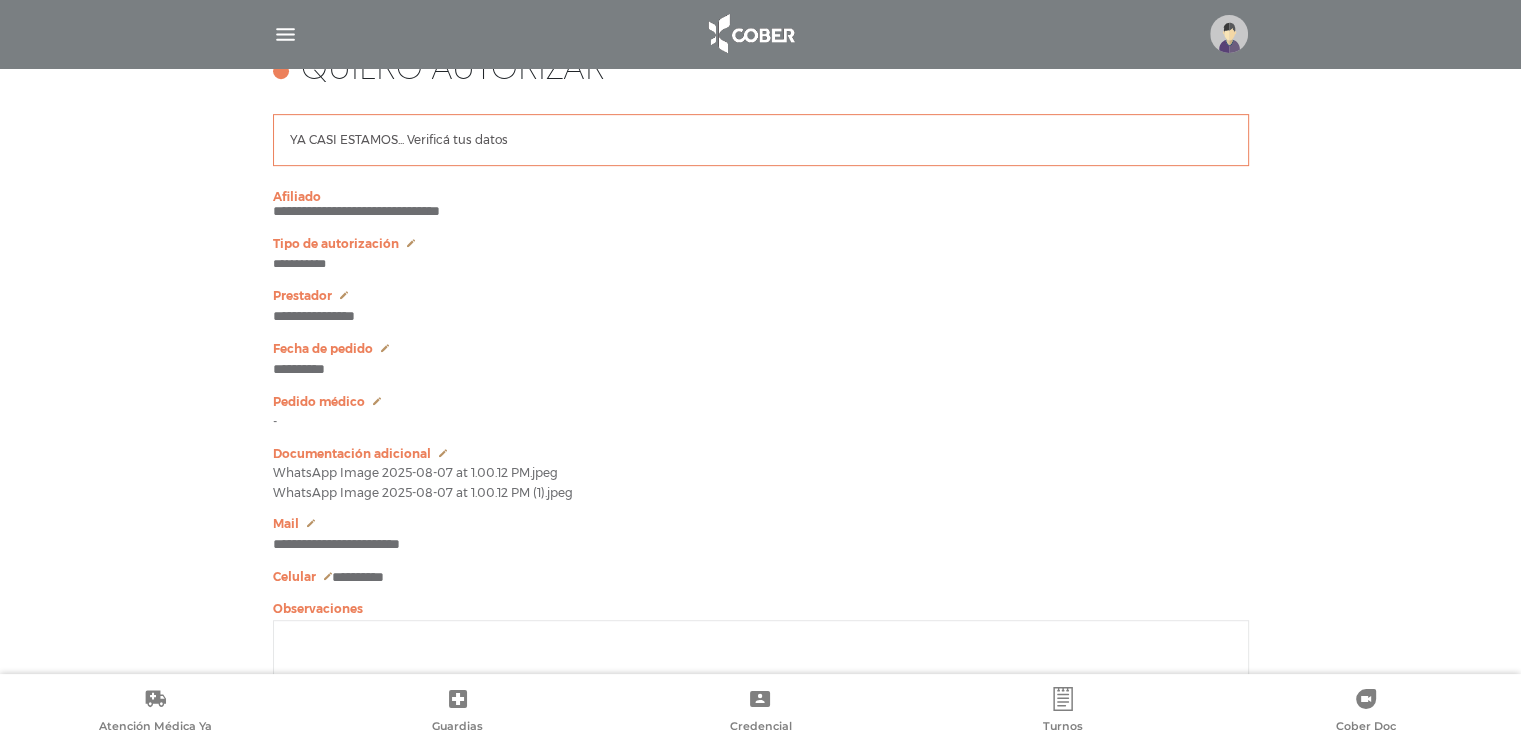 scroll, scrollTop: 968, scrollLeft: 0, axis: vertical 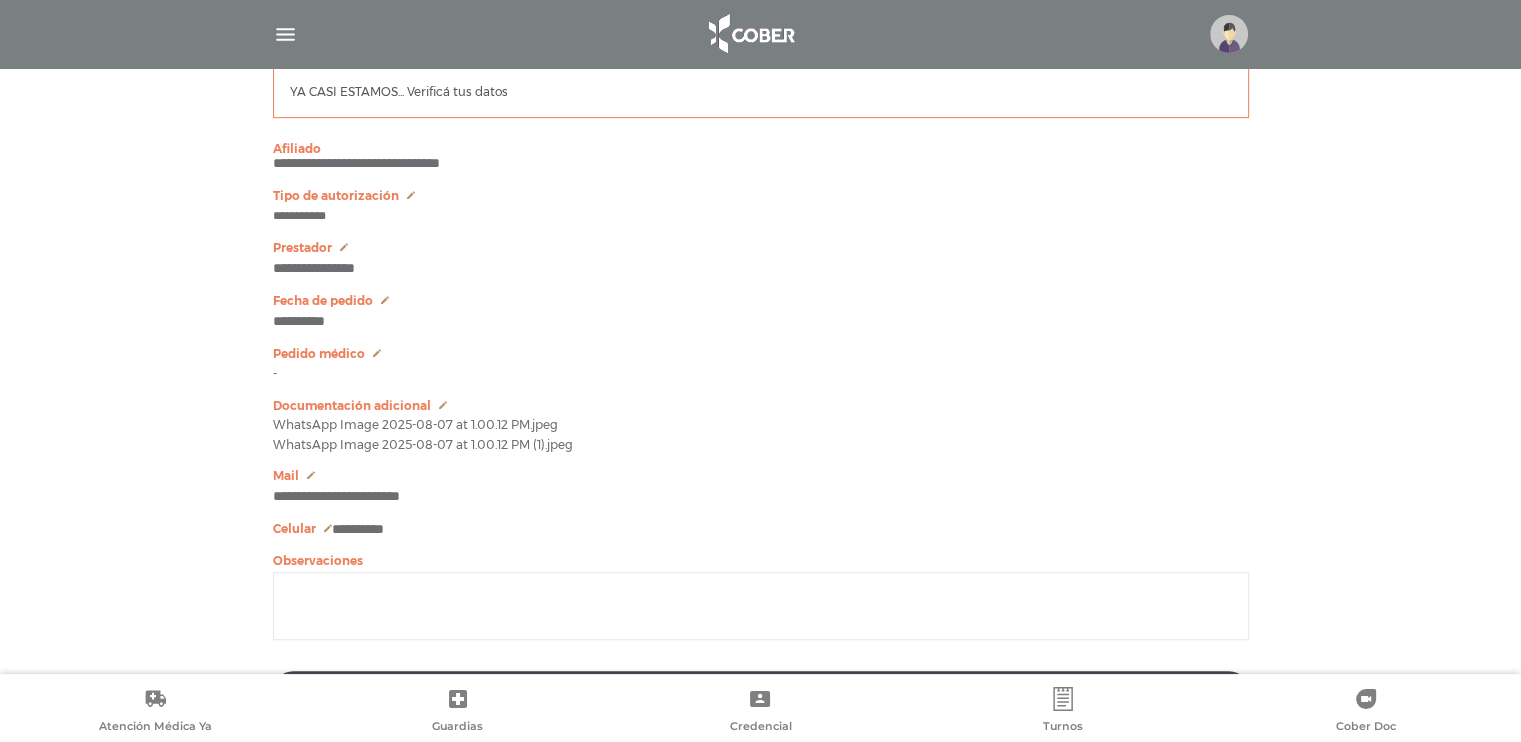 click 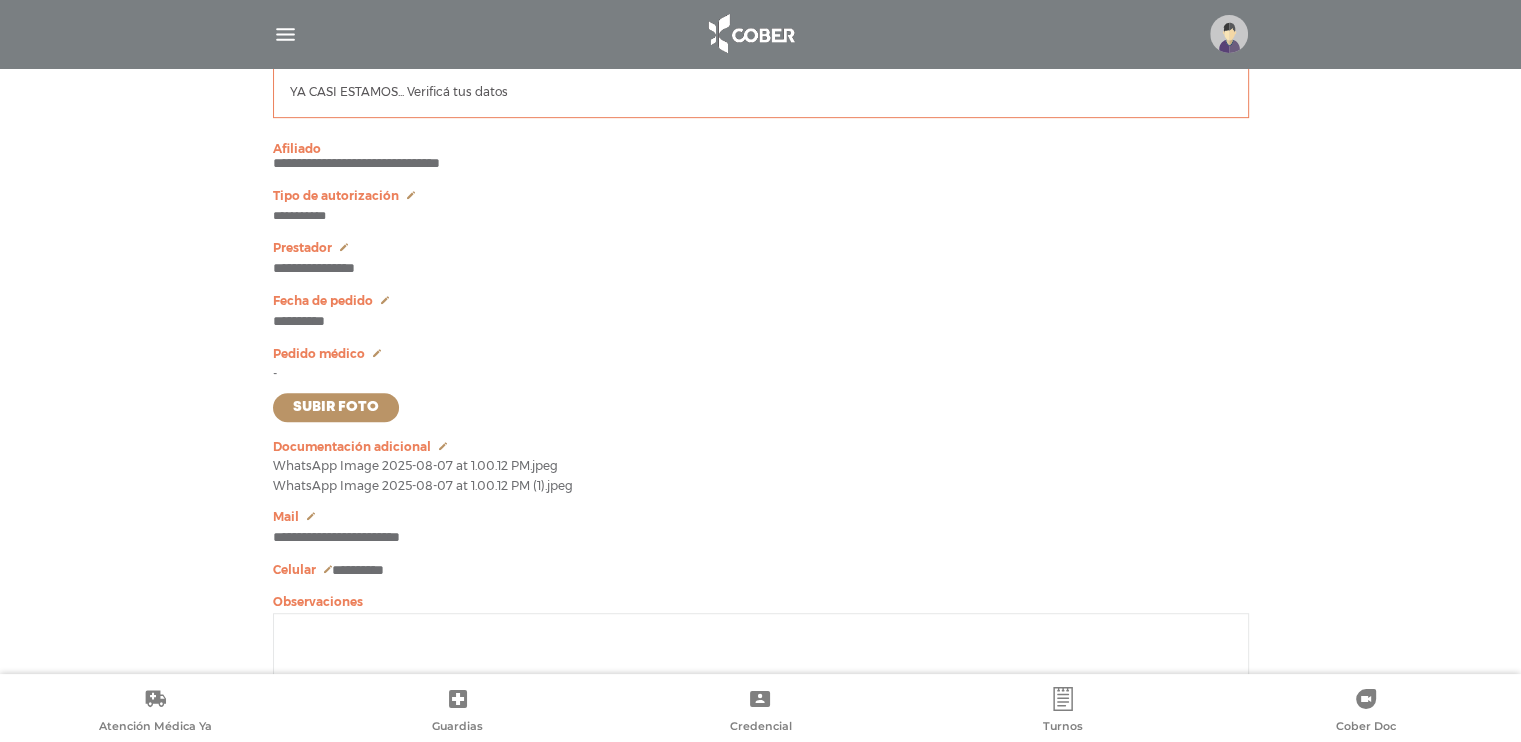 click 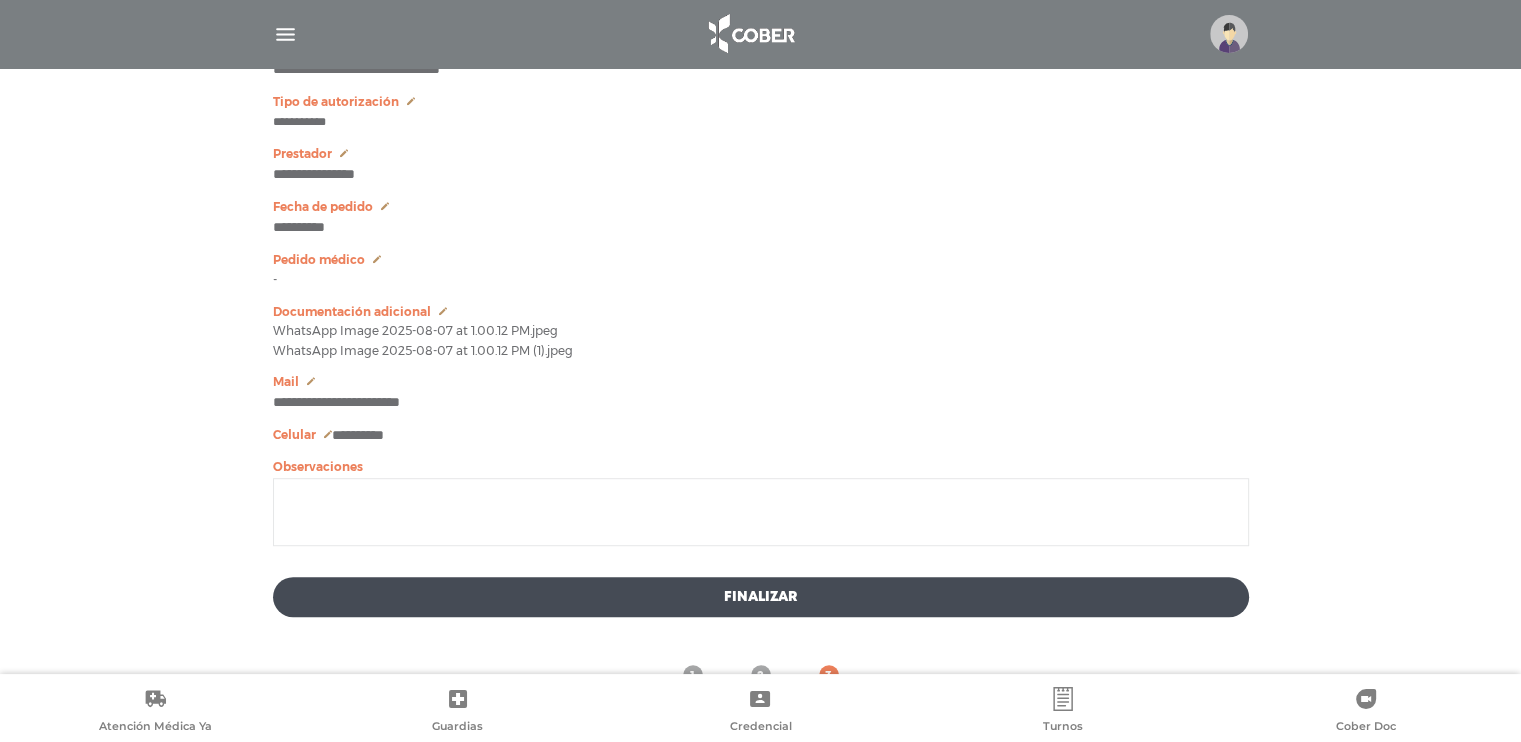 scroll, scrollTop: 1115, scrollLeft: 0, axis: vertical 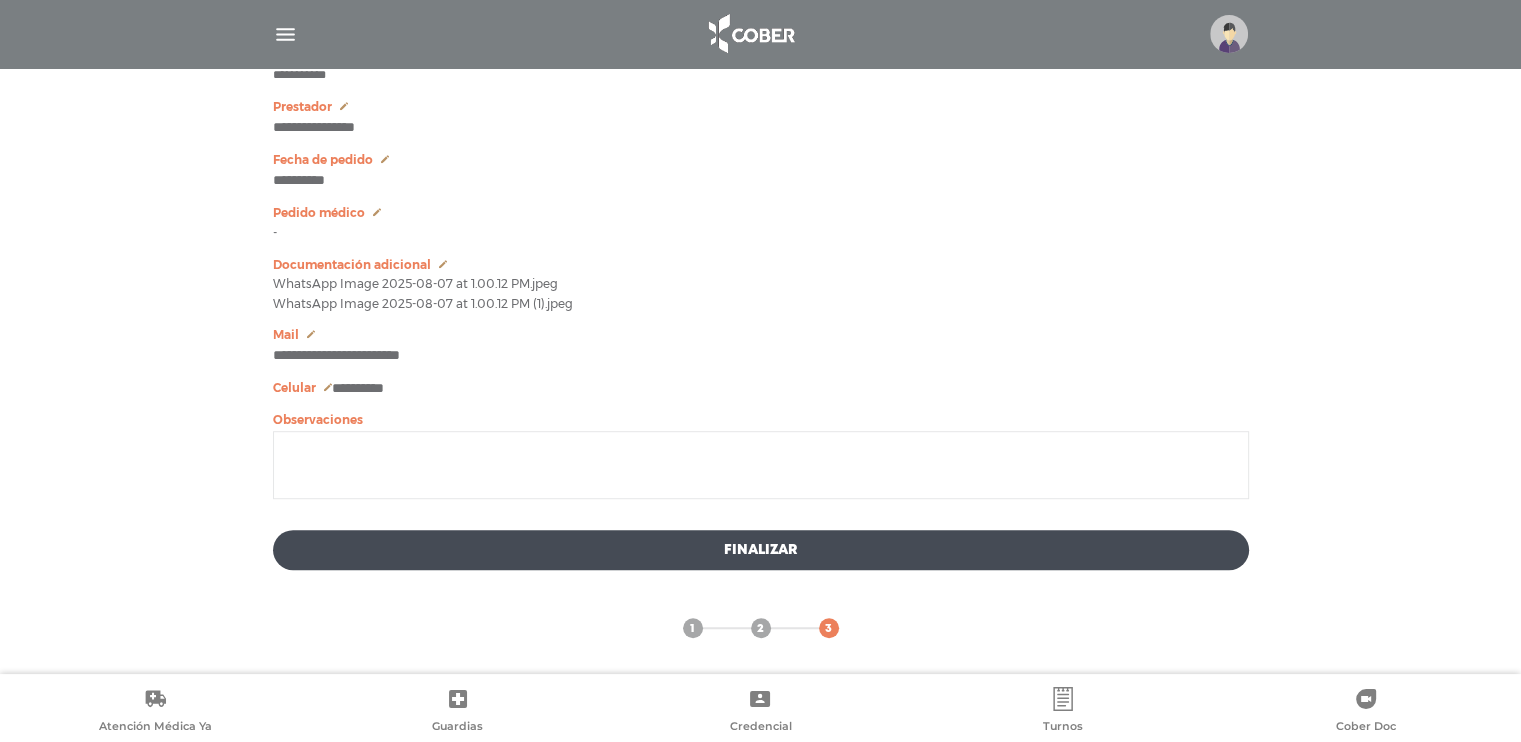 click on "Finalizar" at bounding box center (761, 550) 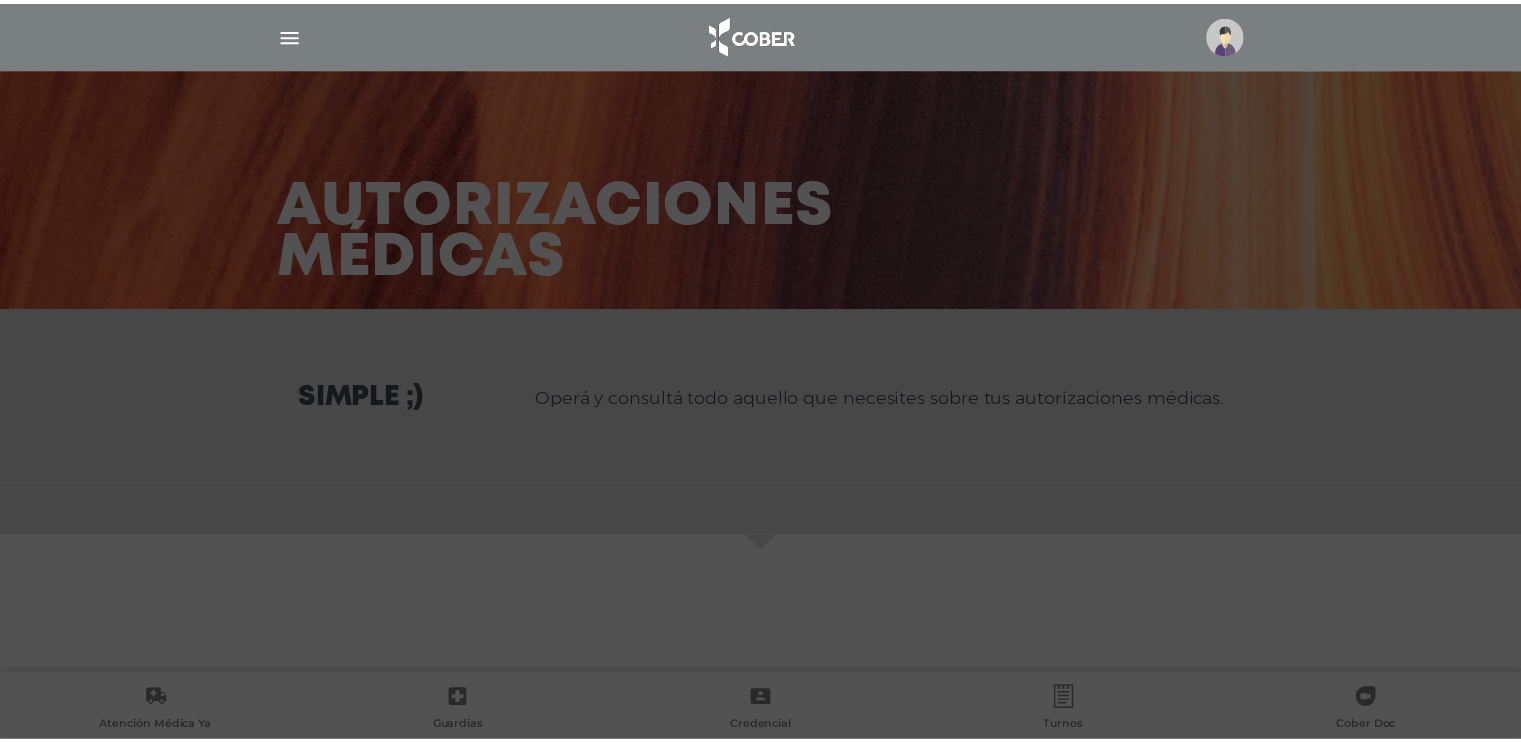scroll, scrollTop: 0, scrollLeft: 0, axis: both 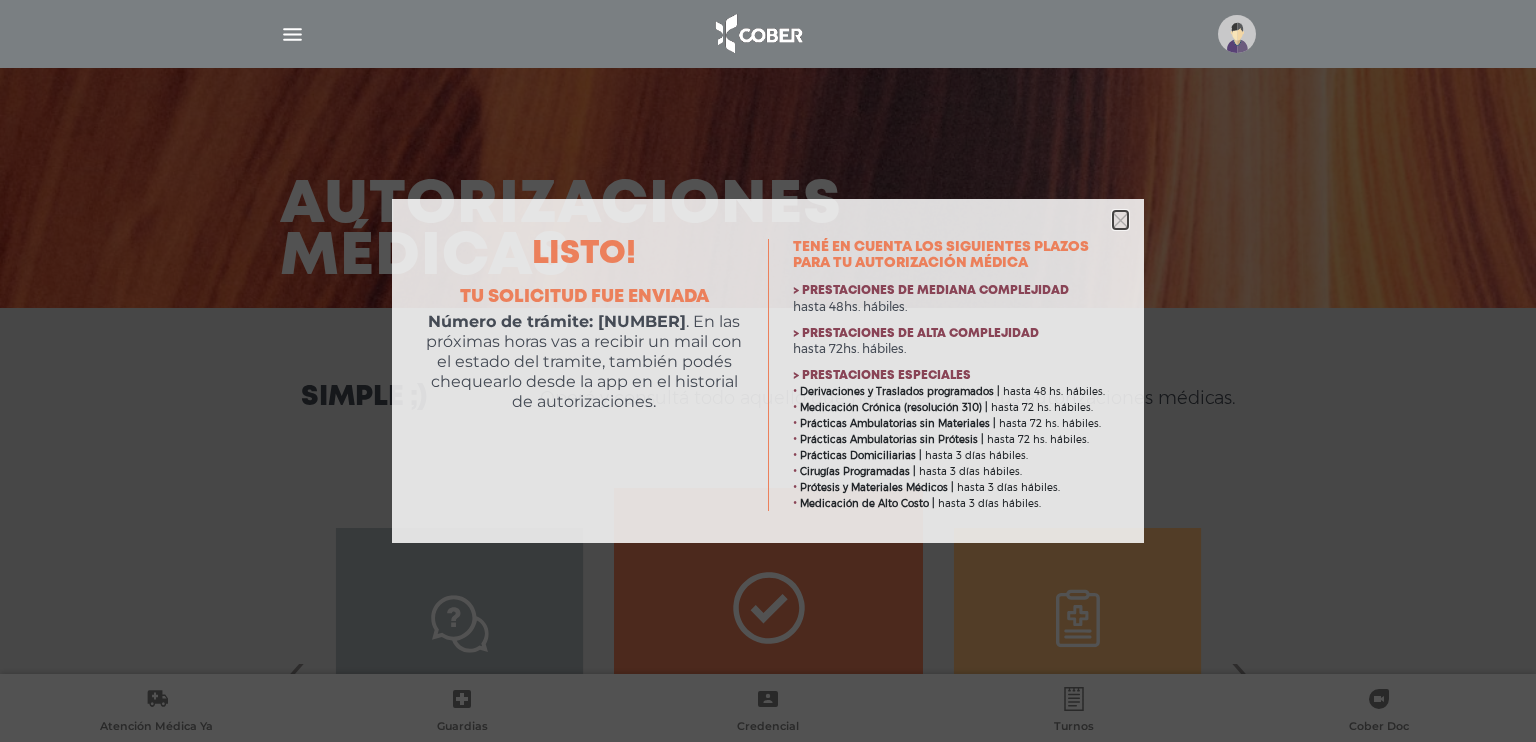 click 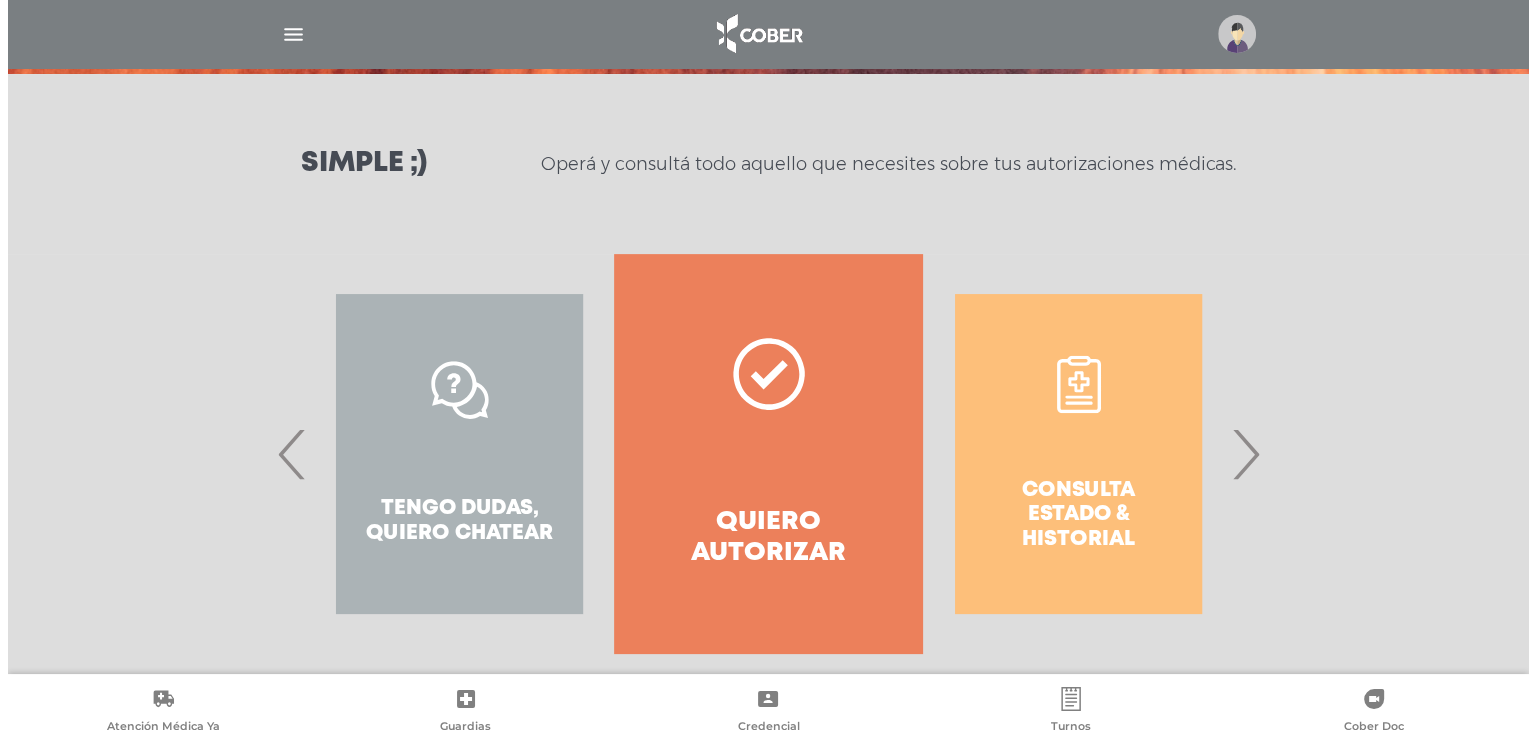 scroll, scrollTop: 261, scrollLeft: 0, axis: vertical 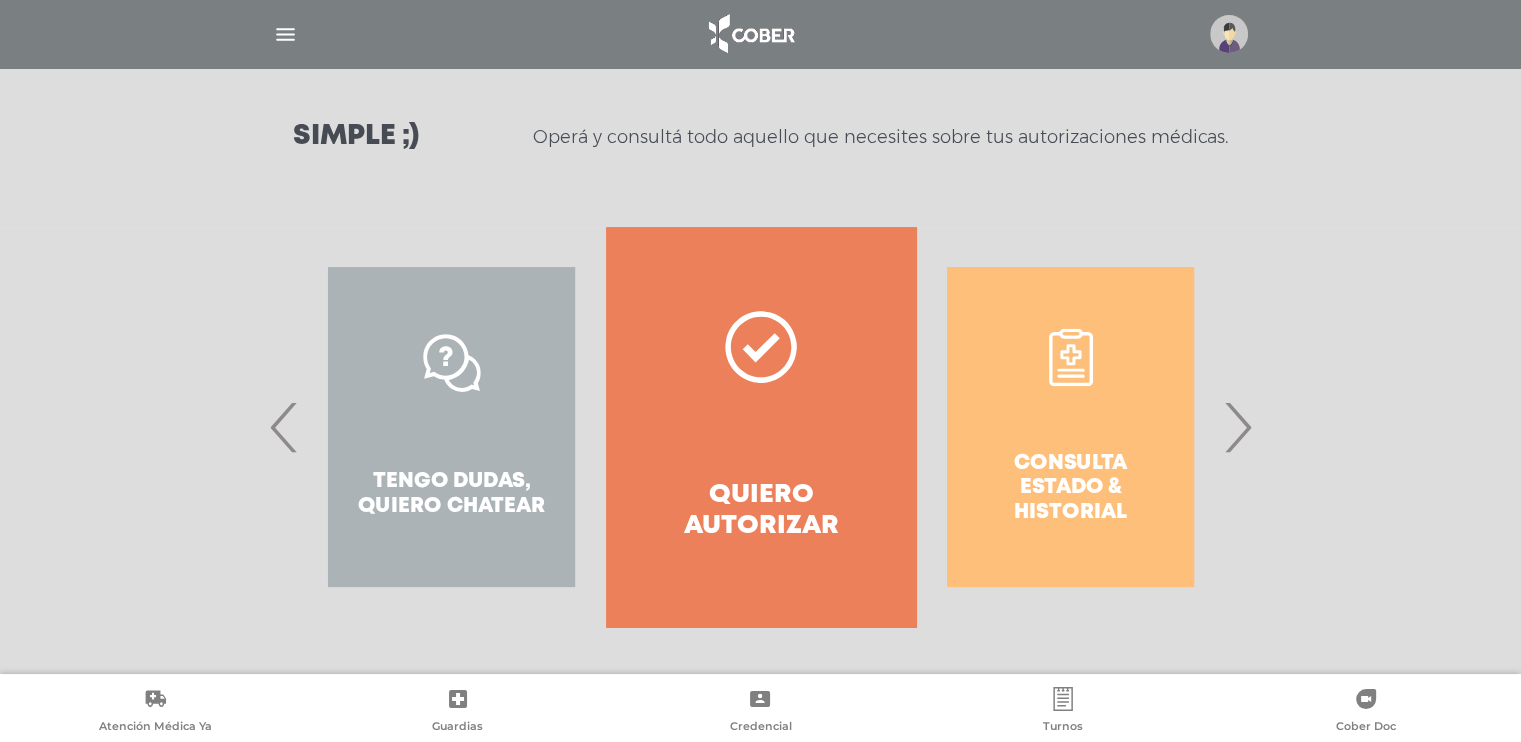 click at bounding box center [285, 34] 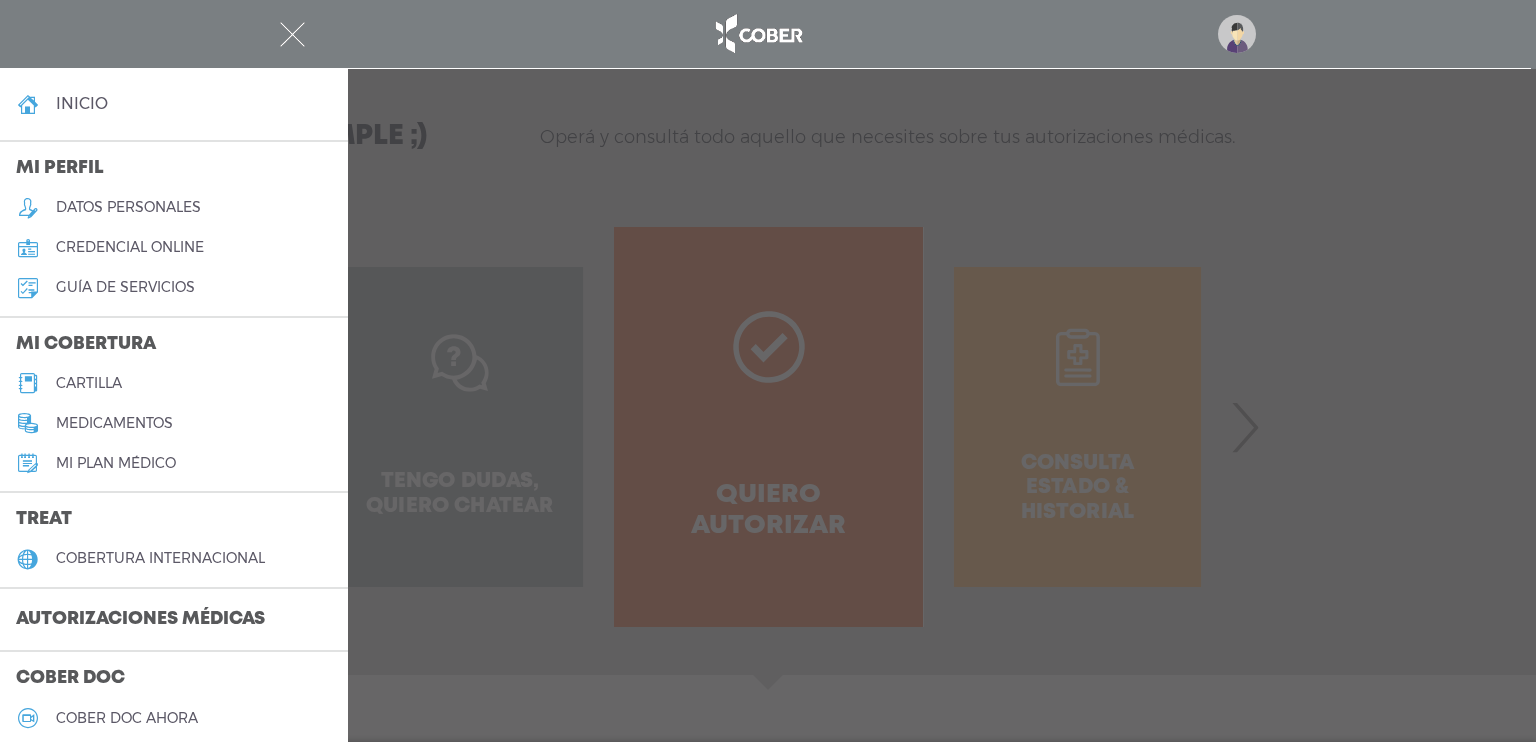 scroll, scrollTop: 0, scrollLeft: 0, axis: both 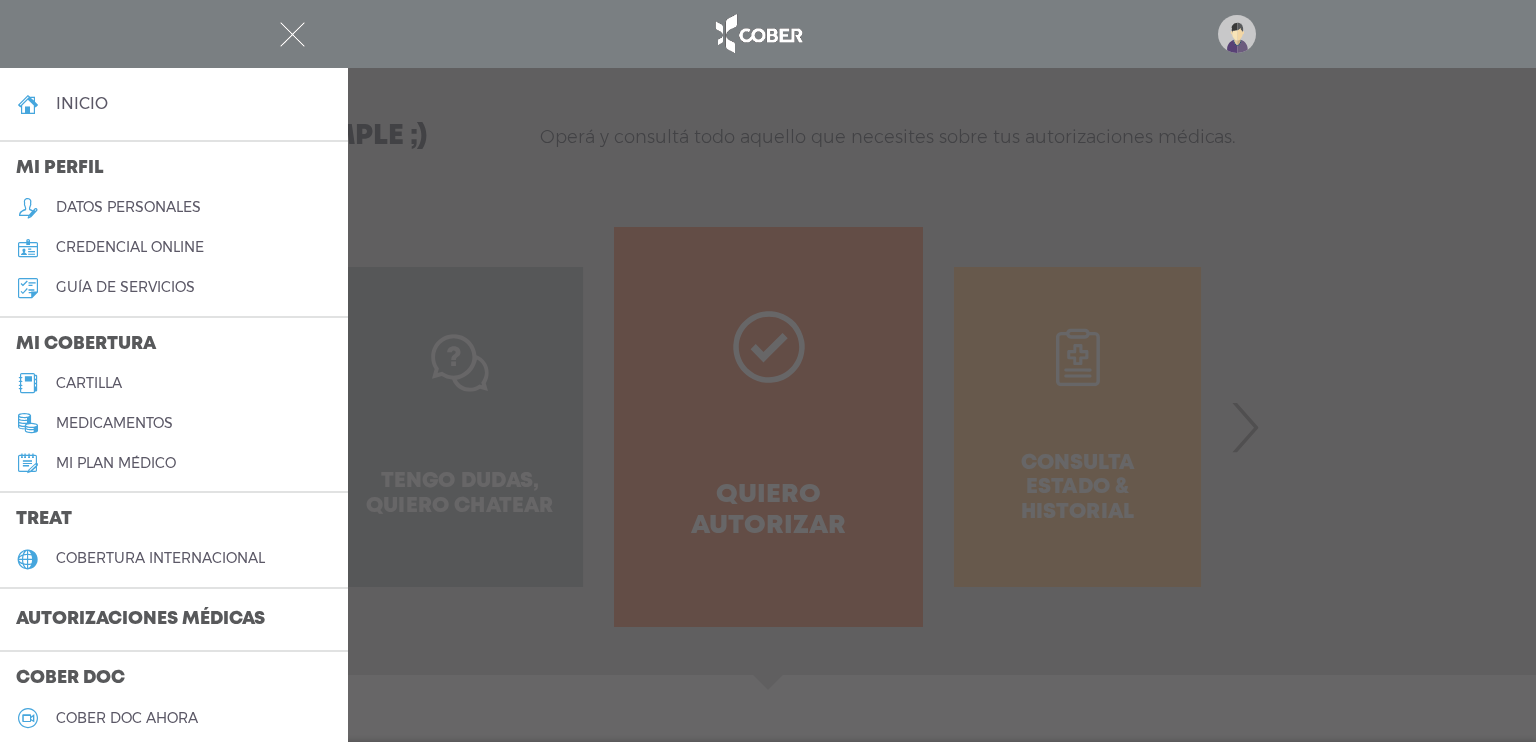 click at bounding box center (768, 371) 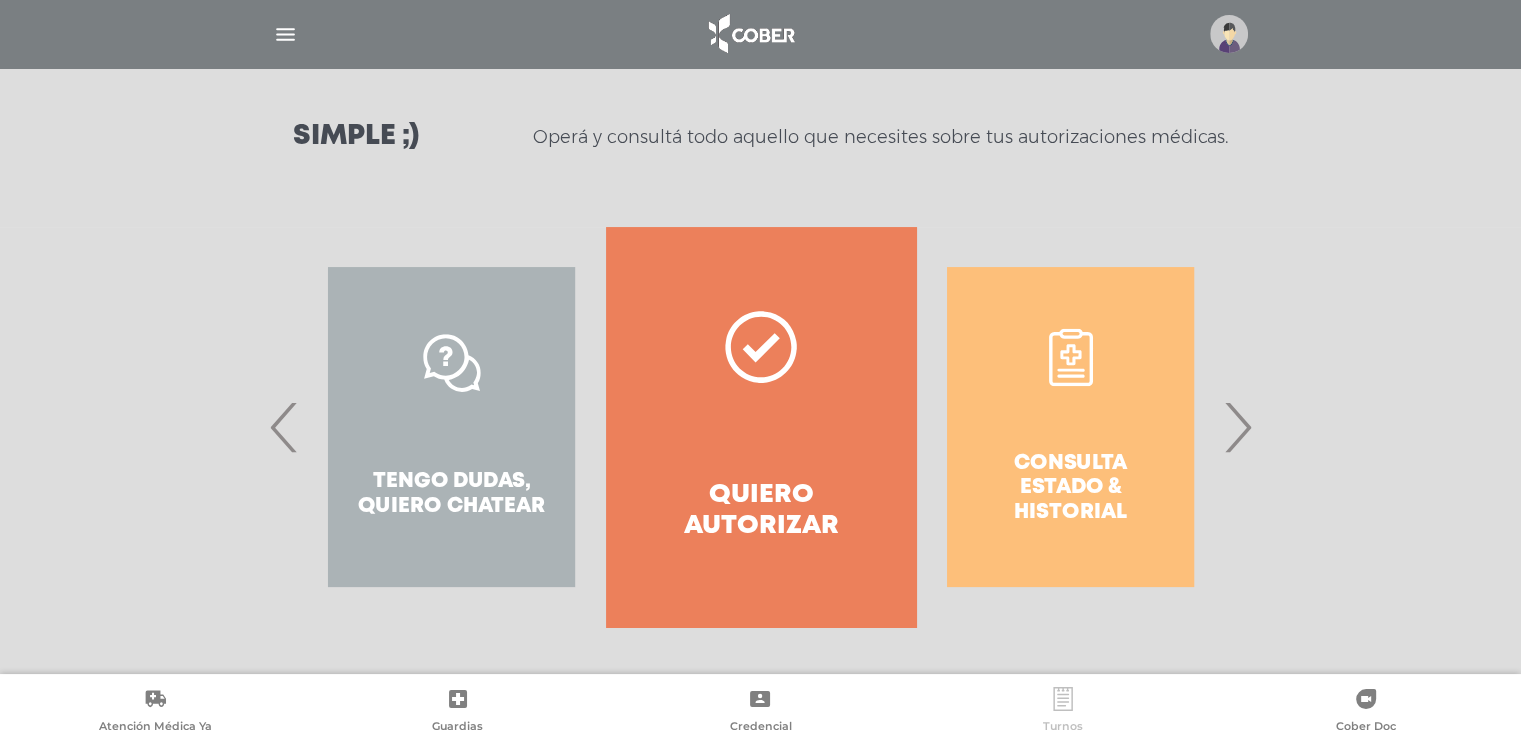 click 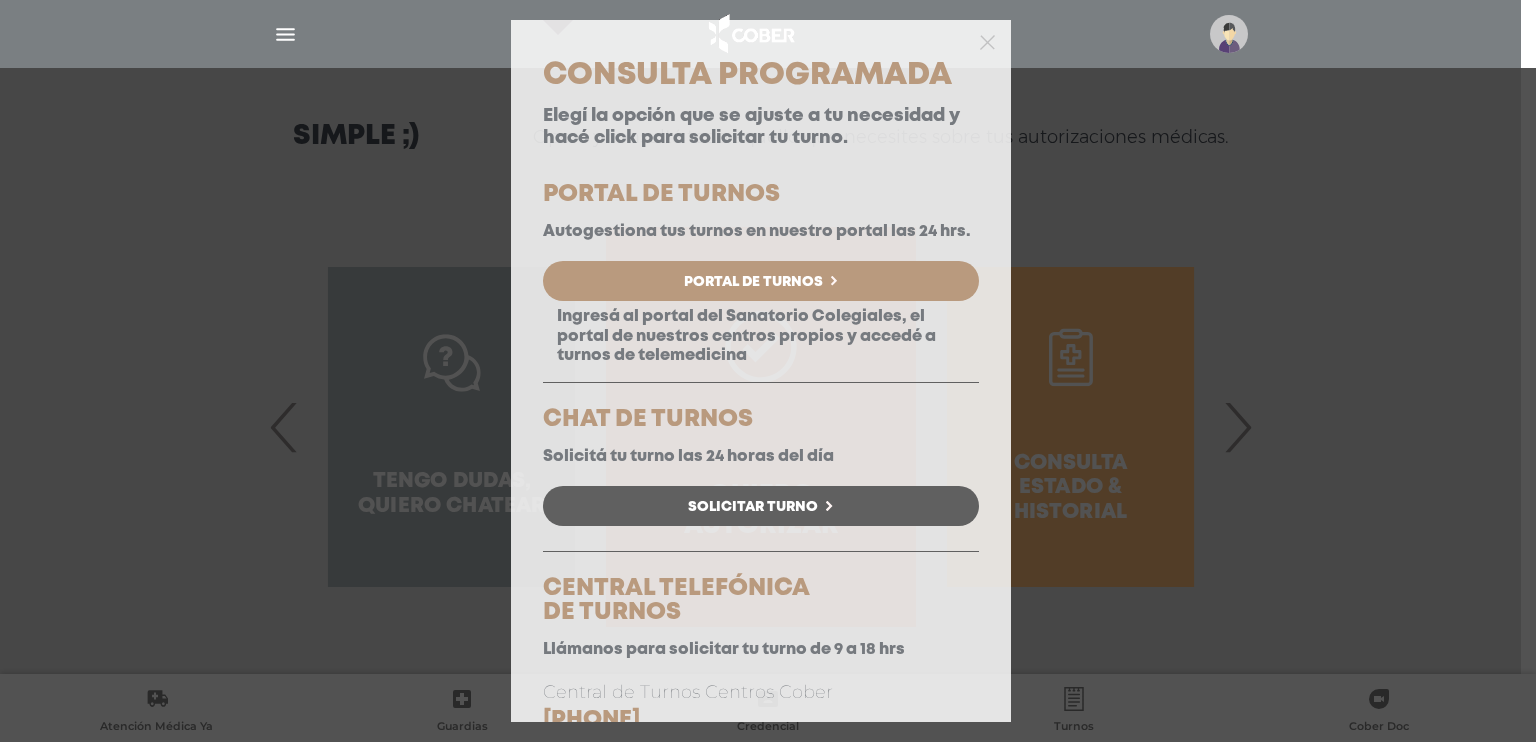 click on "Solicitar Turno" at bounding box center [761, 506] 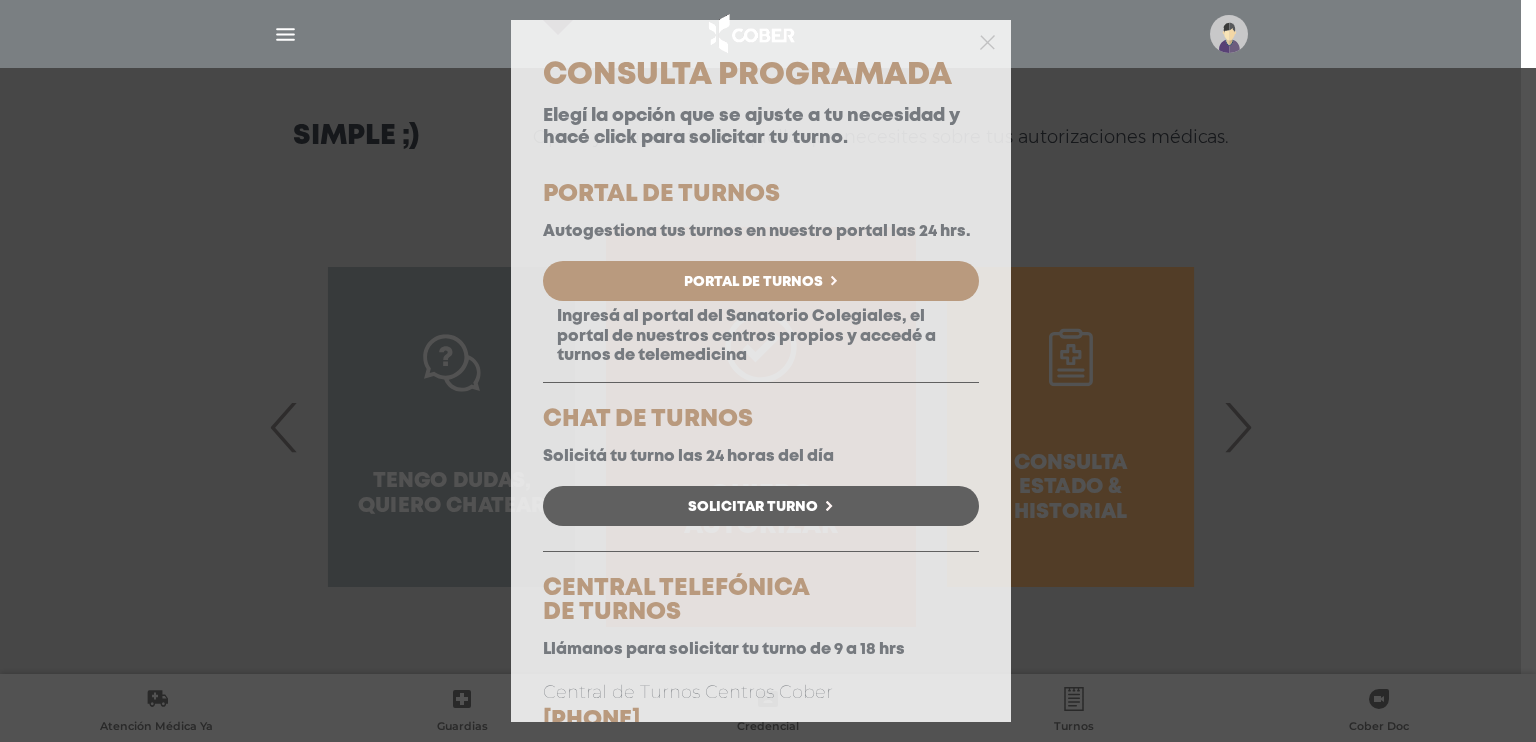 click on "Portal de Turnos" at bounding box center (753, 282) 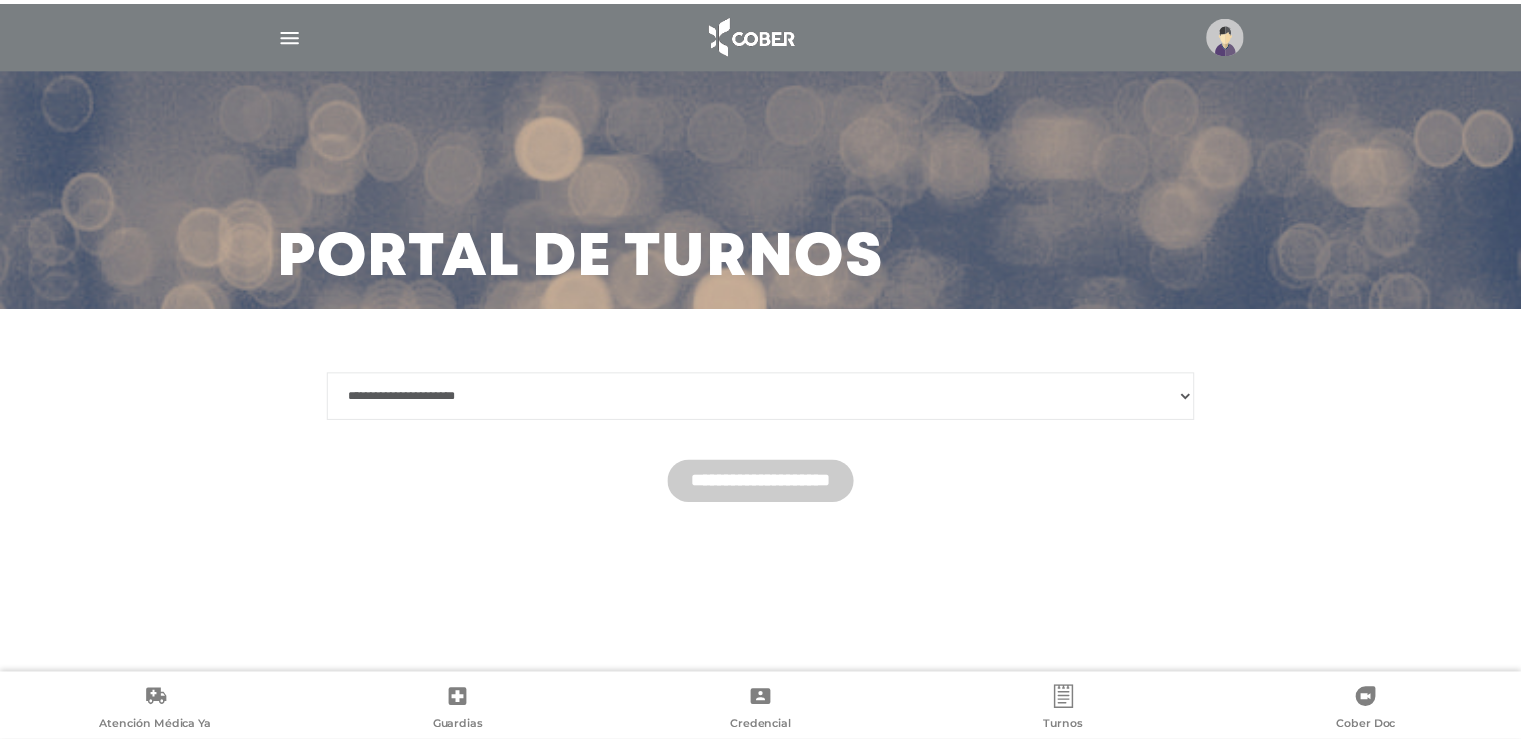 scroll, scrollTop: 0, scrollLeft: 0, axis: both 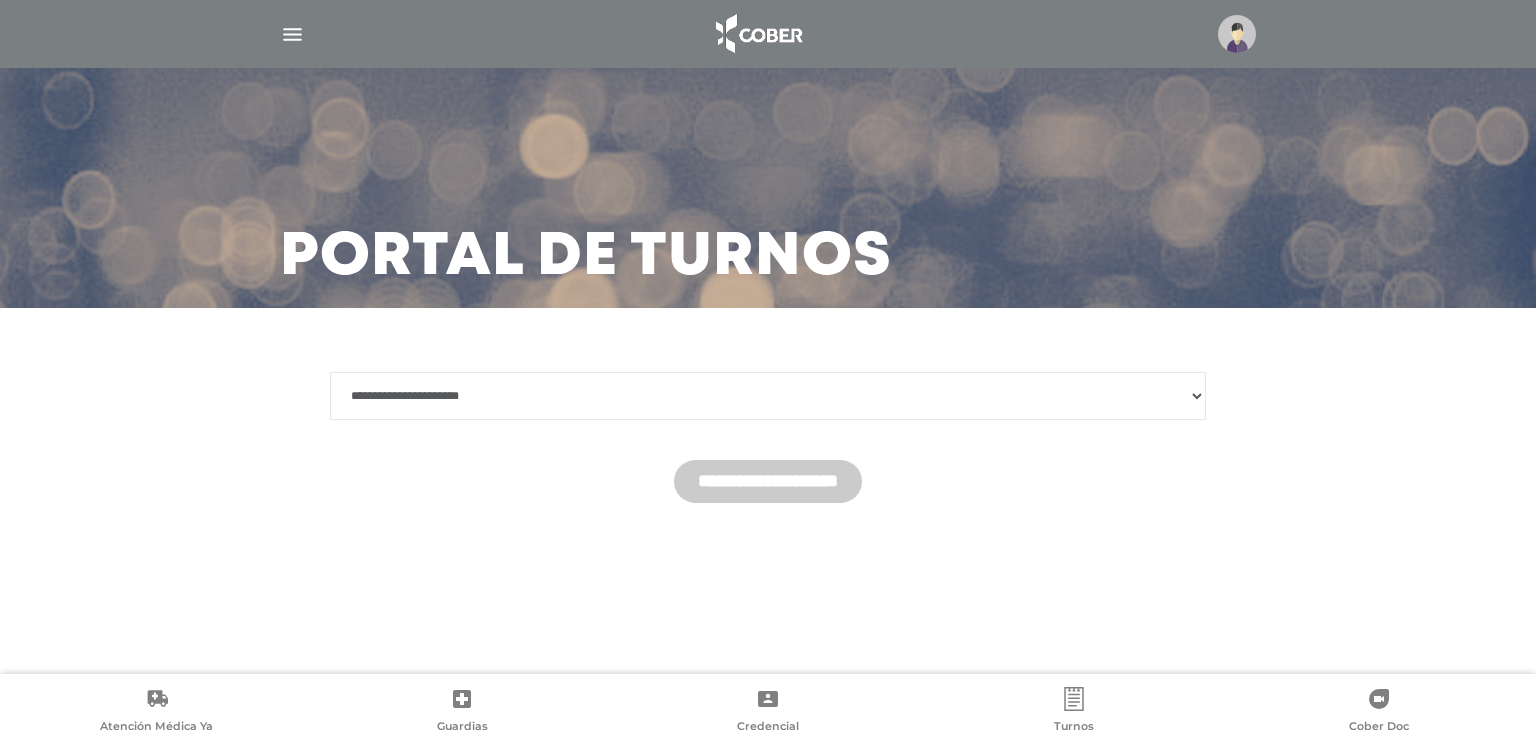 click on "**********" at bounding box center [768, 396] 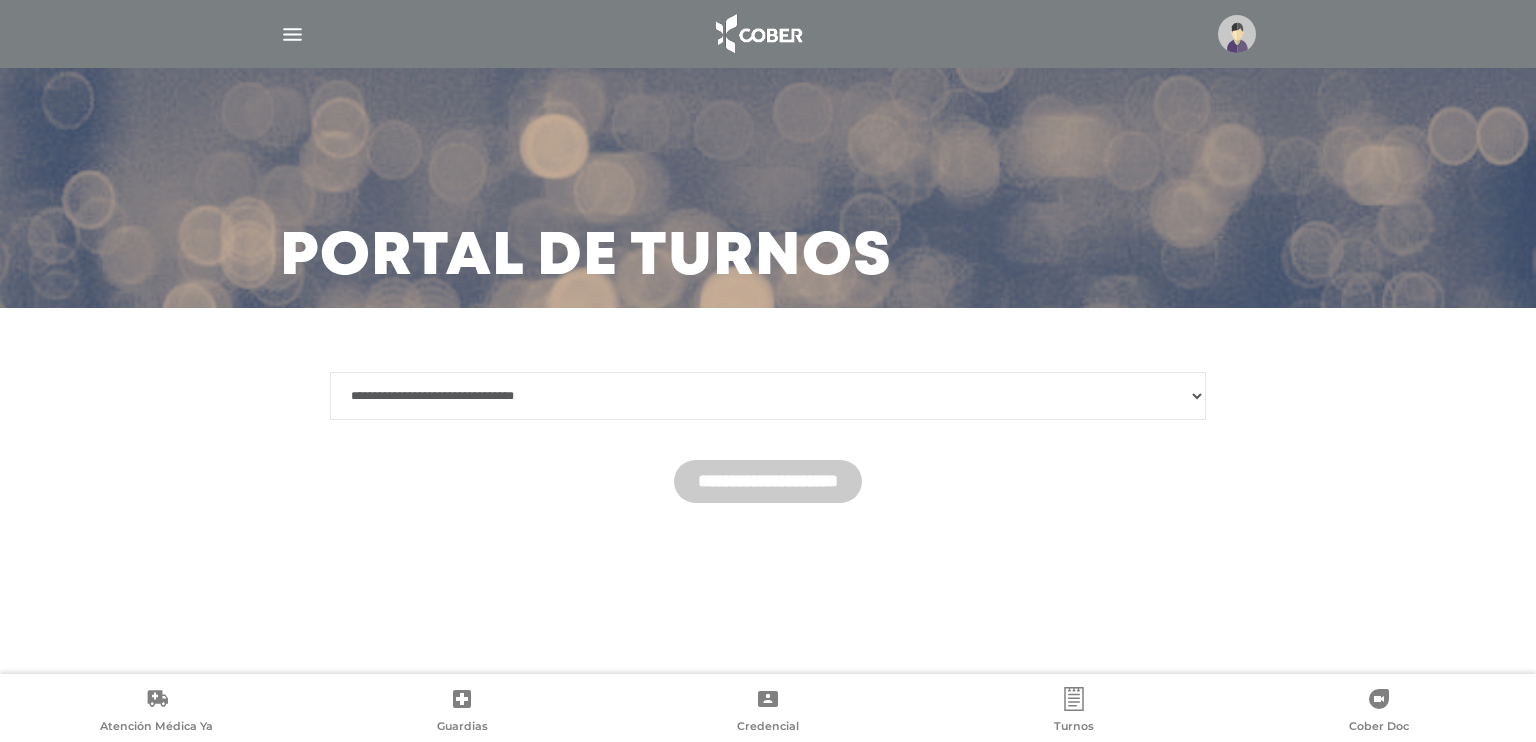 click on "**********" at bounding box center [768, 396] 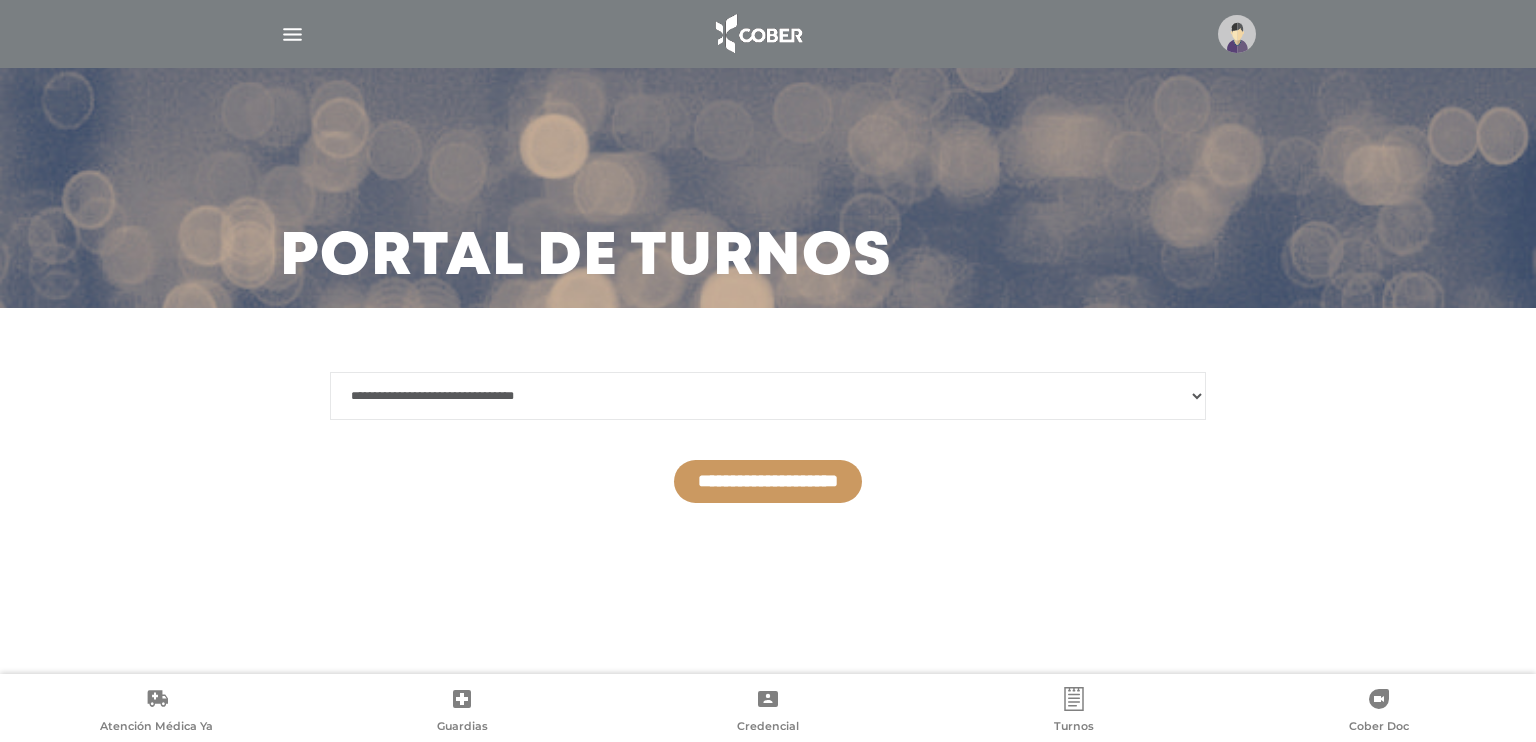 click on "**********" at bounding box center [768, 481] 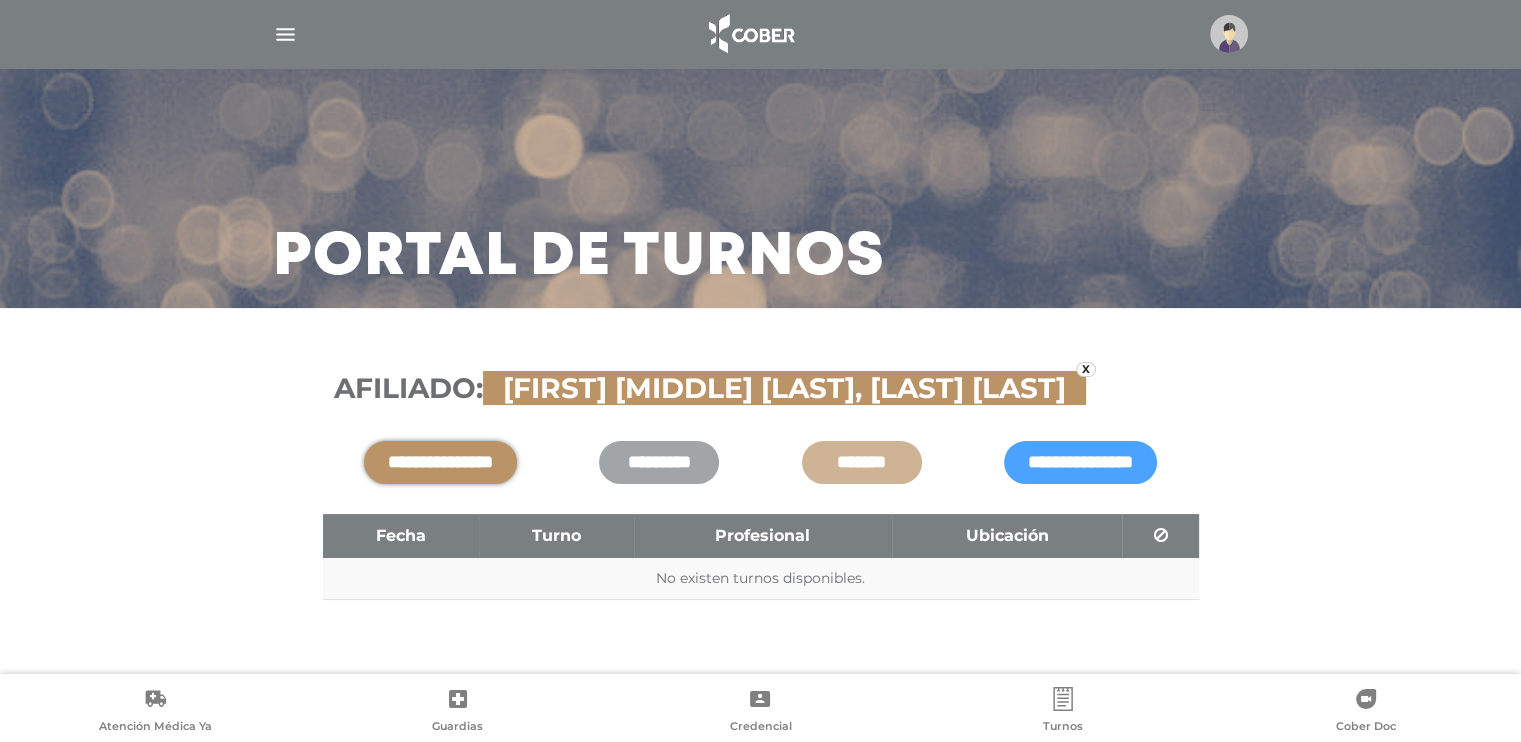scroll, scrollTop: 12, scrollLeft: 0, axis: vertical 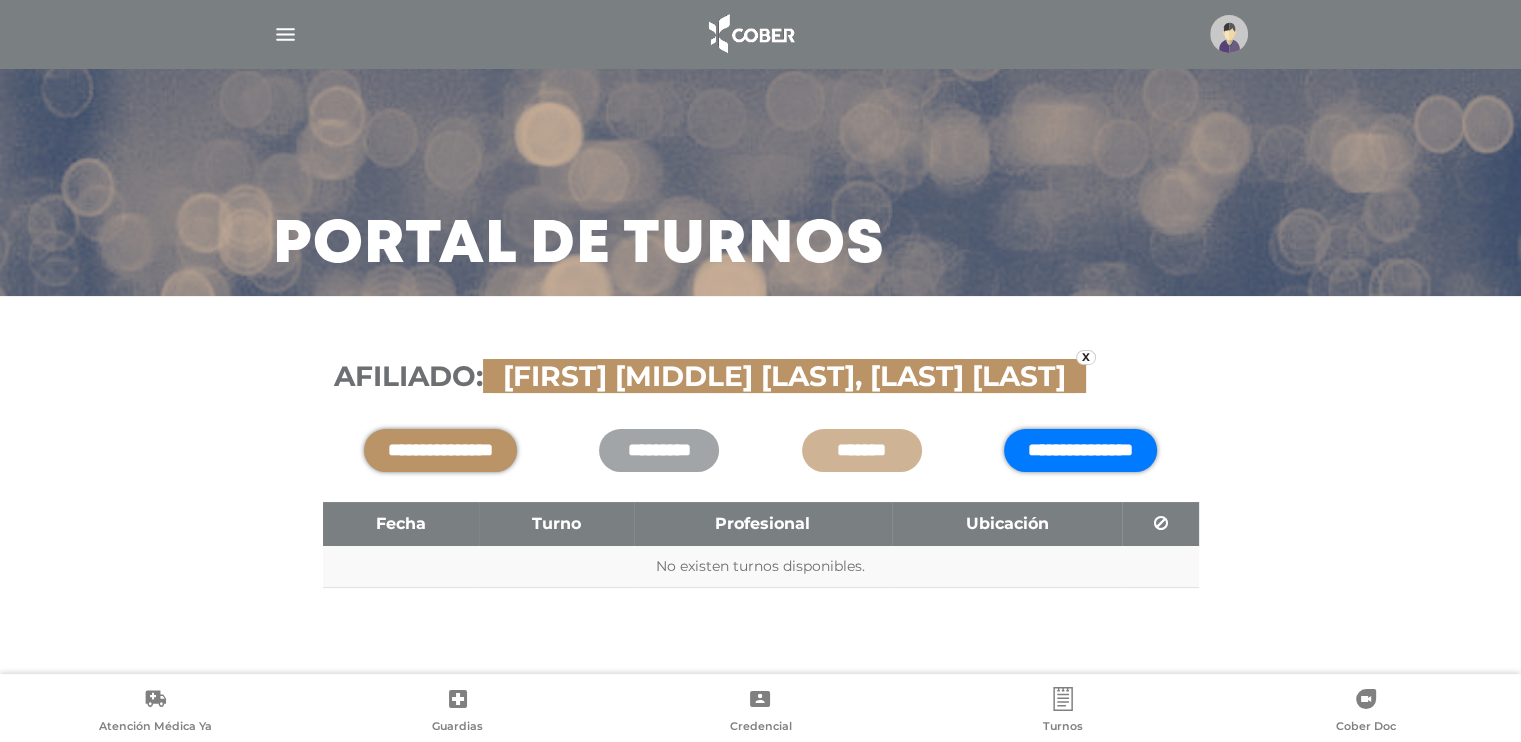 click on "**********" at bounding box center [1080, 450] 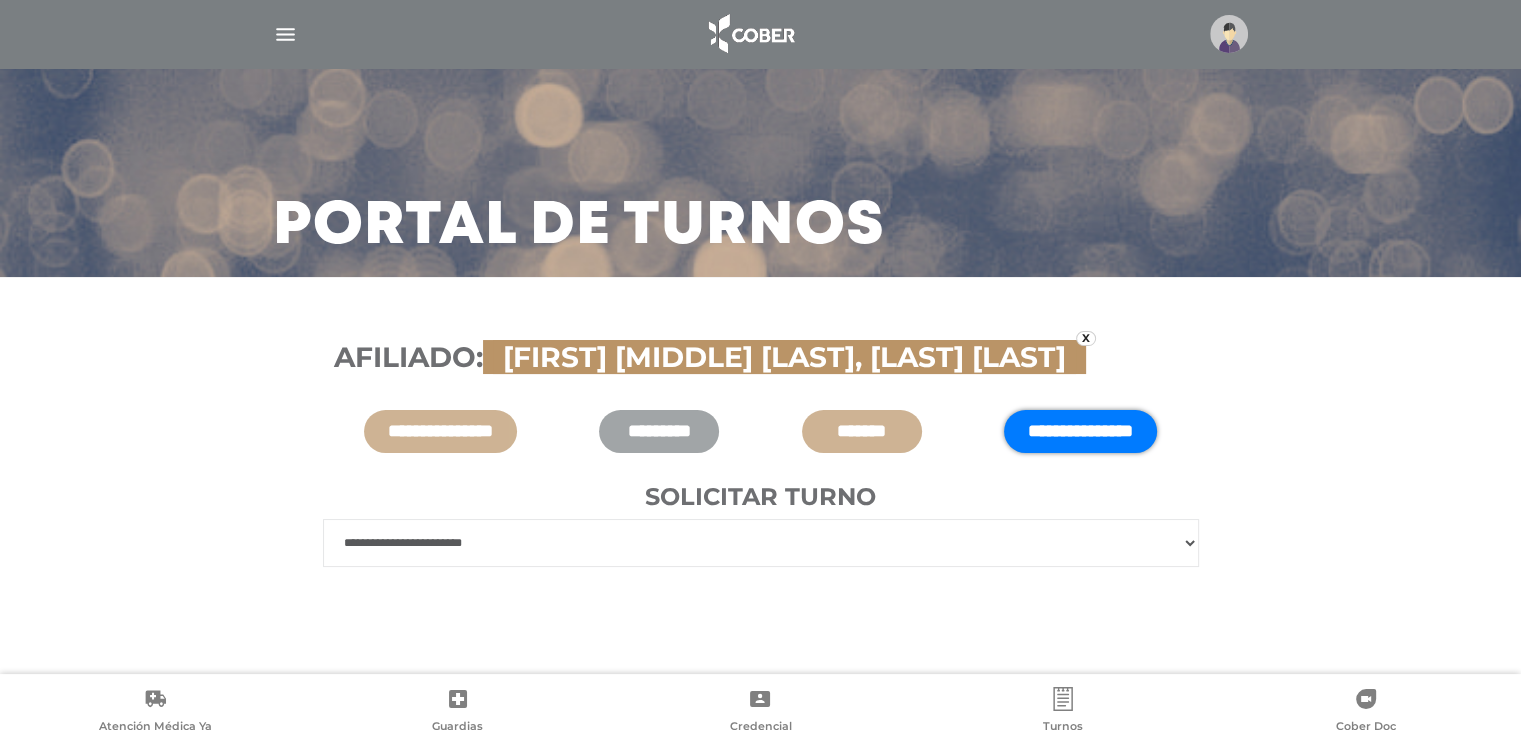 scroll, scrollTop: 36, scrollLeft: 0, axis: vertical 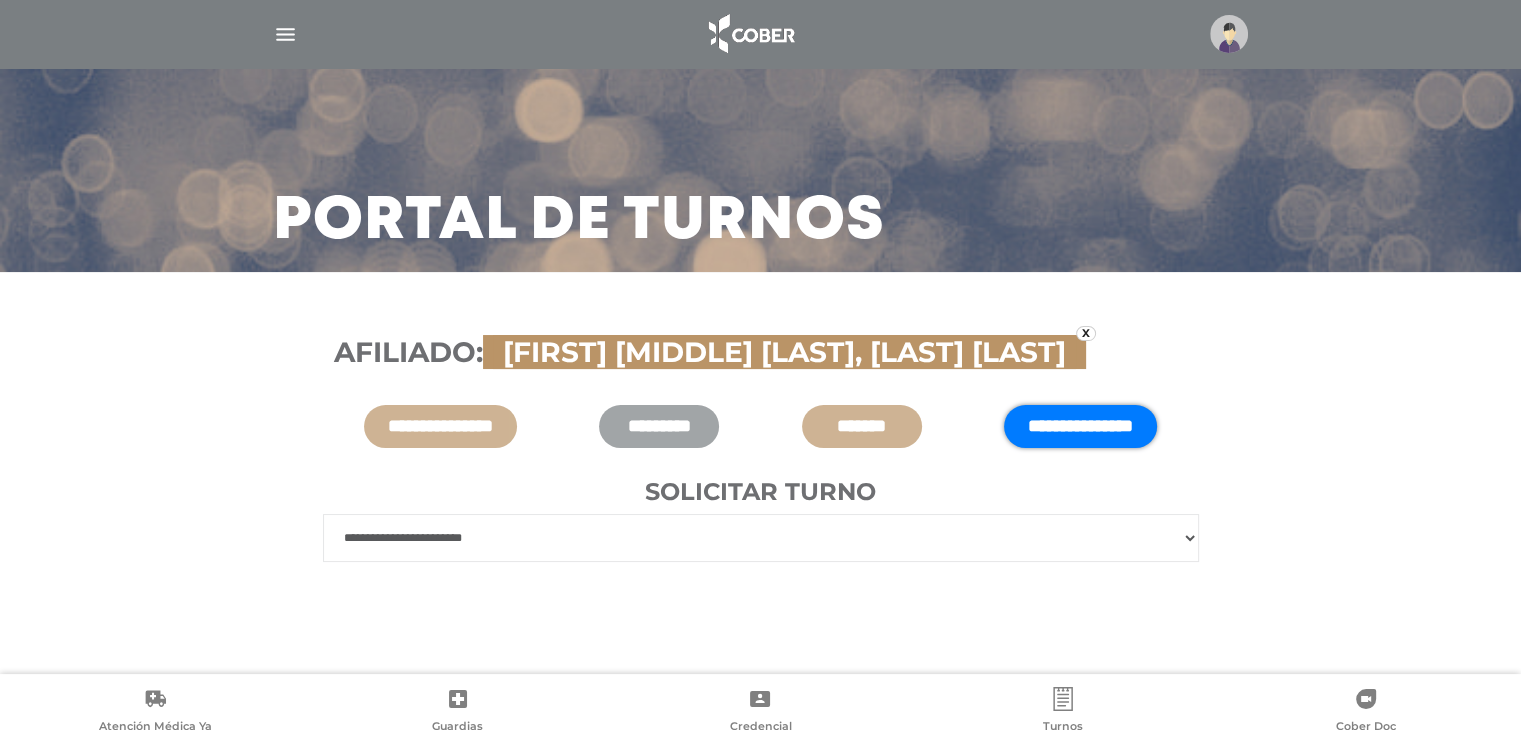 click on "**********" at bounding box center (761, 538) 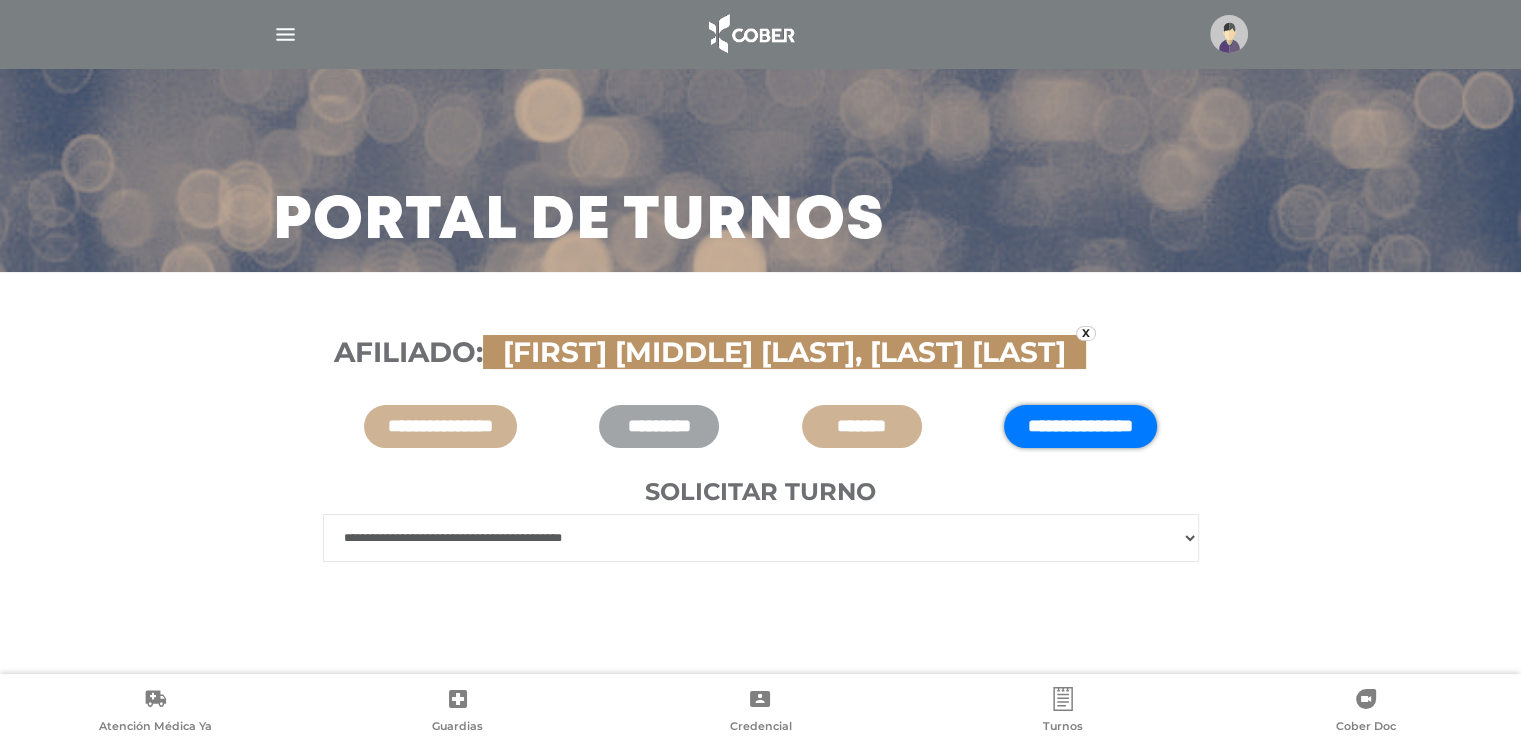click on "**********" at bounding box center (761, 538) 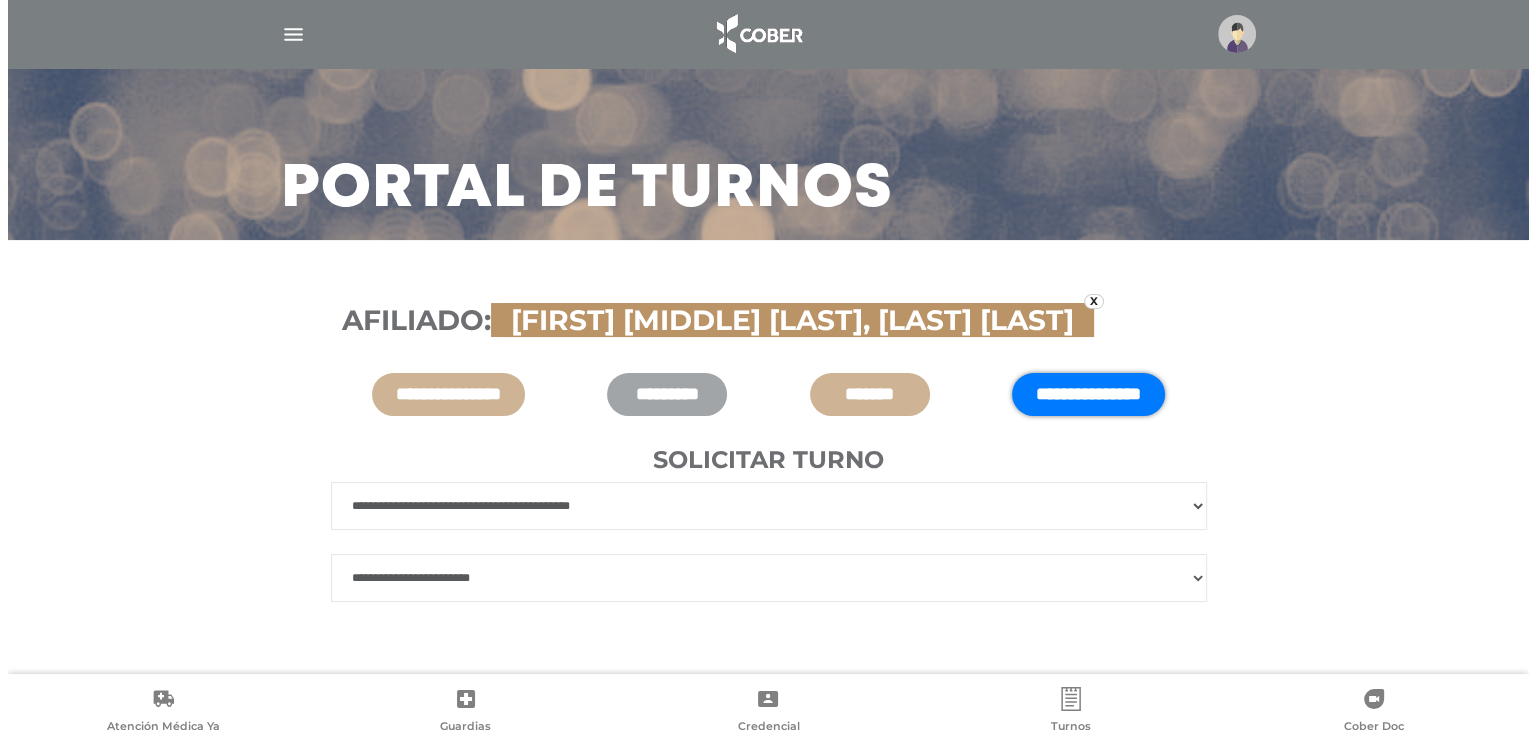 scroll, scrollTop: 84, scrollLeft: 0, axis: vertical 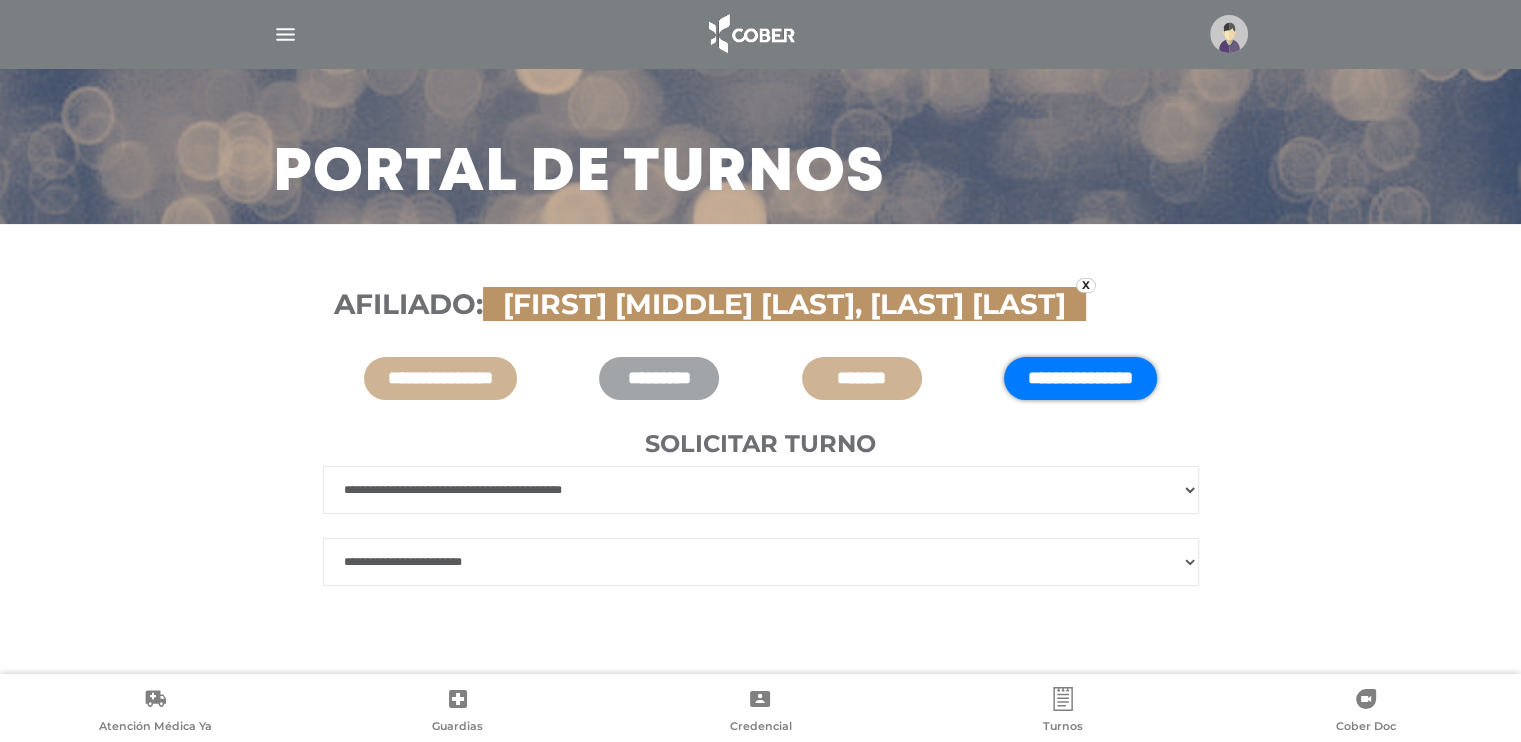 click on "**********" at bounding box center [761, 562] 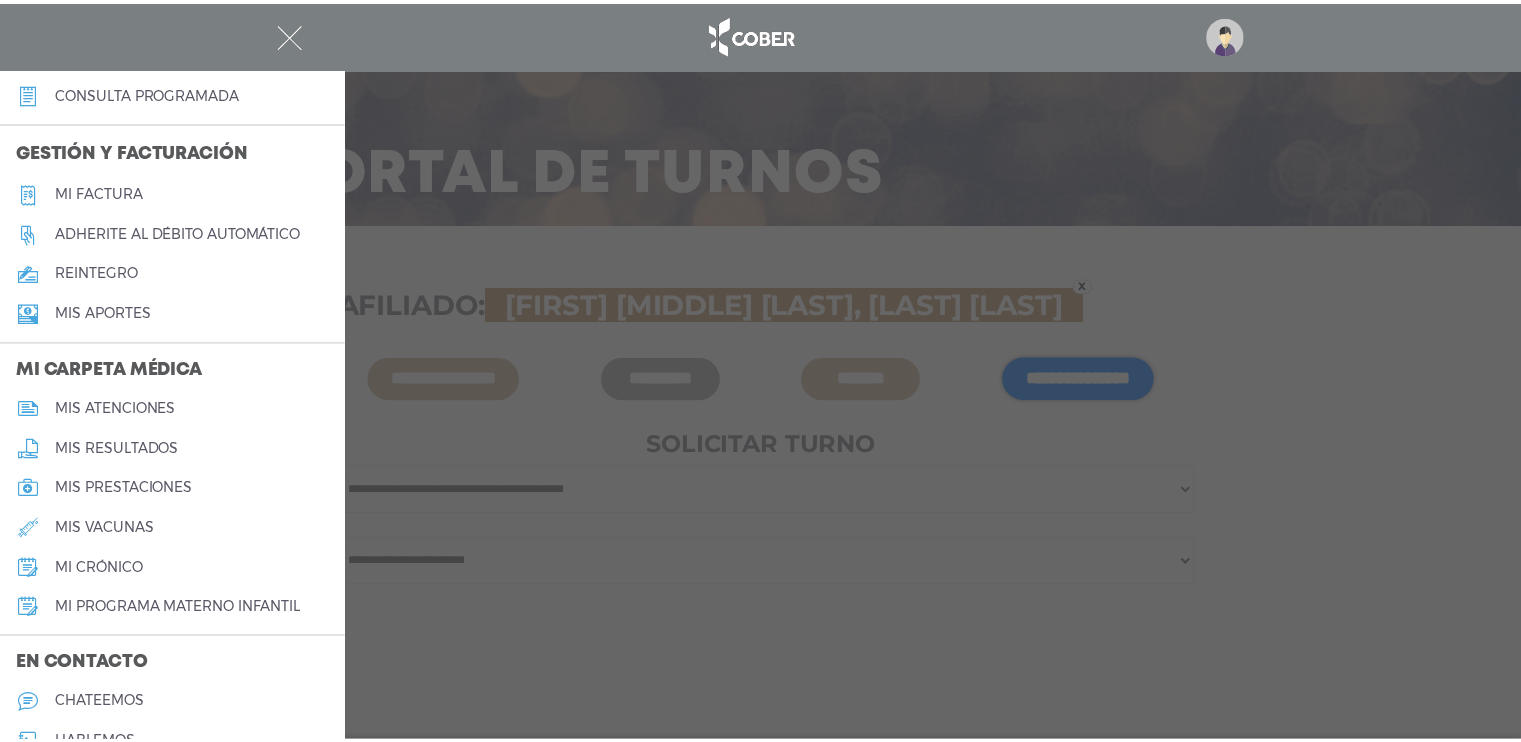 scroll, scrollTop: 700, scrollLeft: 0, axis: vertical 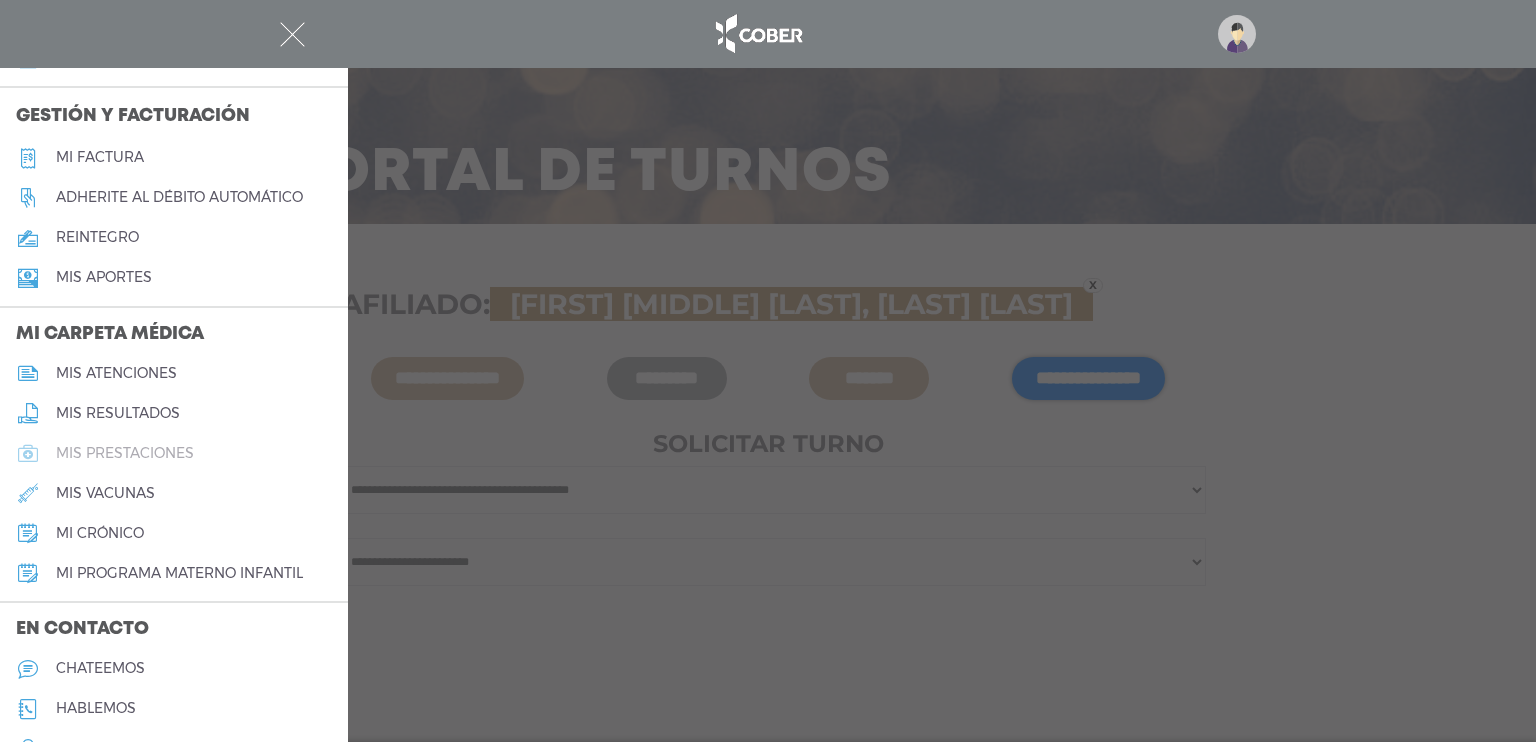 click on "mis prestaciones" at bounding box center (125, 453) 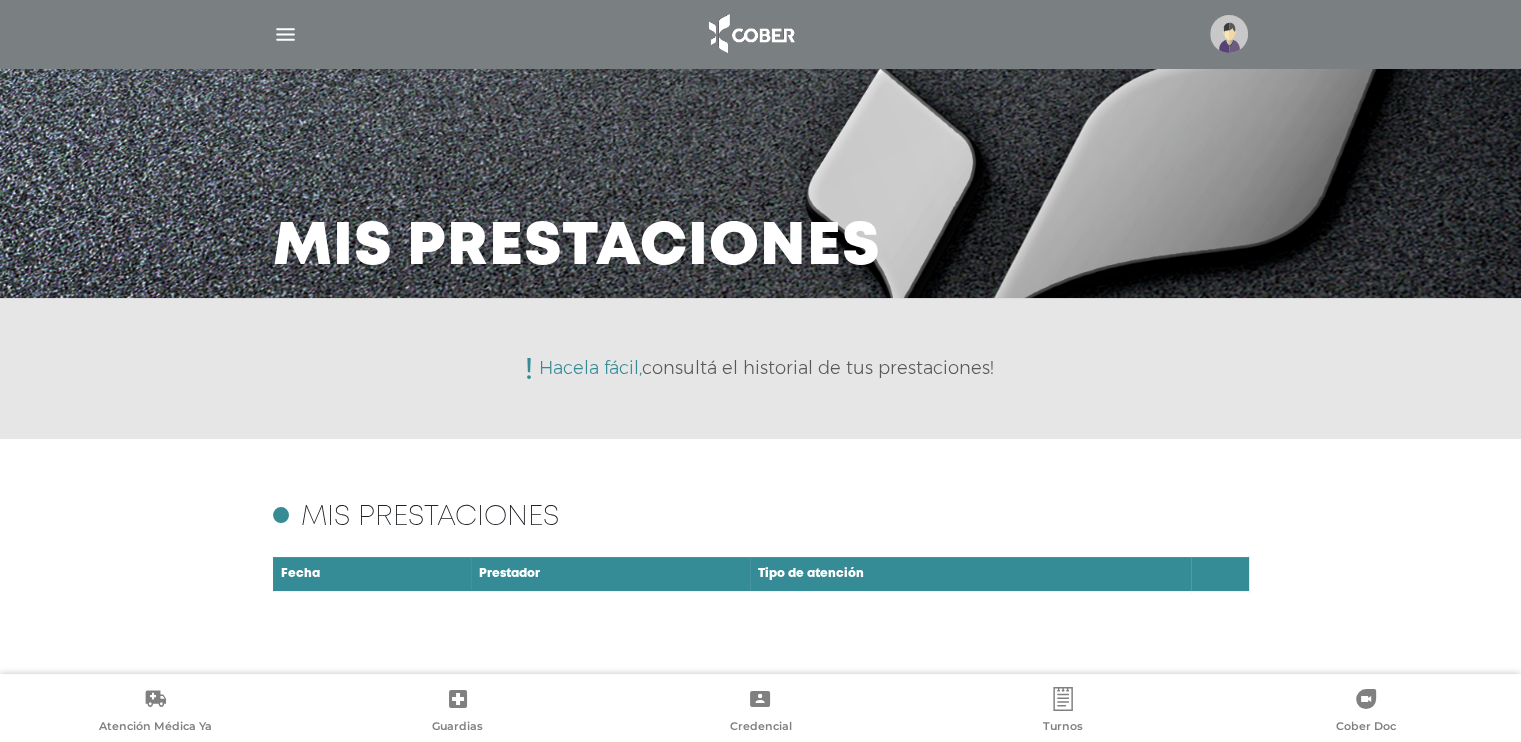 scroll, scrollTop: 13, scrollLeft: 0, axis: vertical 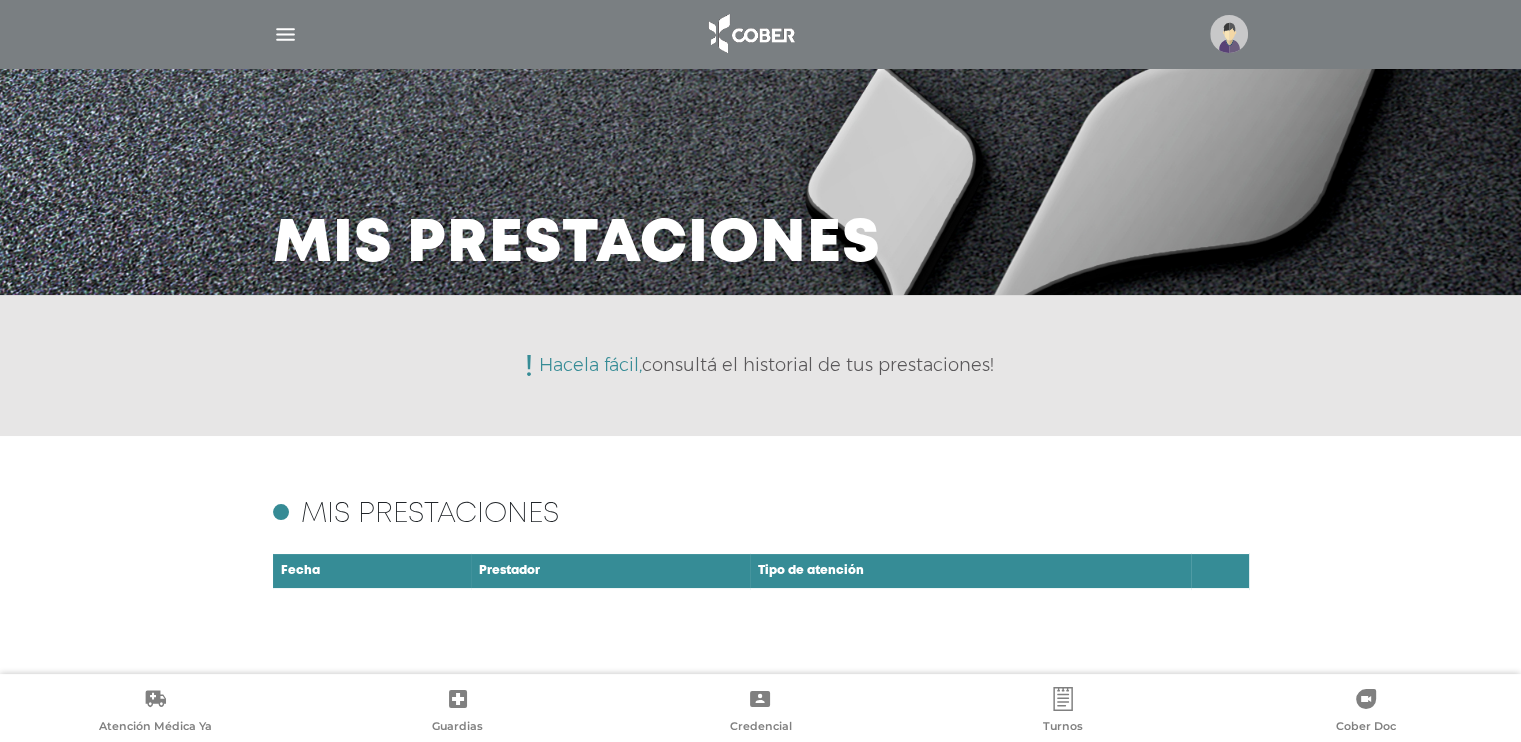 click at bounding box center [285, 34] 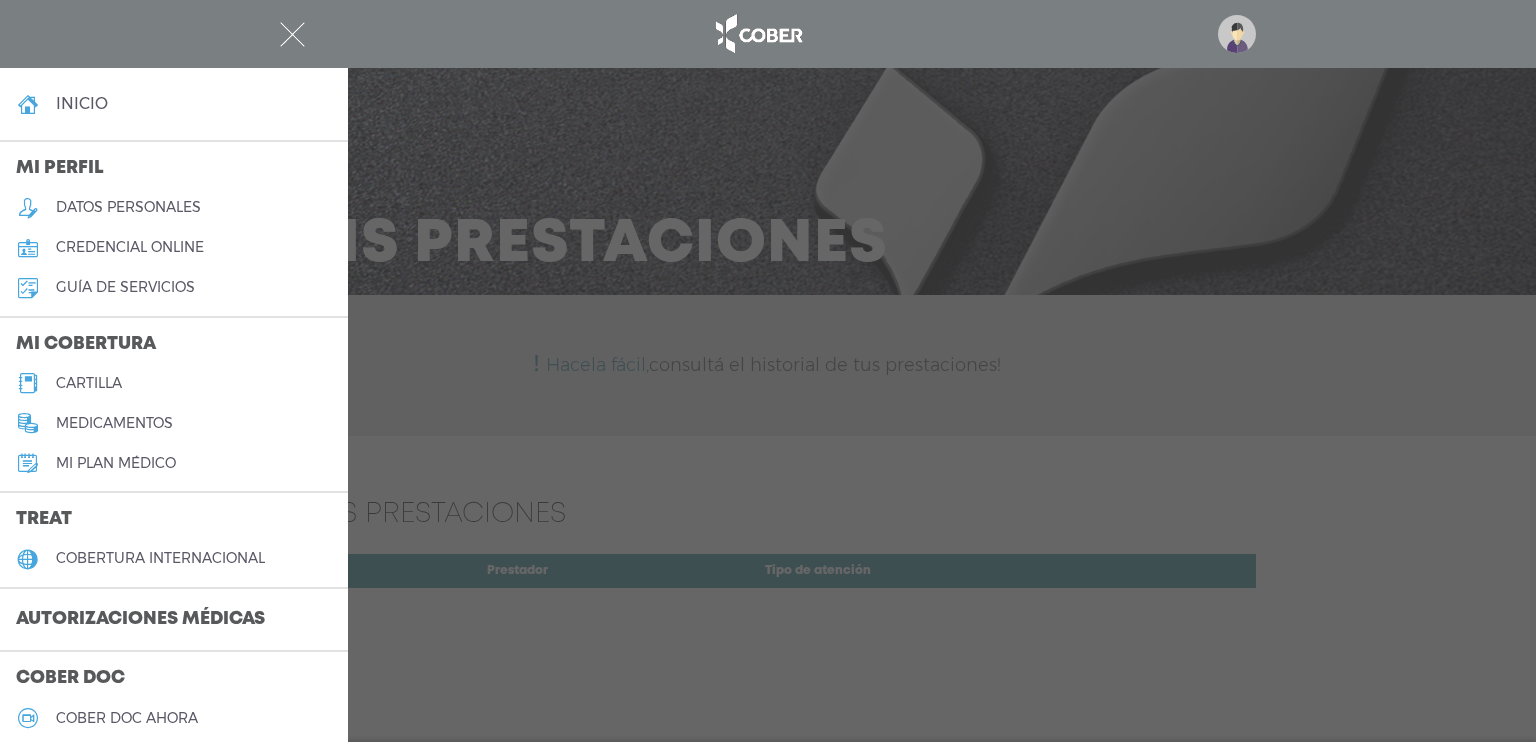 click on "guía de servicios" at bounding box center (125, 287) 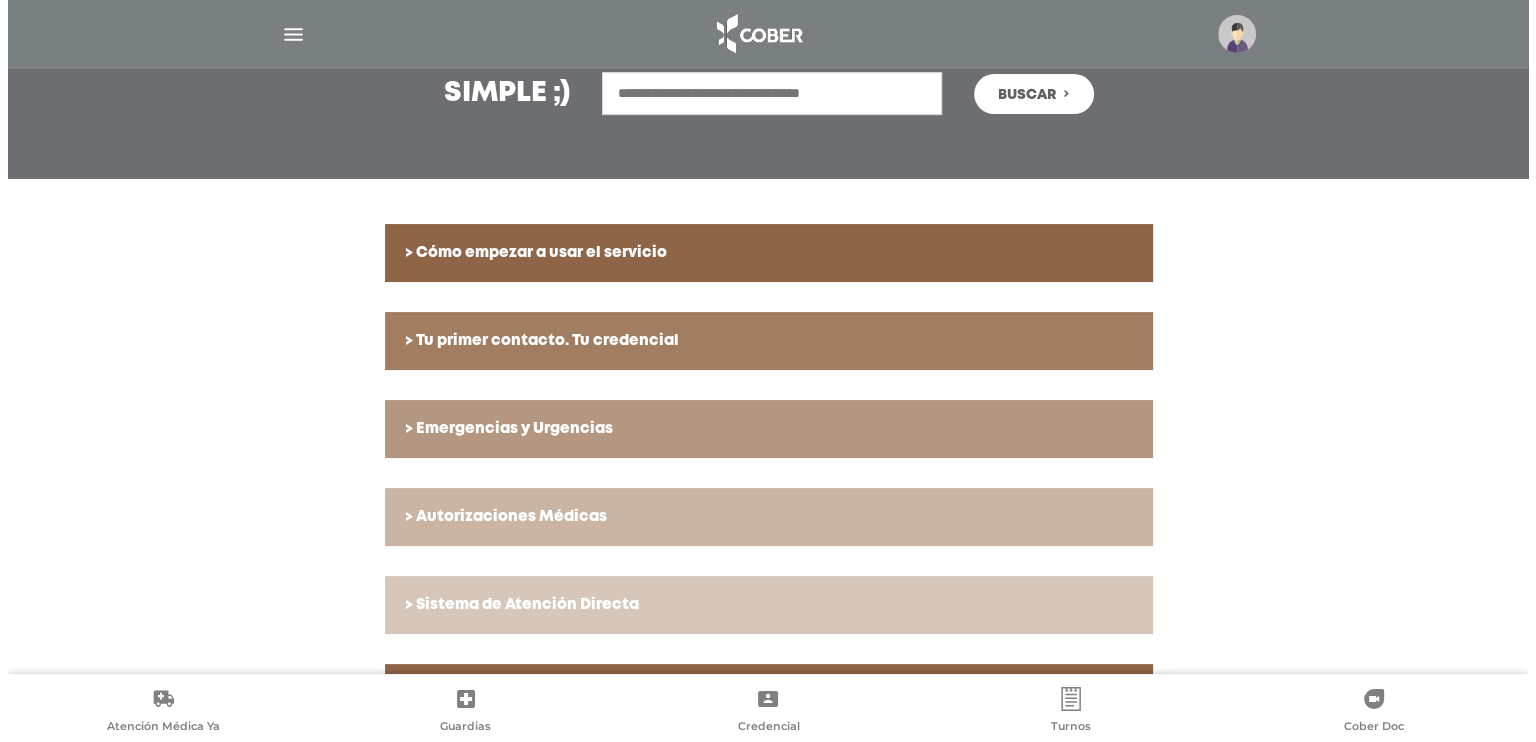 scroll, scrollTop: 0, scrollLeft: 0, axis: both 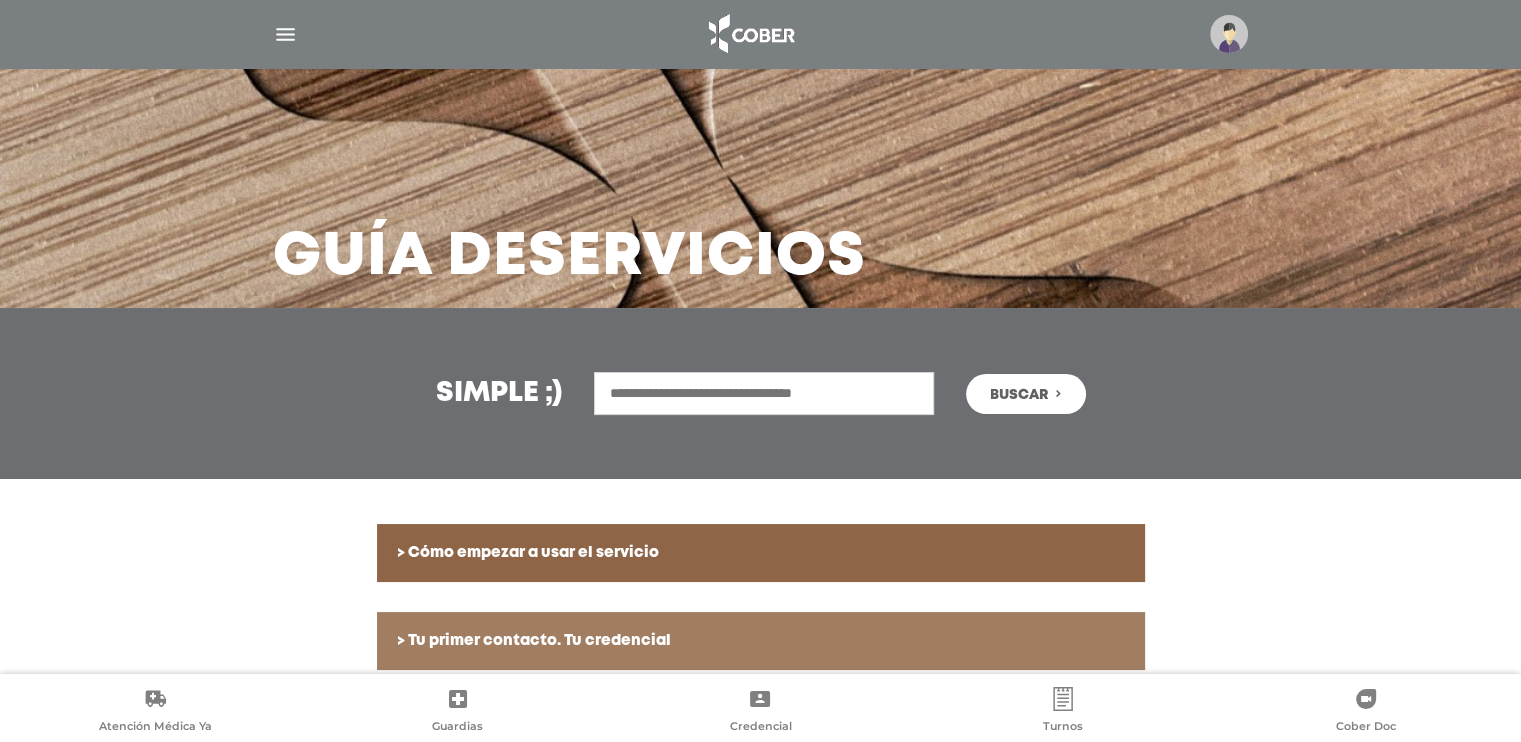 click at bounding box center (285, 34) 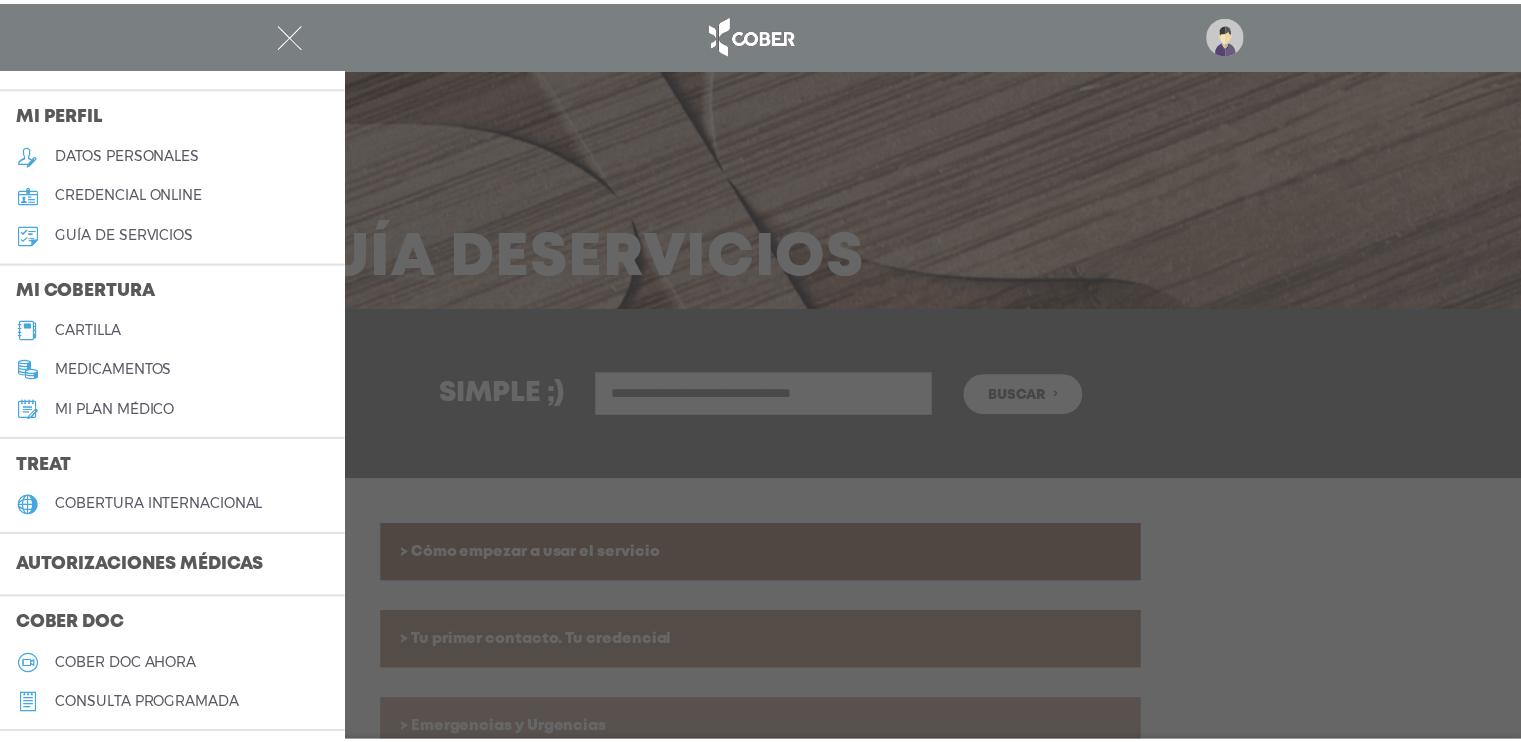 scroll, scrollTop: 100, scrollLeft: 0, axis: vertical 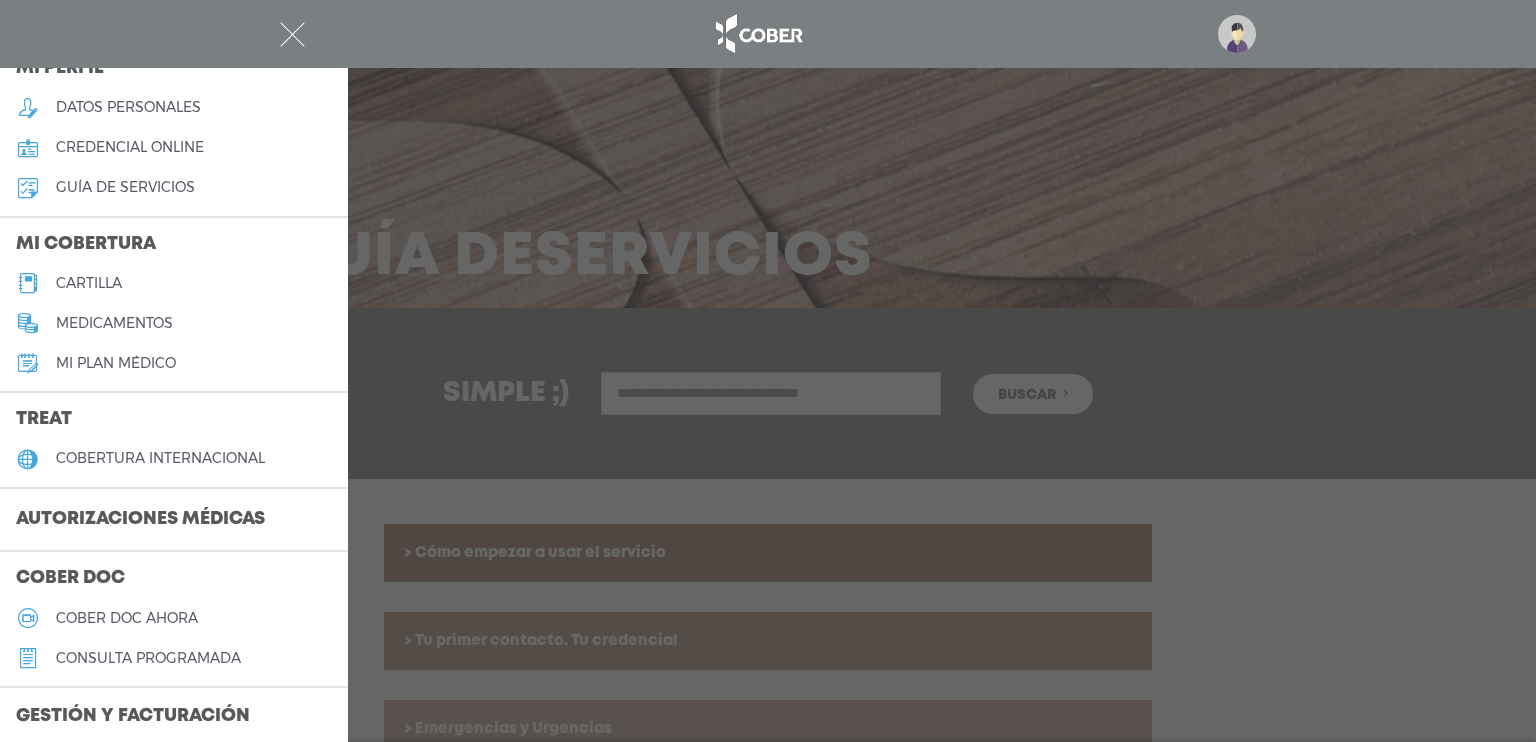 click on "Mi plan médico" at bounding box center (116, 363) 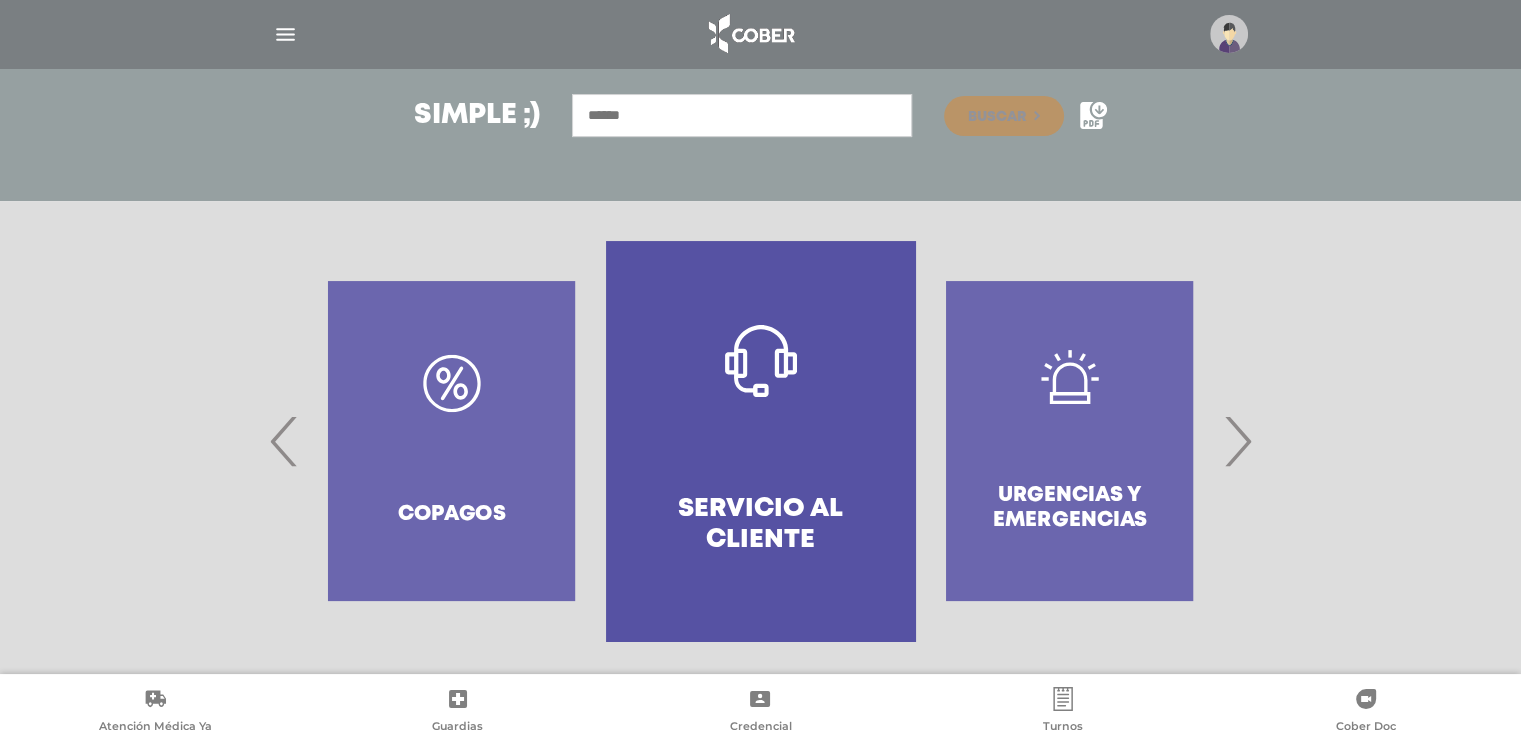 scroll, scrollTop: 284, scrollLeft: 0, axis: vertical 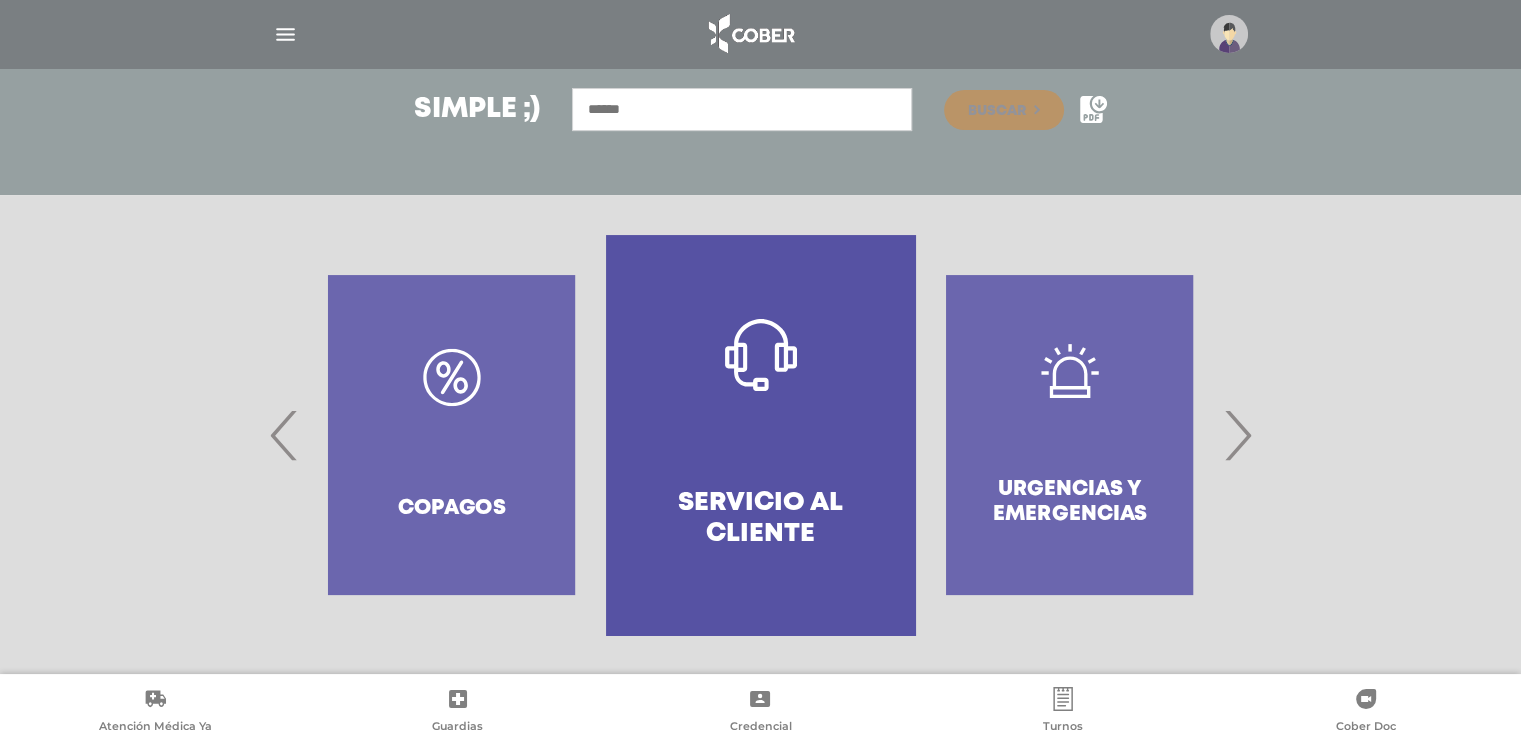 click on "Copagos" at bounding box center [451, 435] 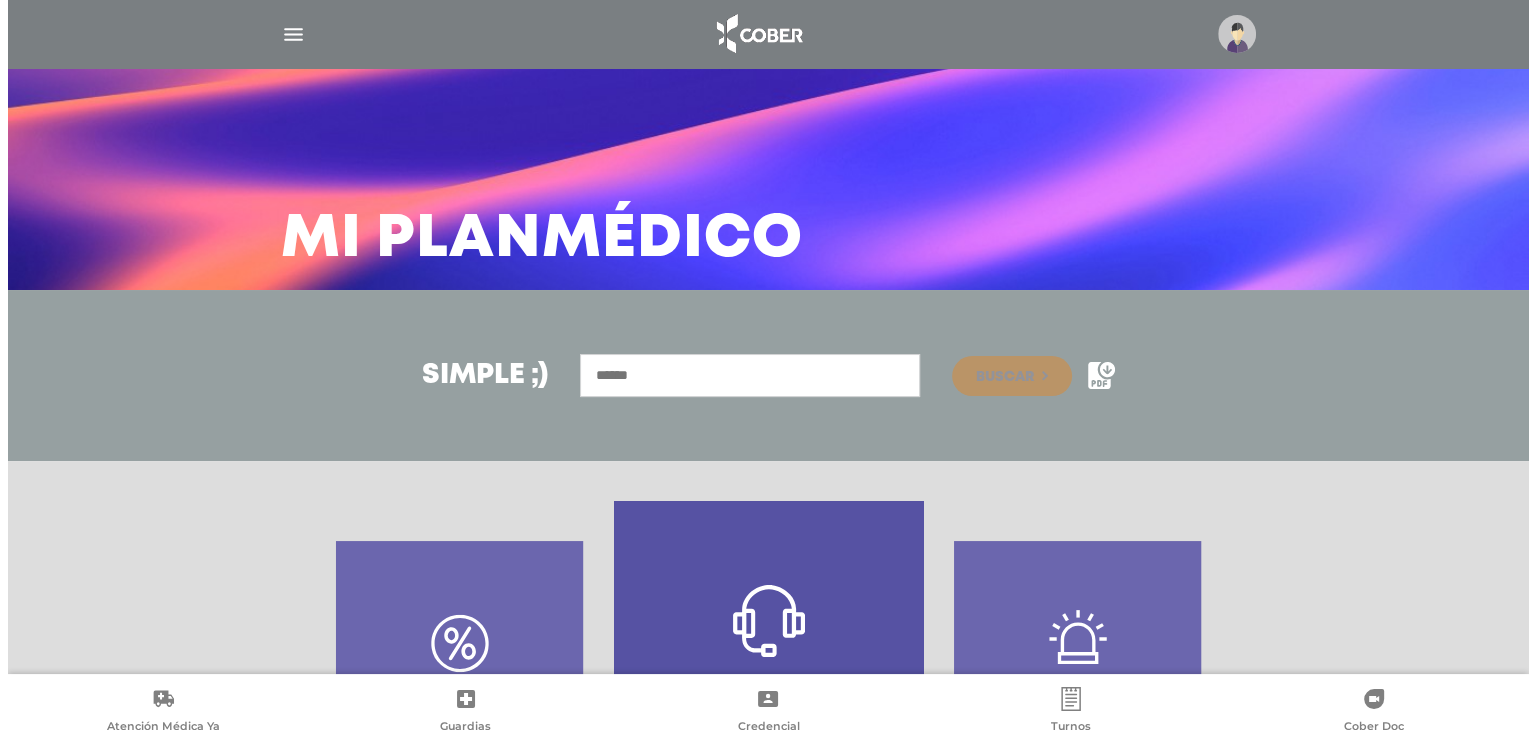 scroll, scrollTop: 0, scrollLeft: 0, axis: both 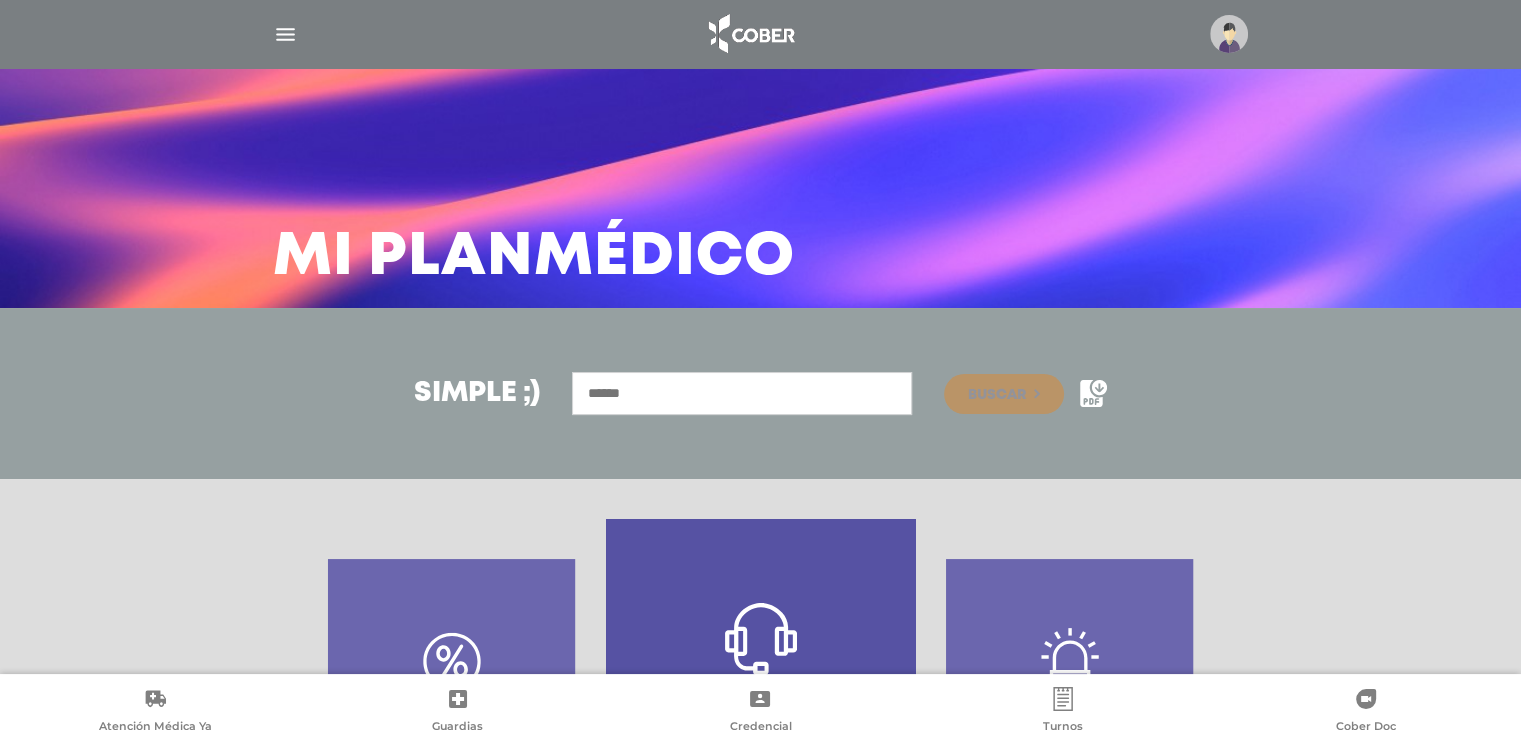 click at bounding box center [285, 34] 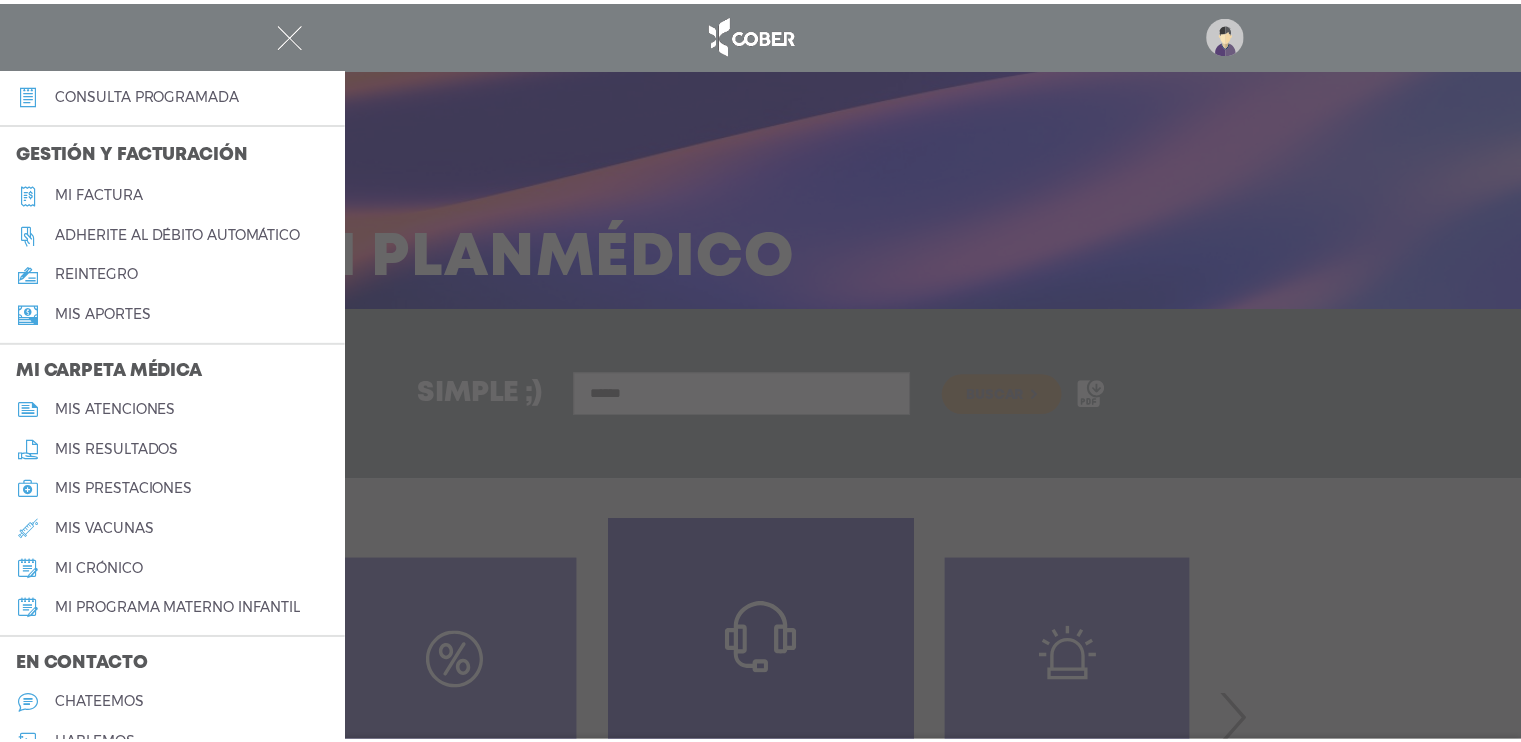scroll, scrollTop: 700, scrollLeft: 0, axis: vertical 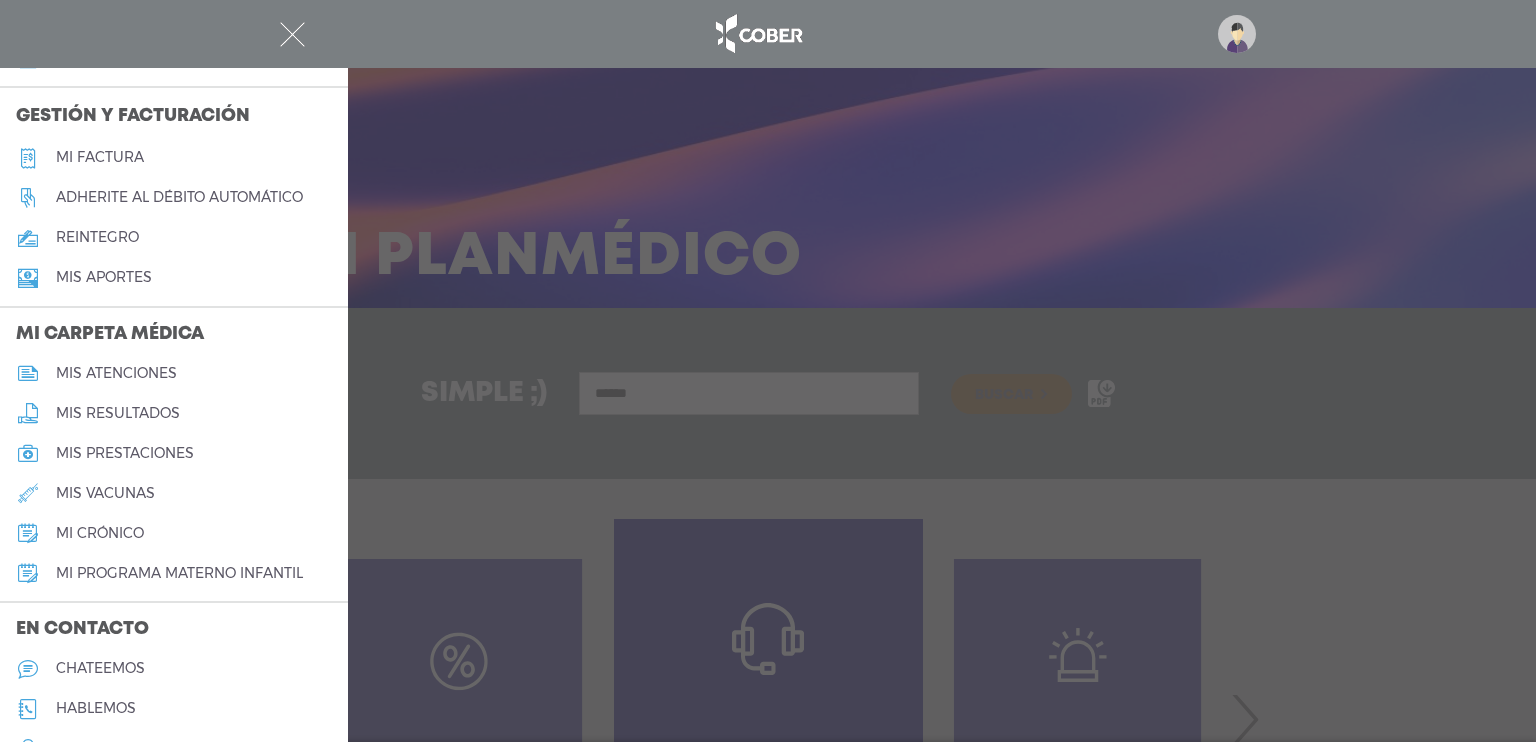 click on "mis atenciones" at bounding box center (116, 373) 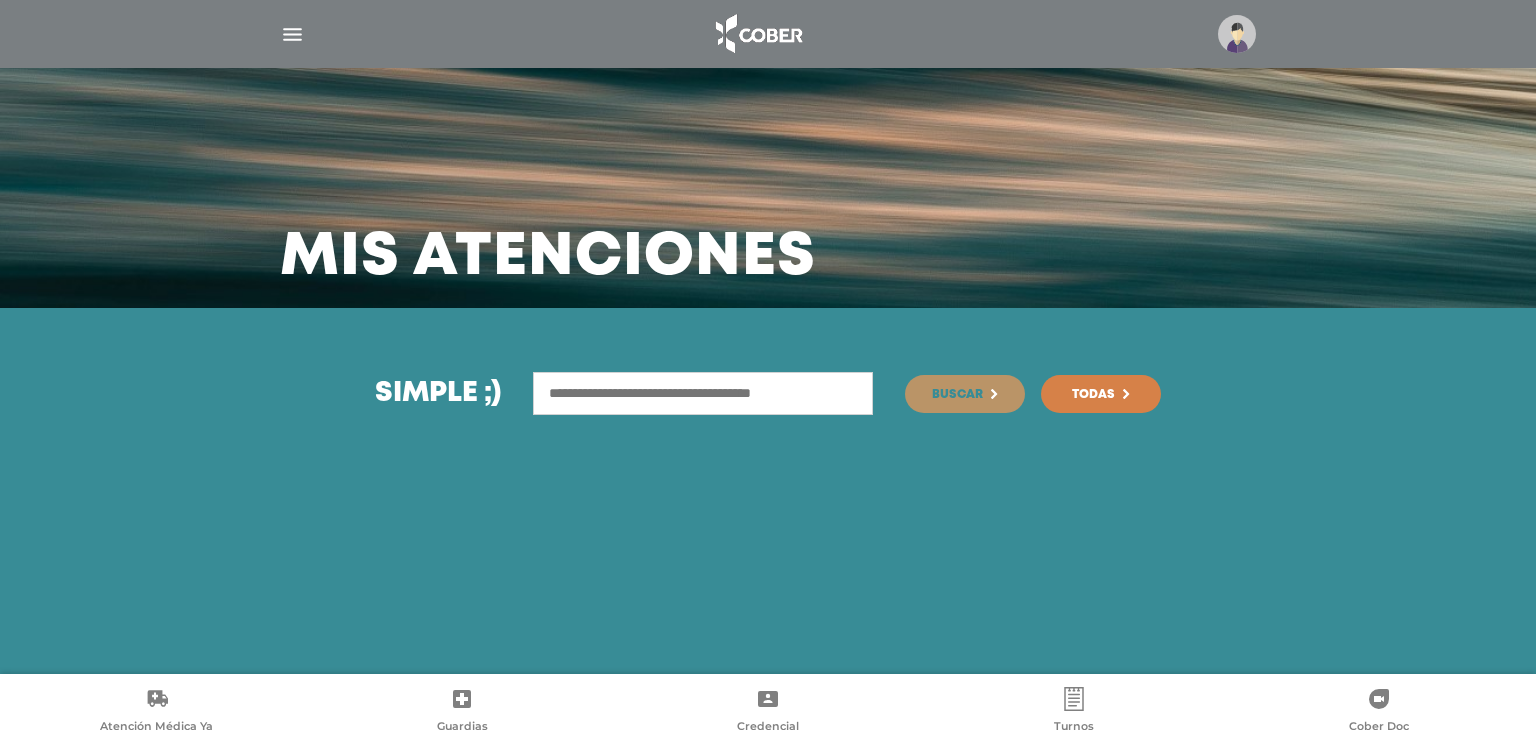 scroll, scrollTop: 0, scrollLeft: 0, axis: both 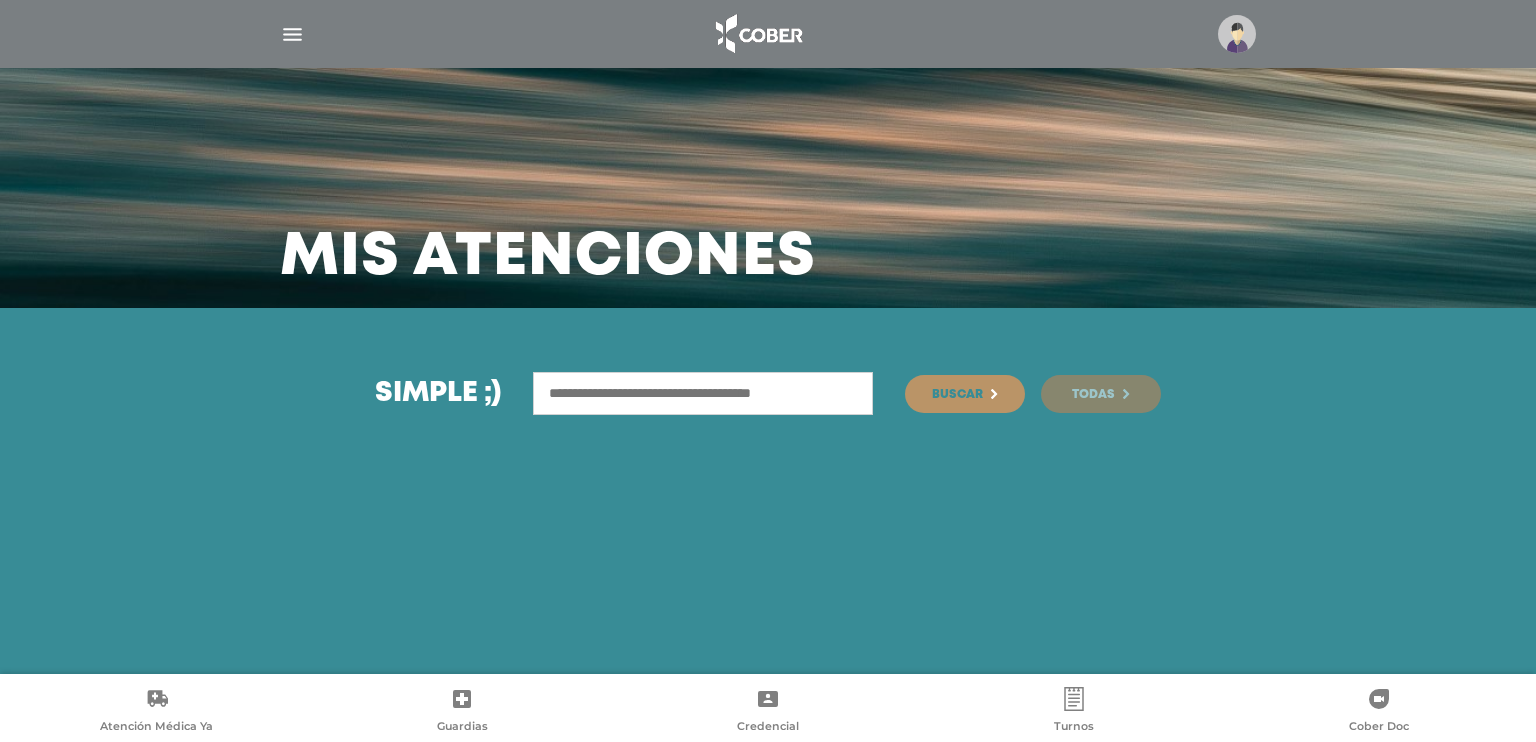 click on "Todas" at bounding box center (1093, 395) 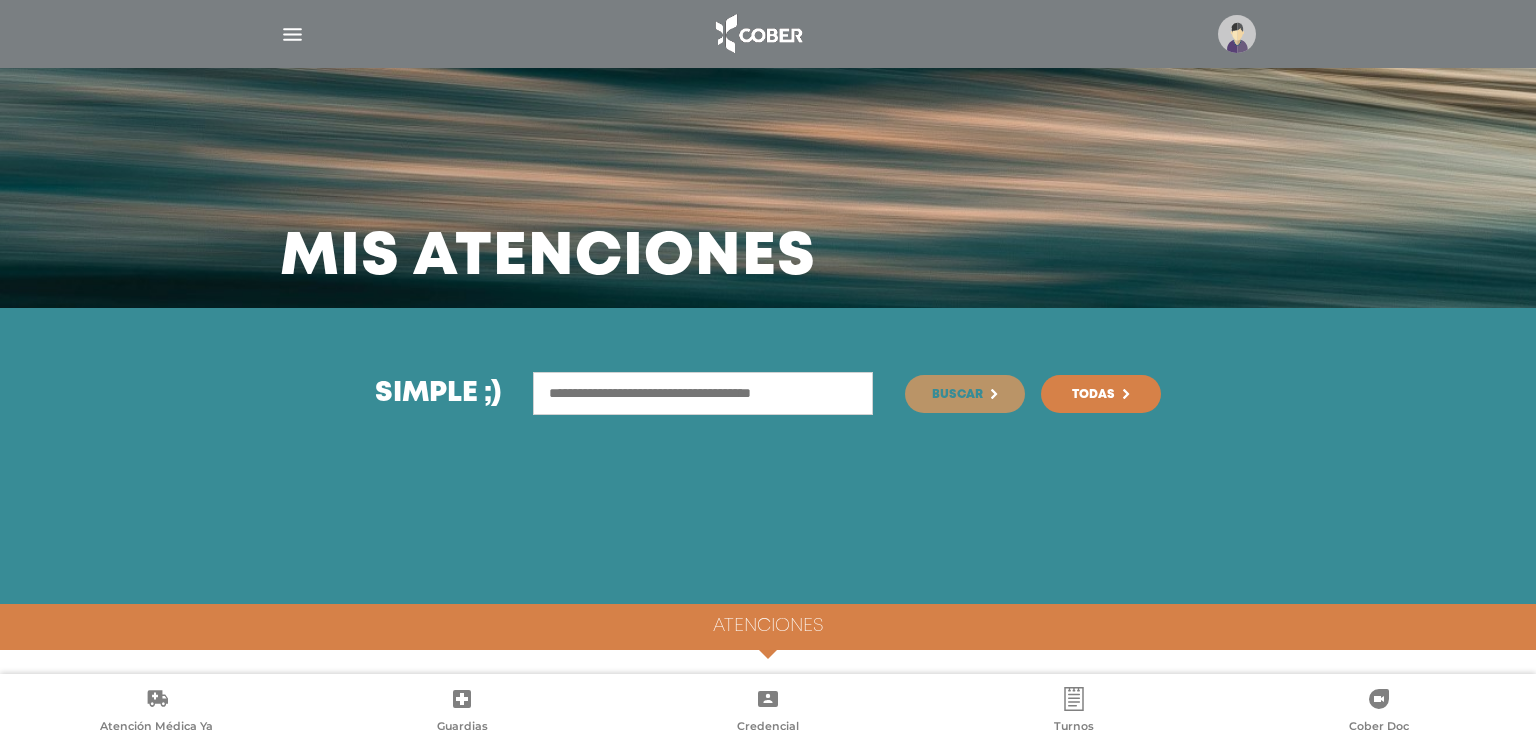 click at bounding box center [292, 34] 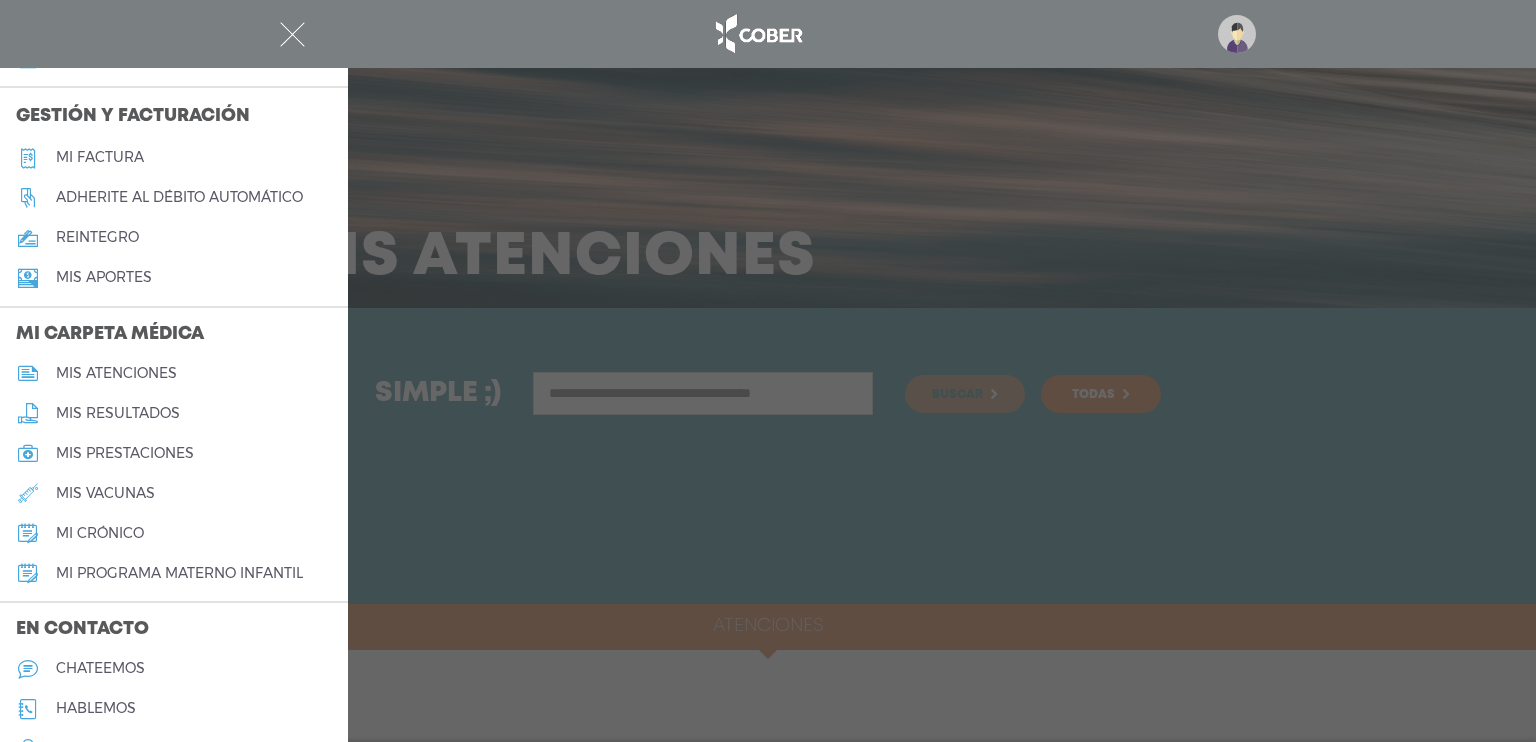 scroll, scrollTop: 800, scrollLeft: 0, axis: vertical 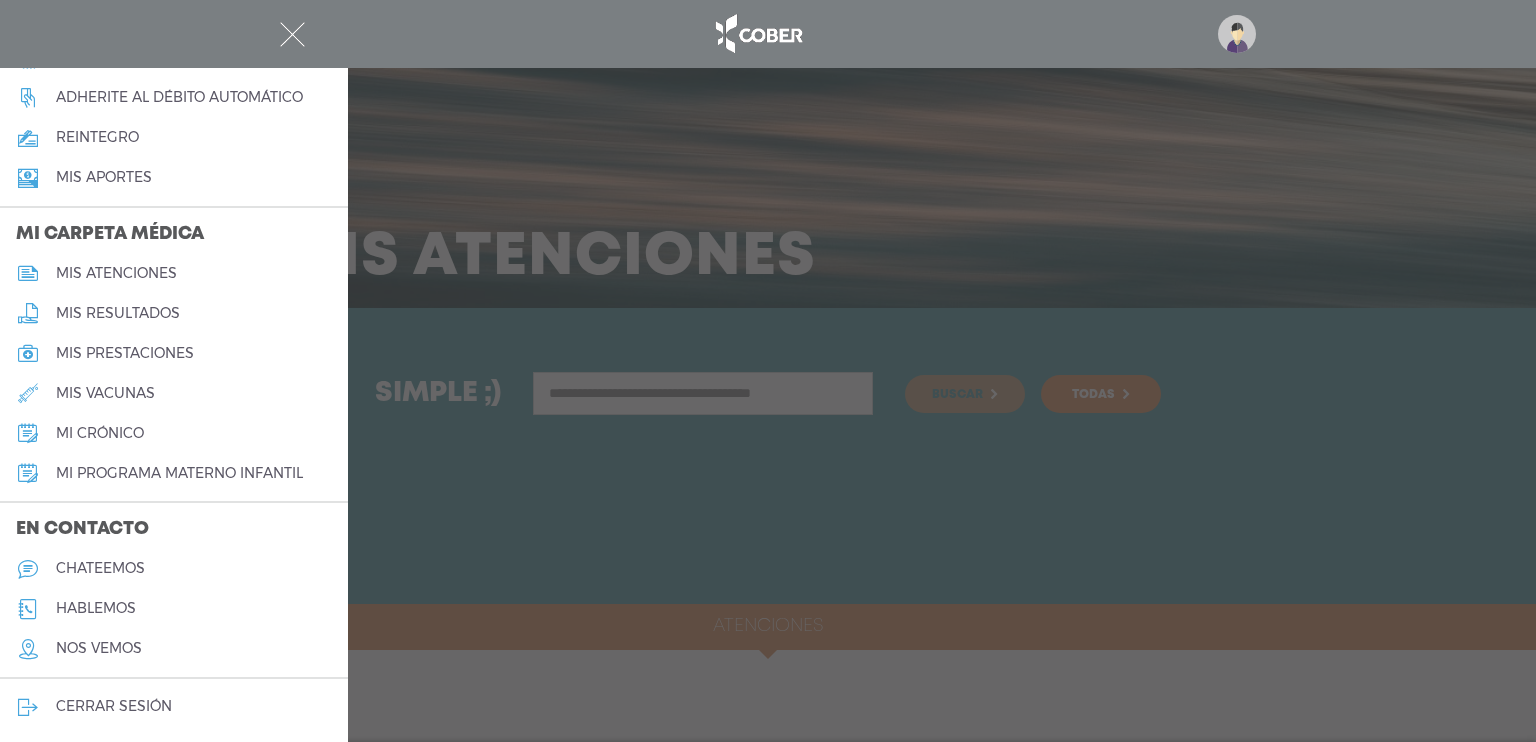 click on "mis prestaciones" at bounding box center (125, 353) 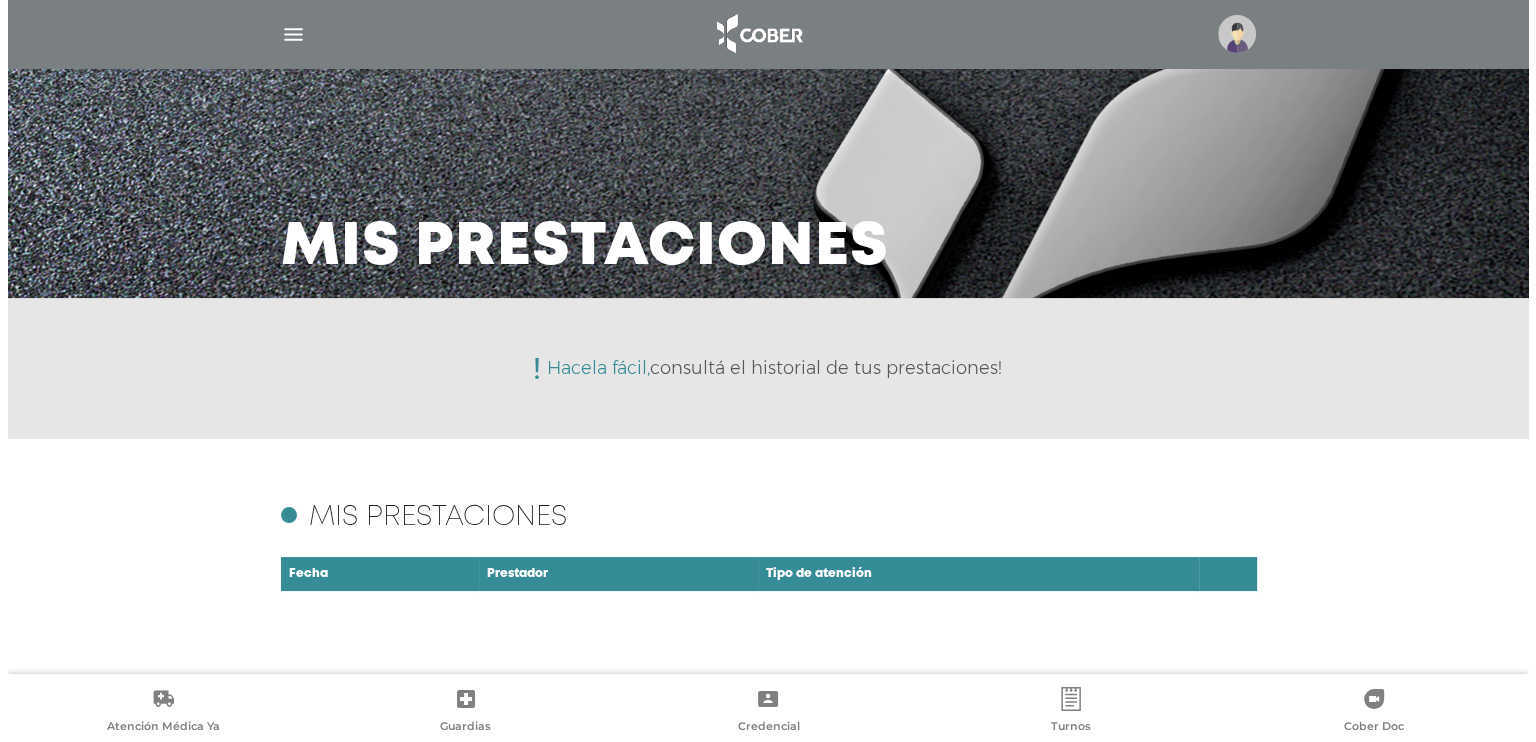scroll, scrollTop: 13, scrollLeft: 0, axis: vertical 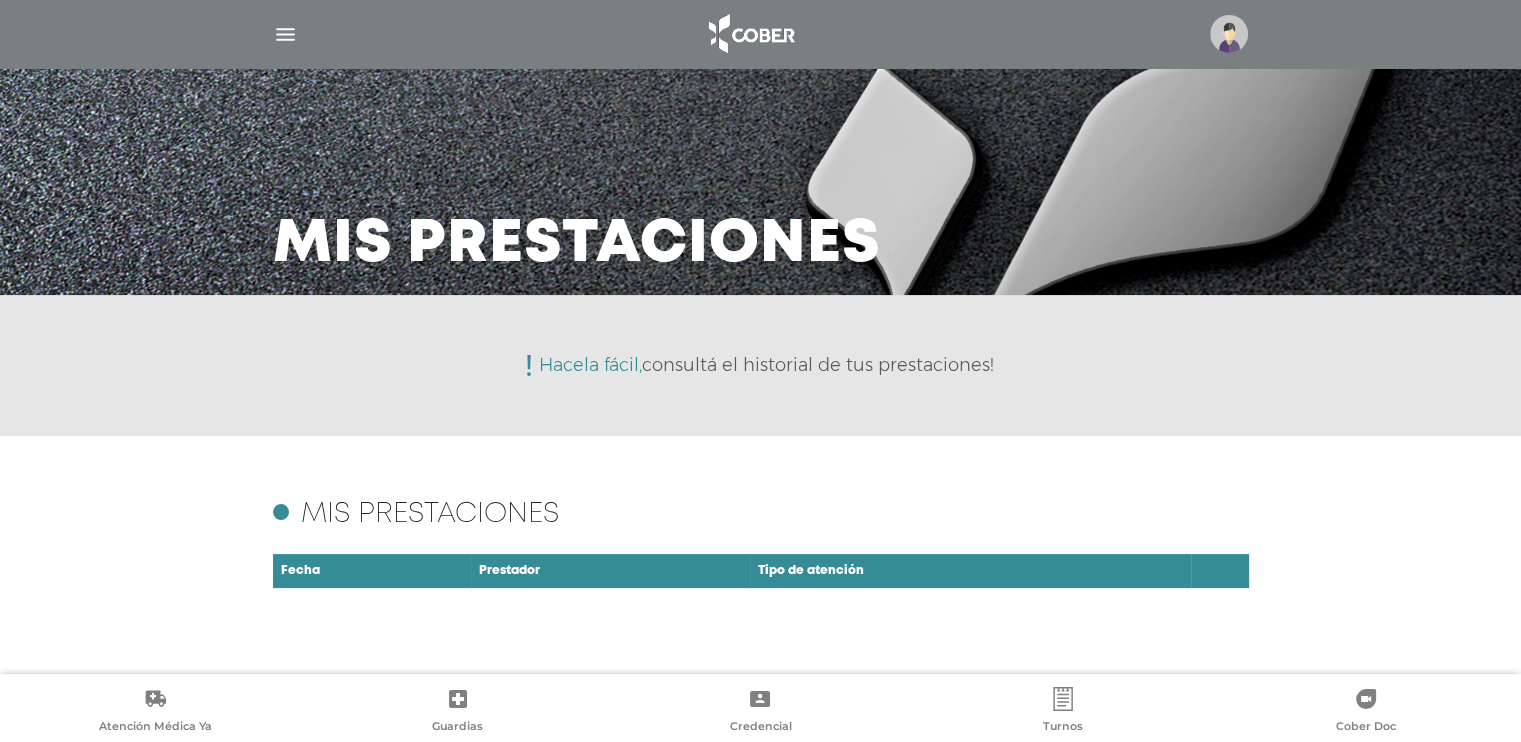 click at bounding box center (285, 34) 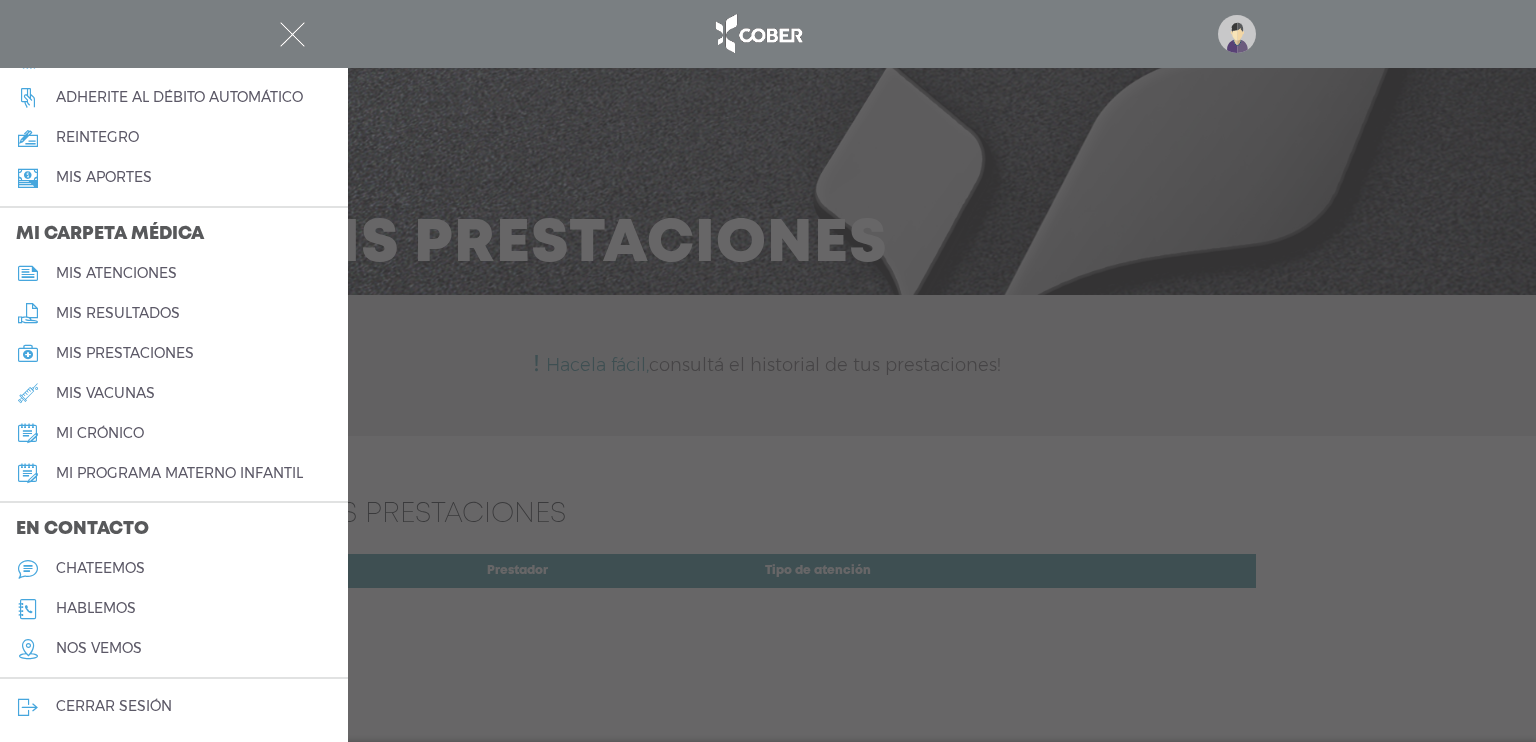 scroll, scrollTop: 800, scrollLeft: 0, axis: vertical 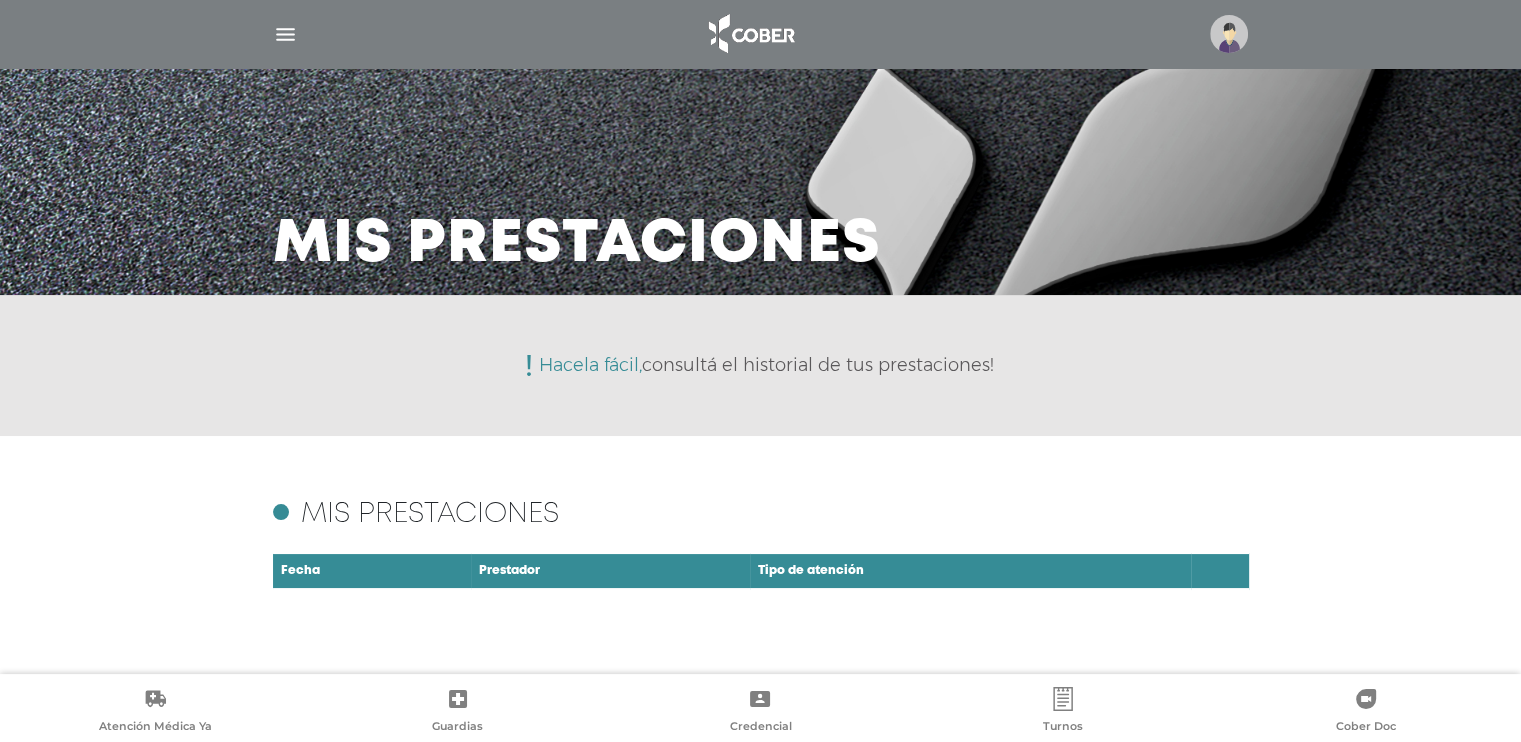 click at bounding box center (285, 34) 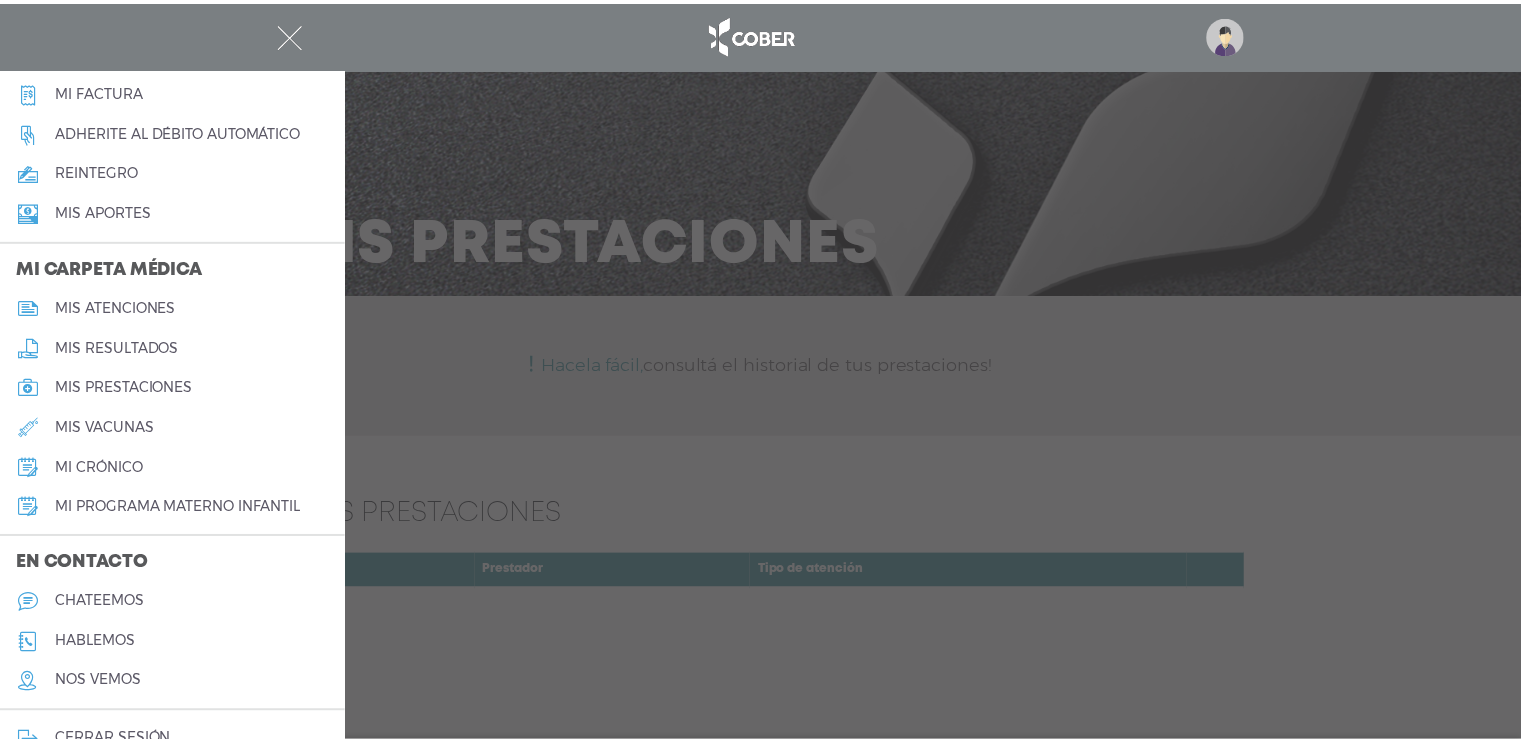 scroll, scrollTop: 800, scrollLeft: 0, axis: vertical 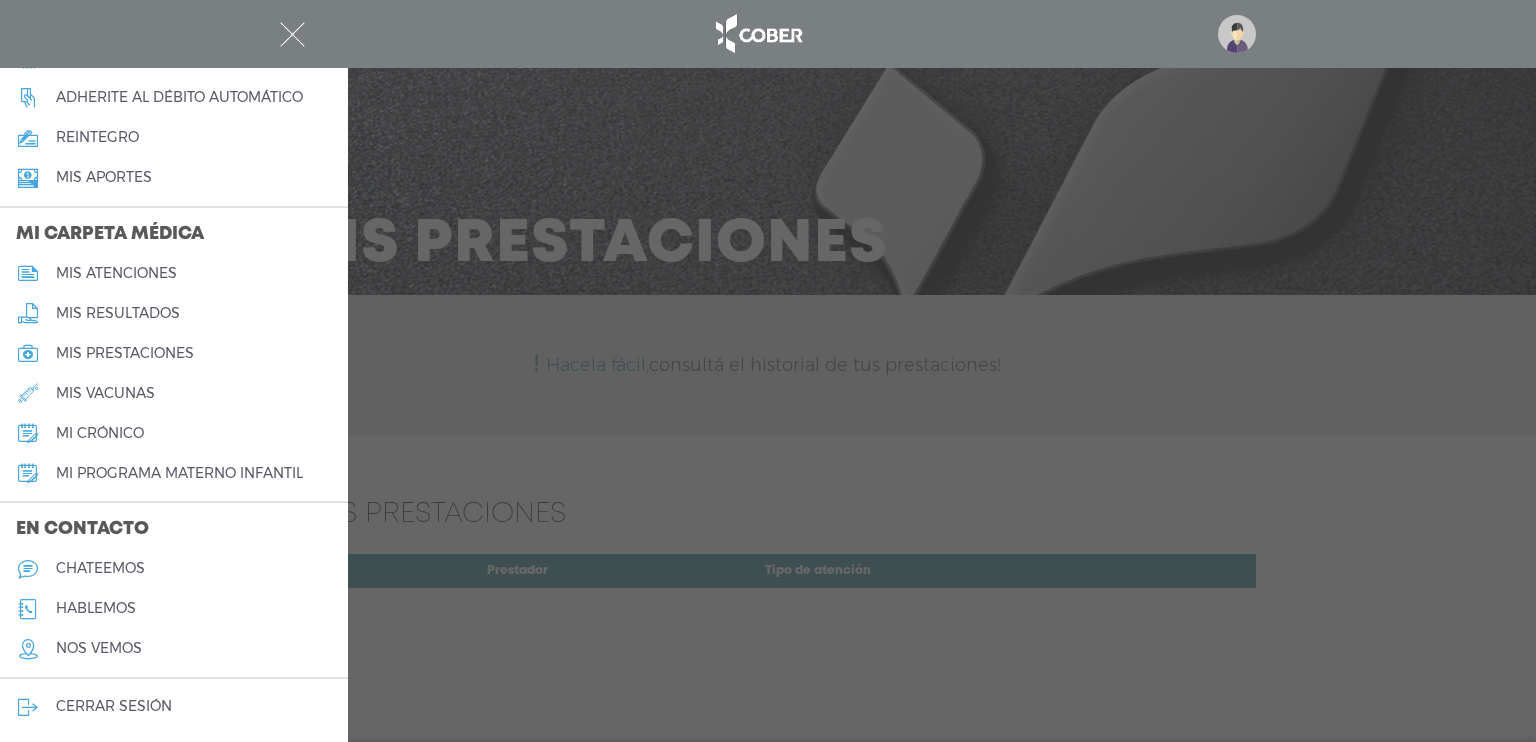 click on "chateemos" at bounding box center (100, 568) 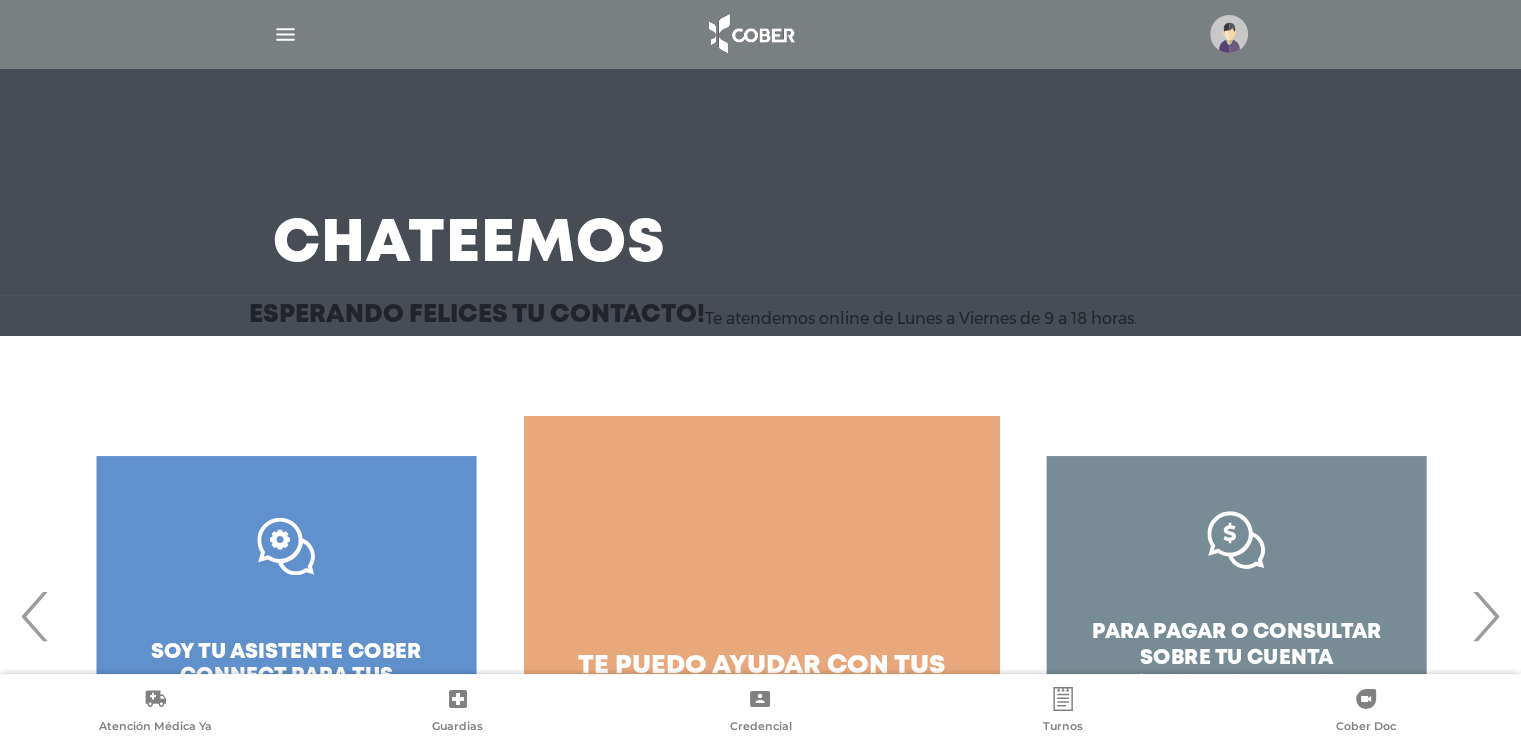 scroll, scrollTop: 154, scrollLeft: 0, axis: vertical 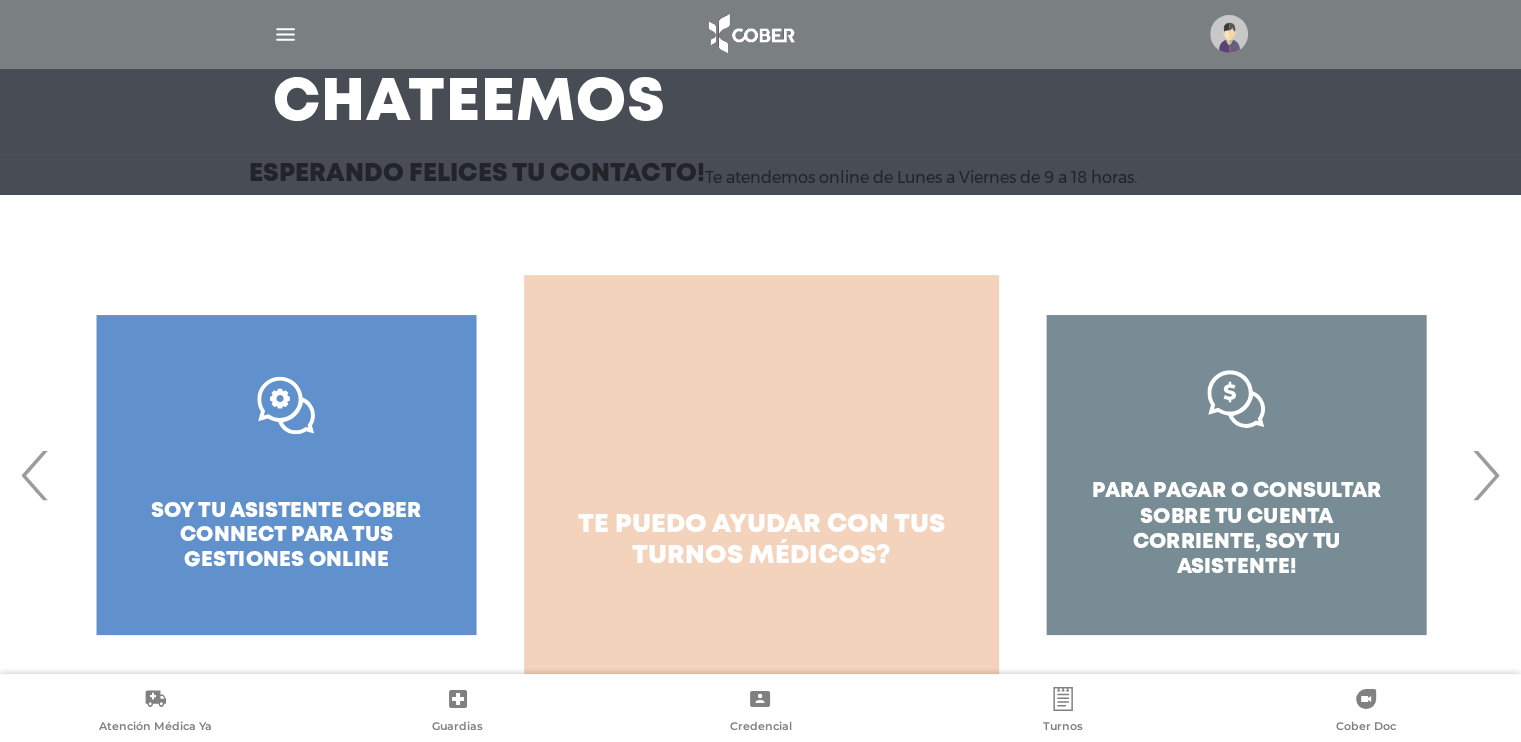 click on "te puedo ayudar con tus
turnos médicos?" at bounding box center (761, 475) 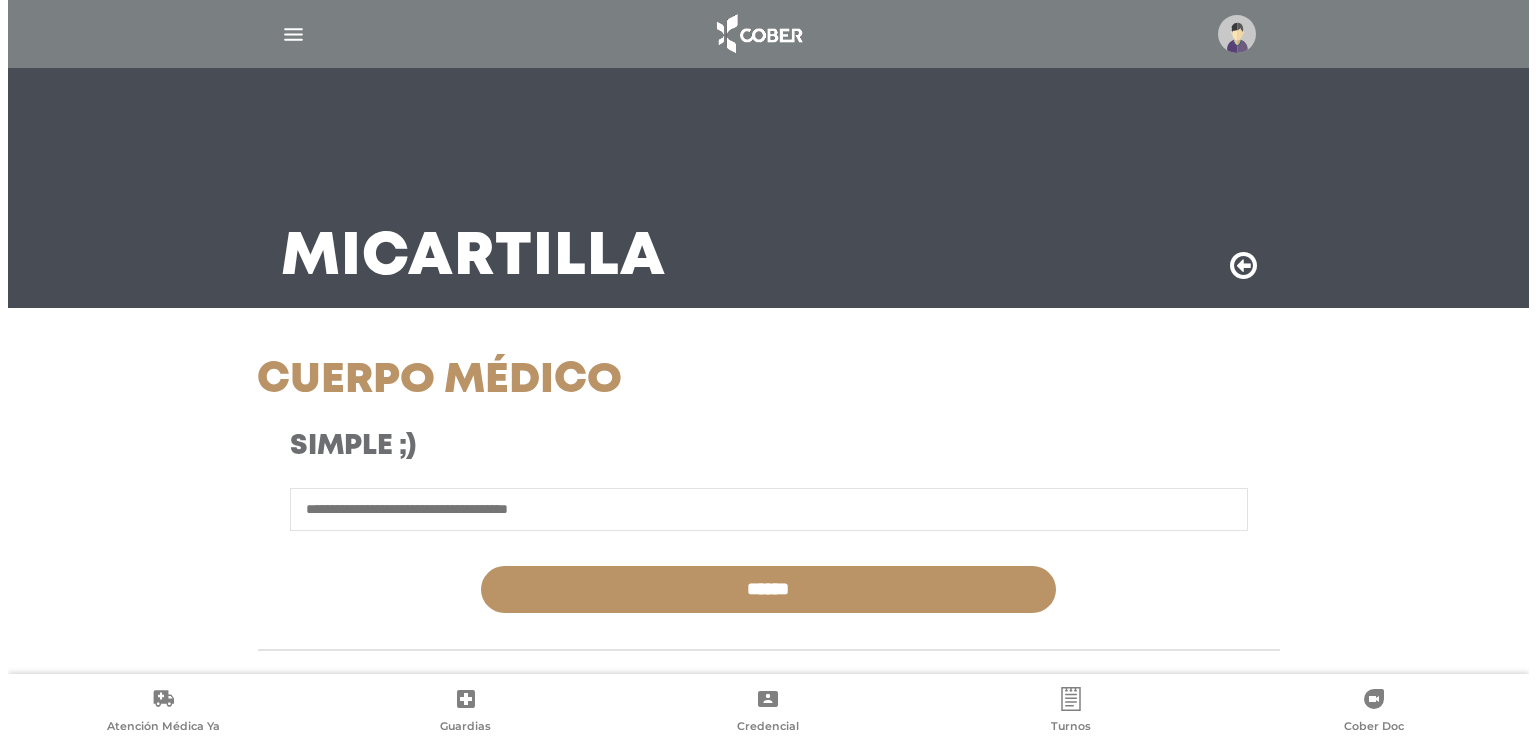 scroll, scrollTop: 0, scrollLeft: 0, axis: both 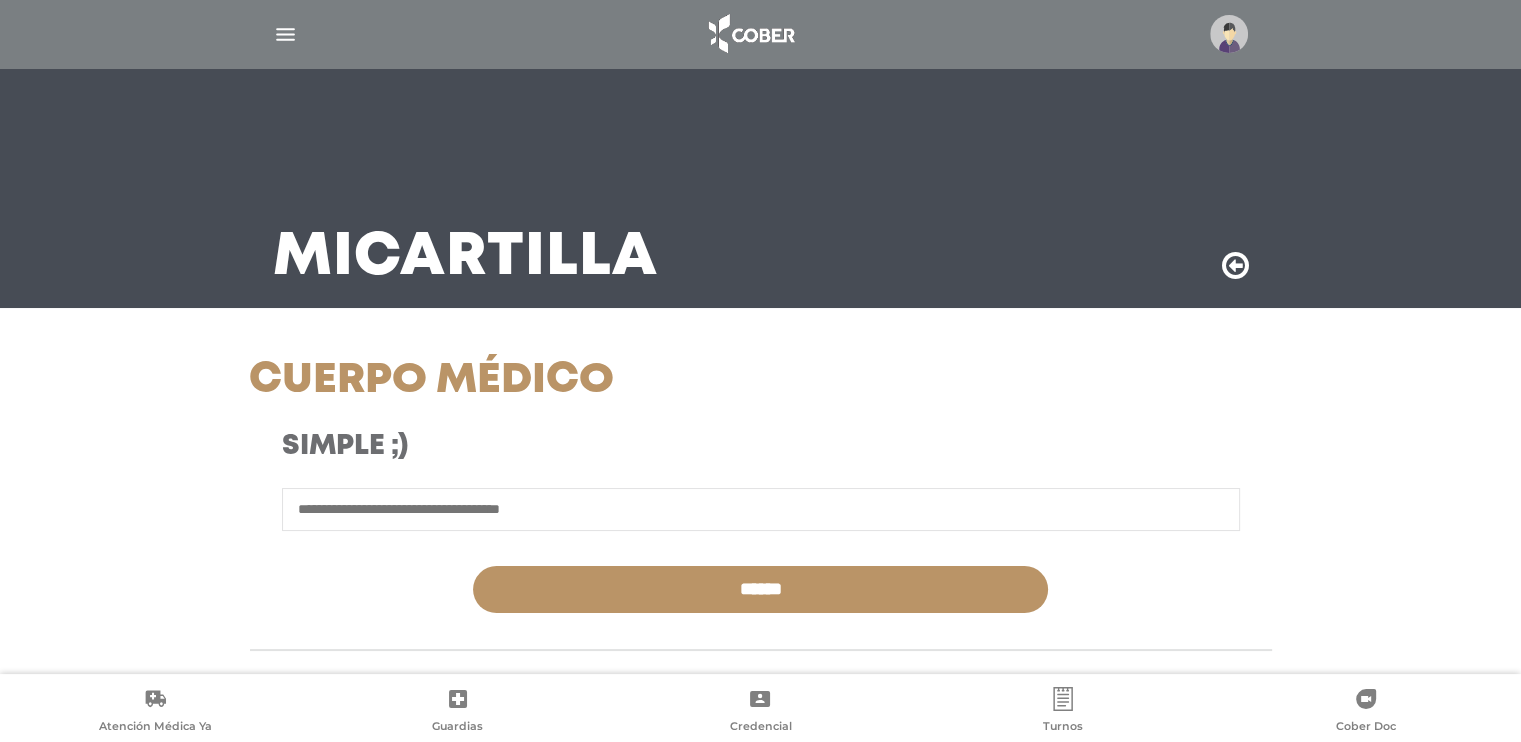 click at bounding box center [285, 34] 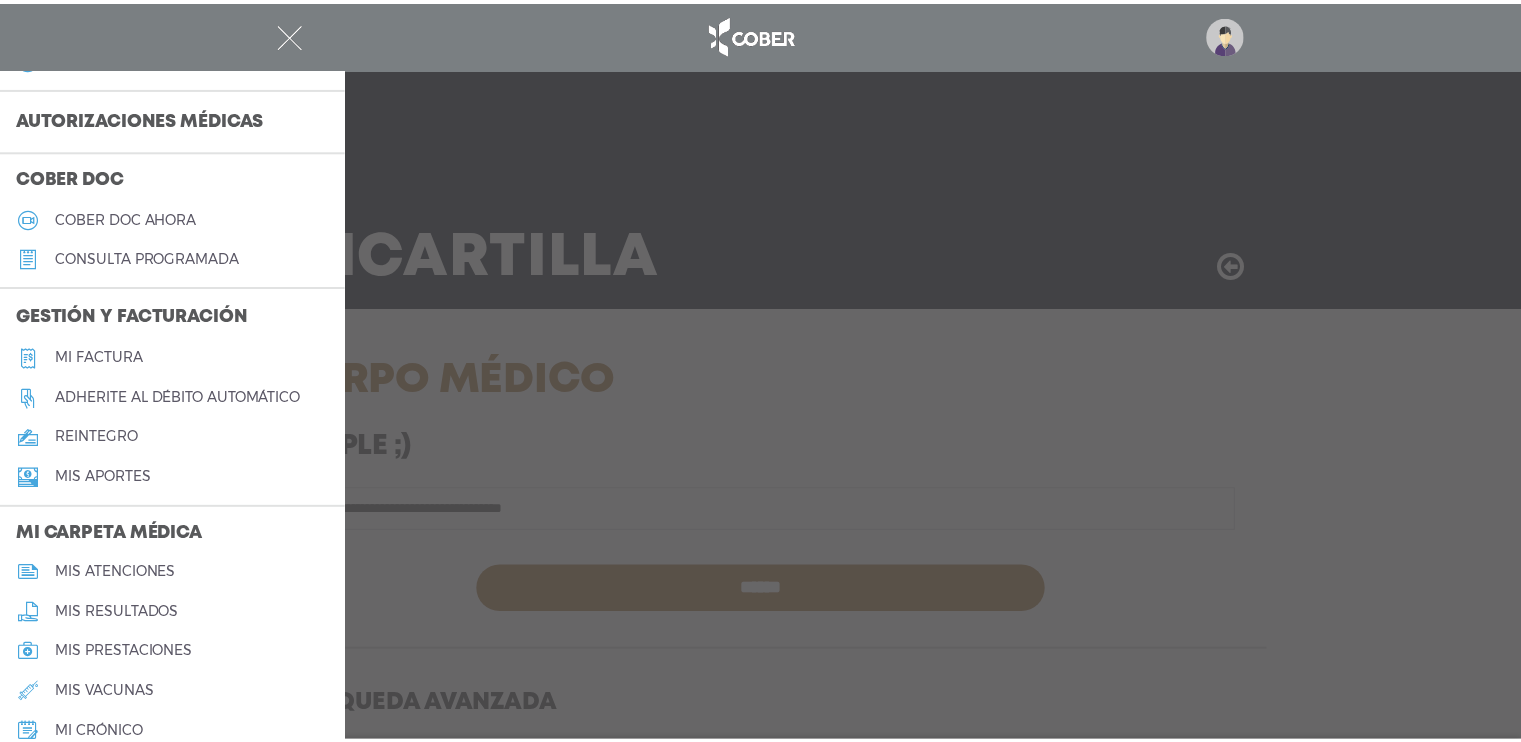 scroll, scrollTop: 100, scrollLeft: 0, axis: vertical 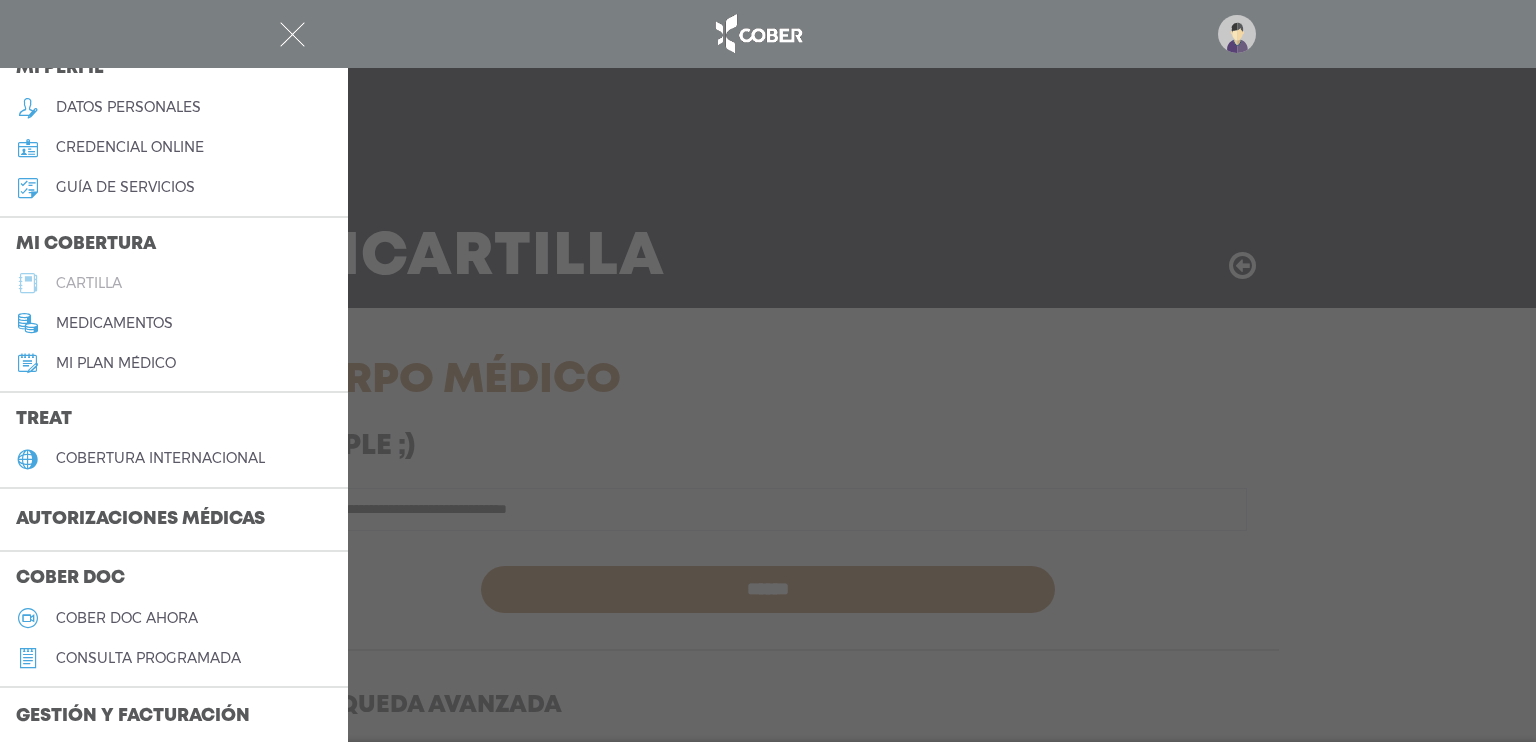 click on "cartilla" at bounding box center [89, 283] 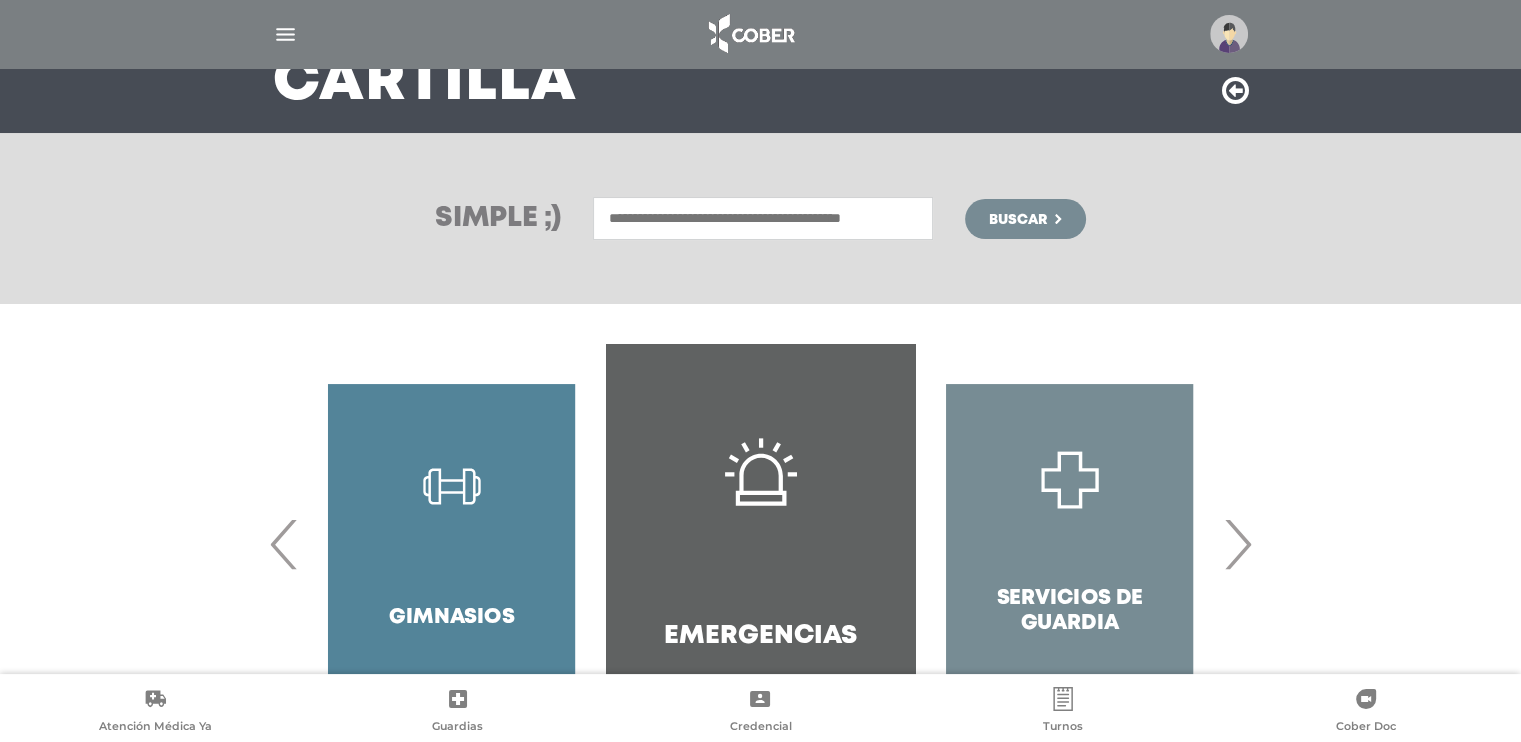 scroll, scrollTop: 284, scrollLeft: 0, axis: vertical 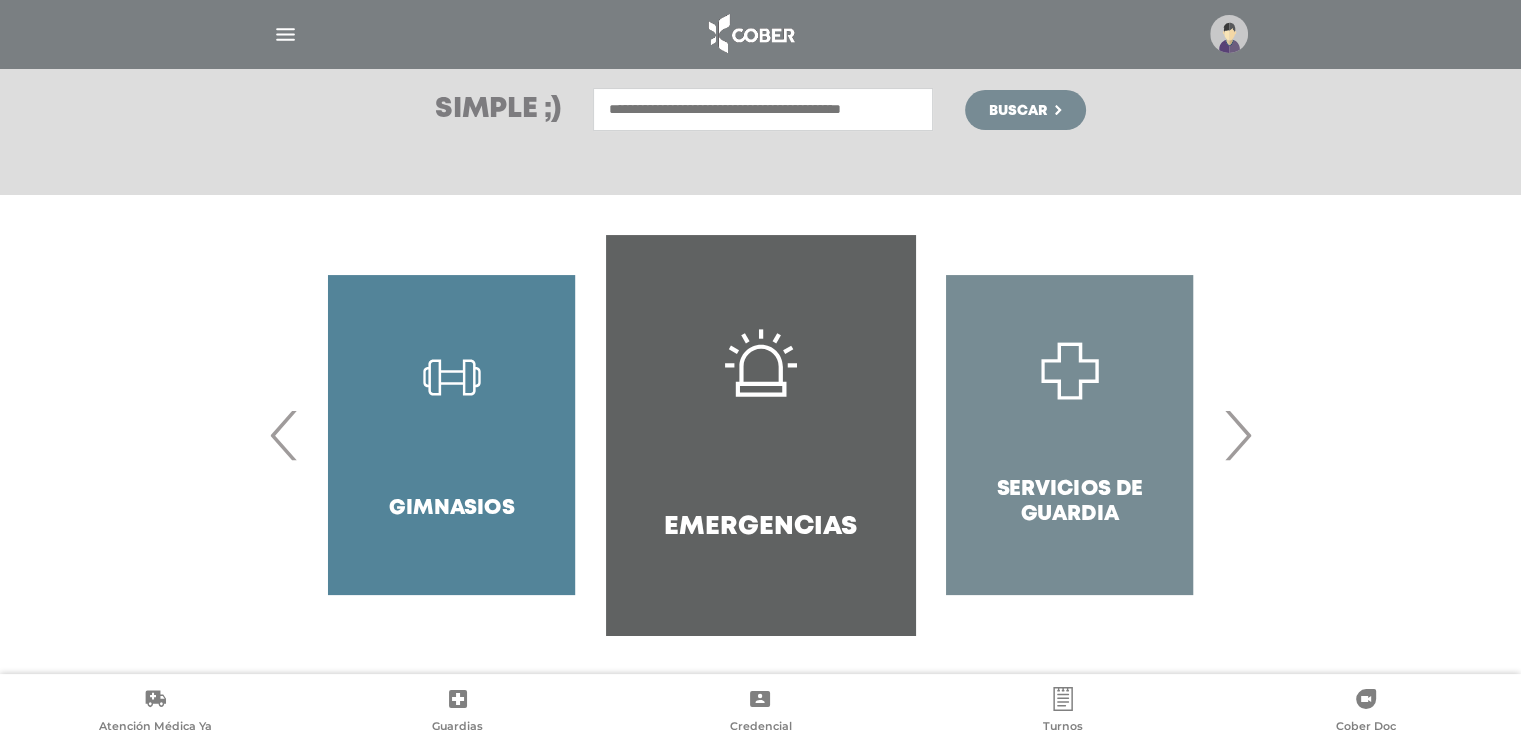click on "›" at bounding box center [1237, 435] 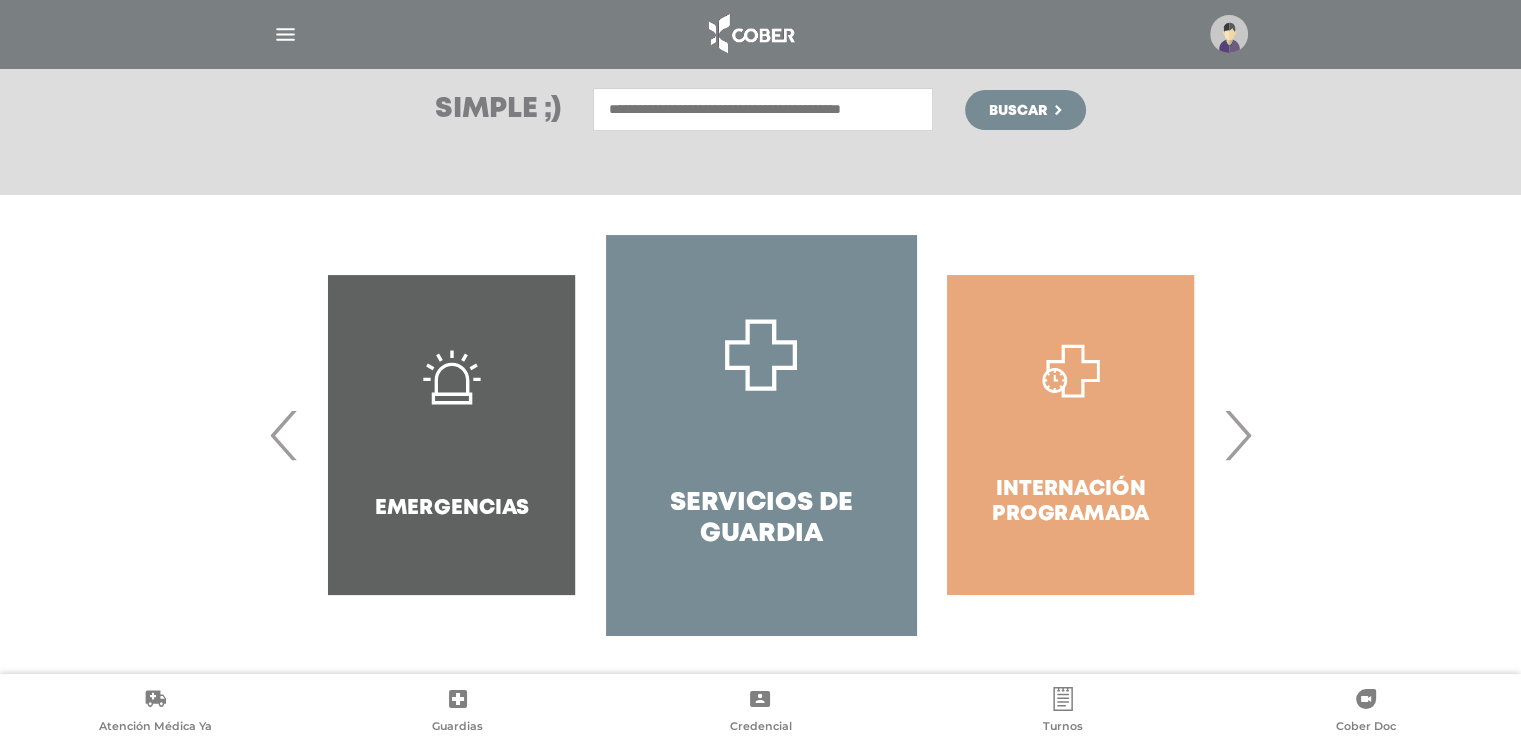 click on "›" at bounding box center (1237, 435) 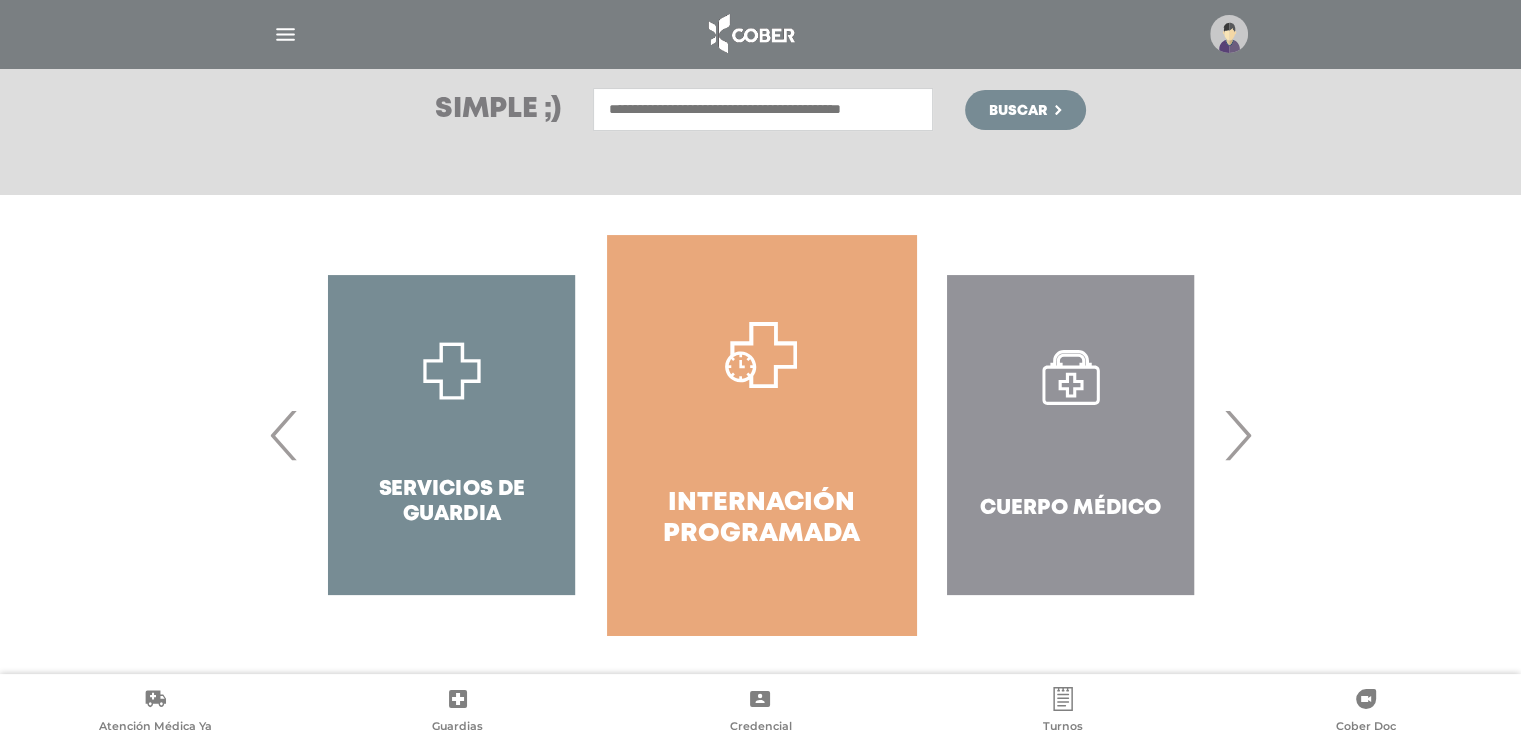click on "›" at bounding box center (1237, 435) 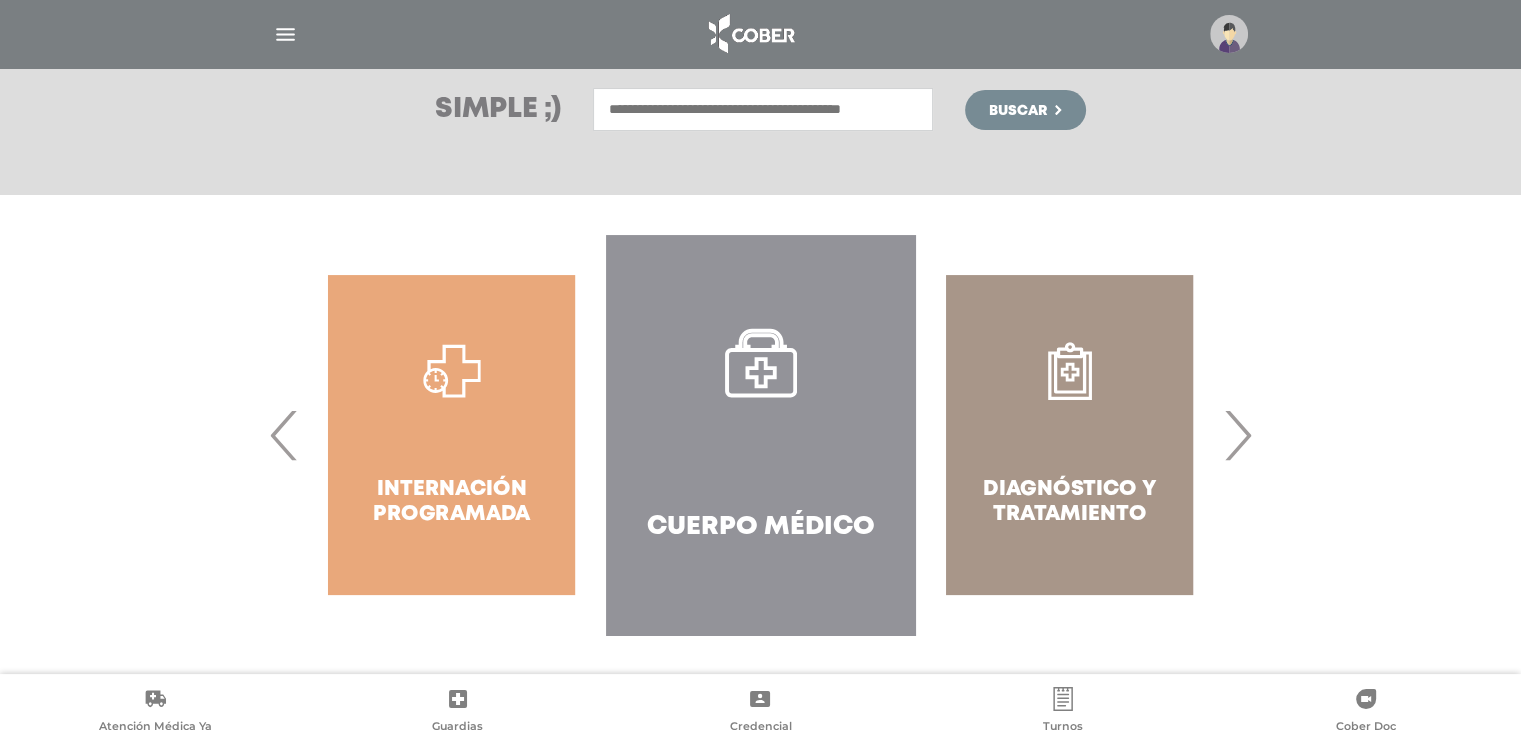 click on "›" at bounding box center [1237, 435] 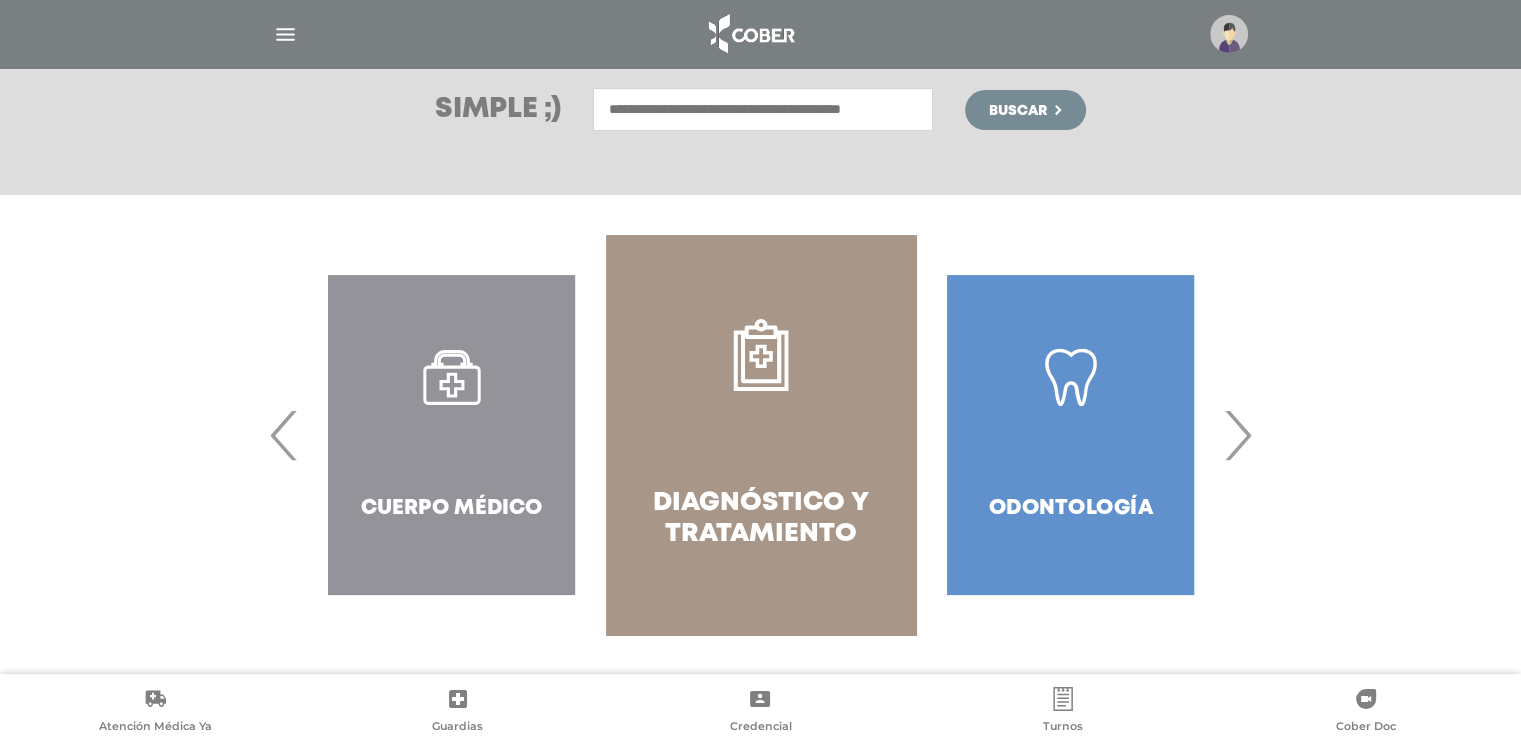 click on "›" at bounding box center (1237, 435) 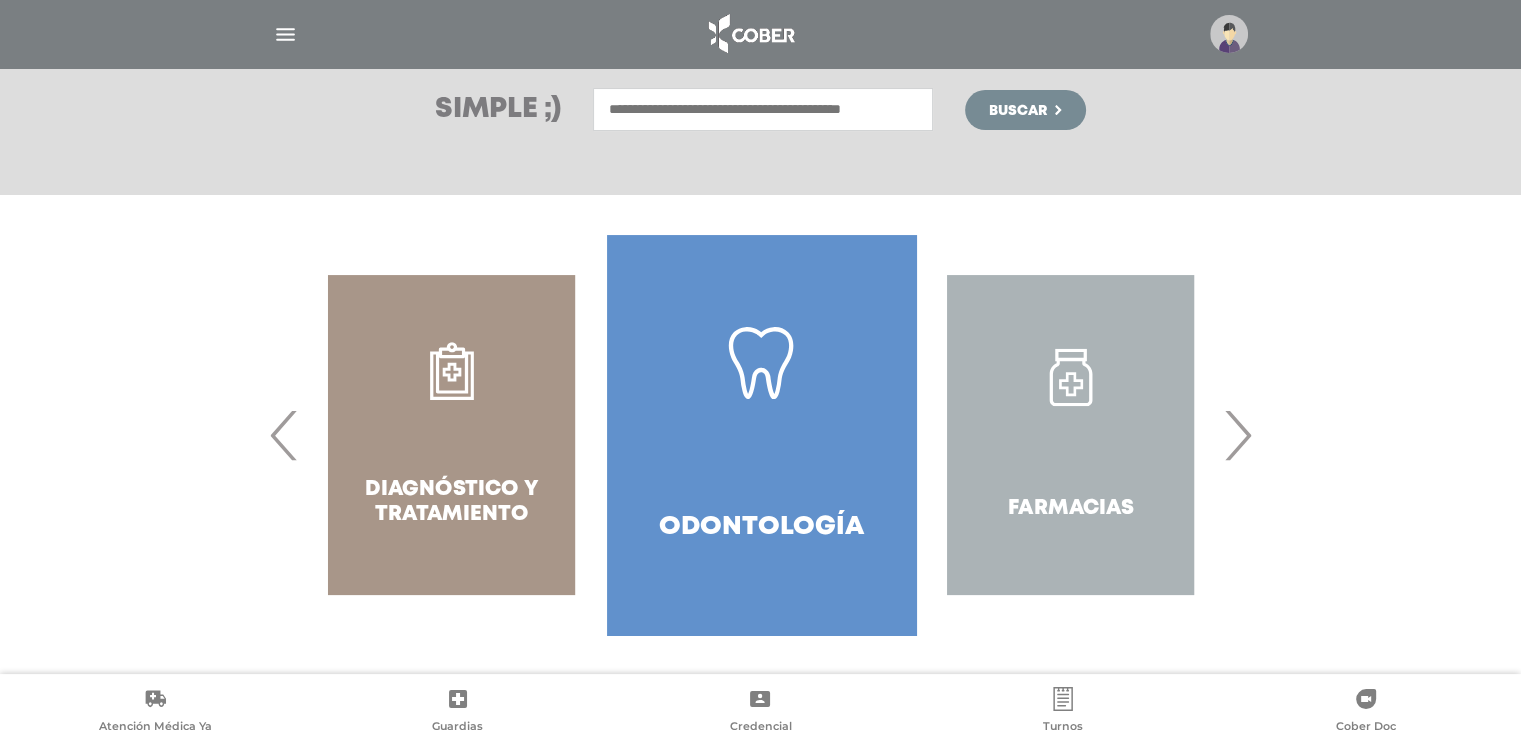 click on "›" at bounding box center (1237, 435) 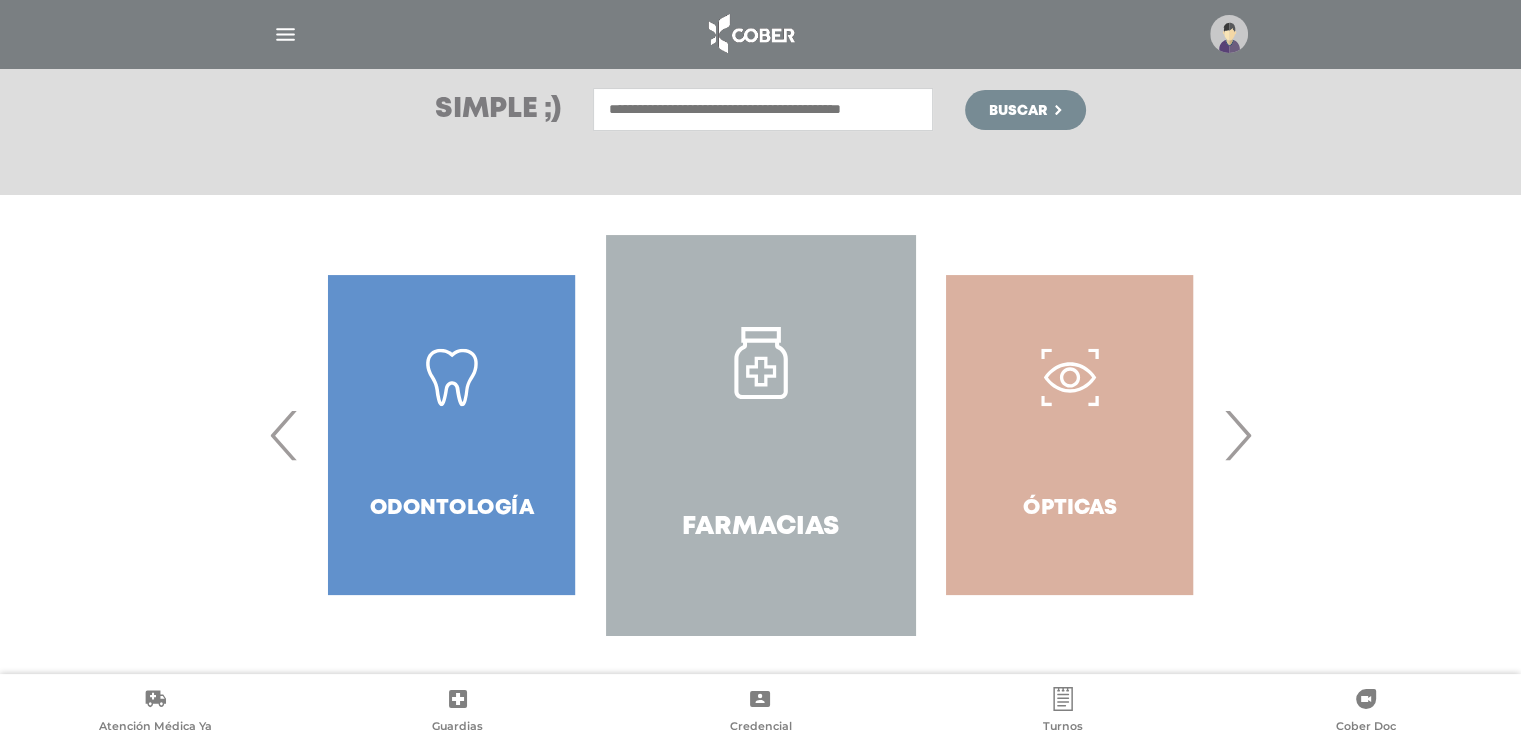 click on "›" at bounding box center [1237, 435] 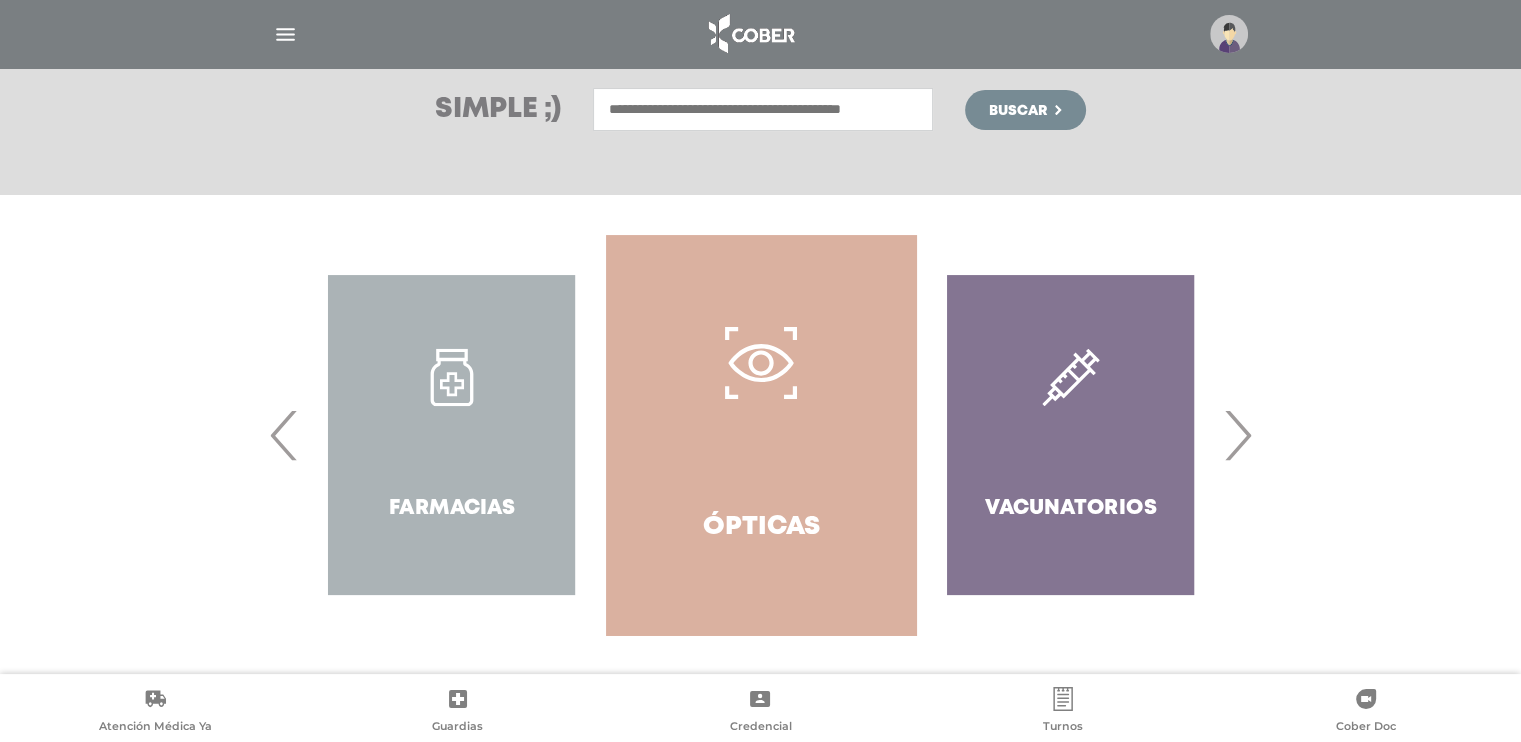 click on "›" at bounding box center (1237, 435) 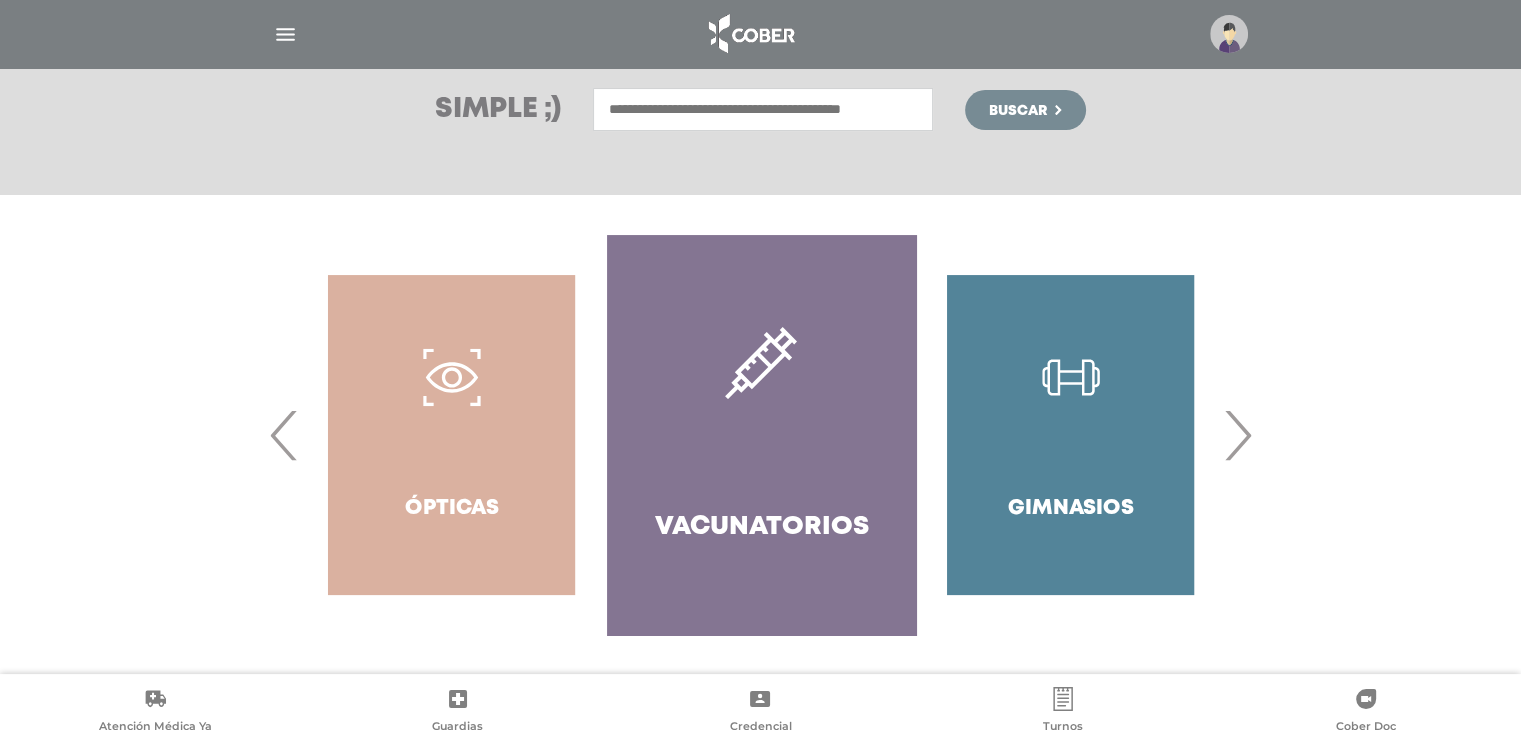 click on "›" at bounding box center (1237, 435) 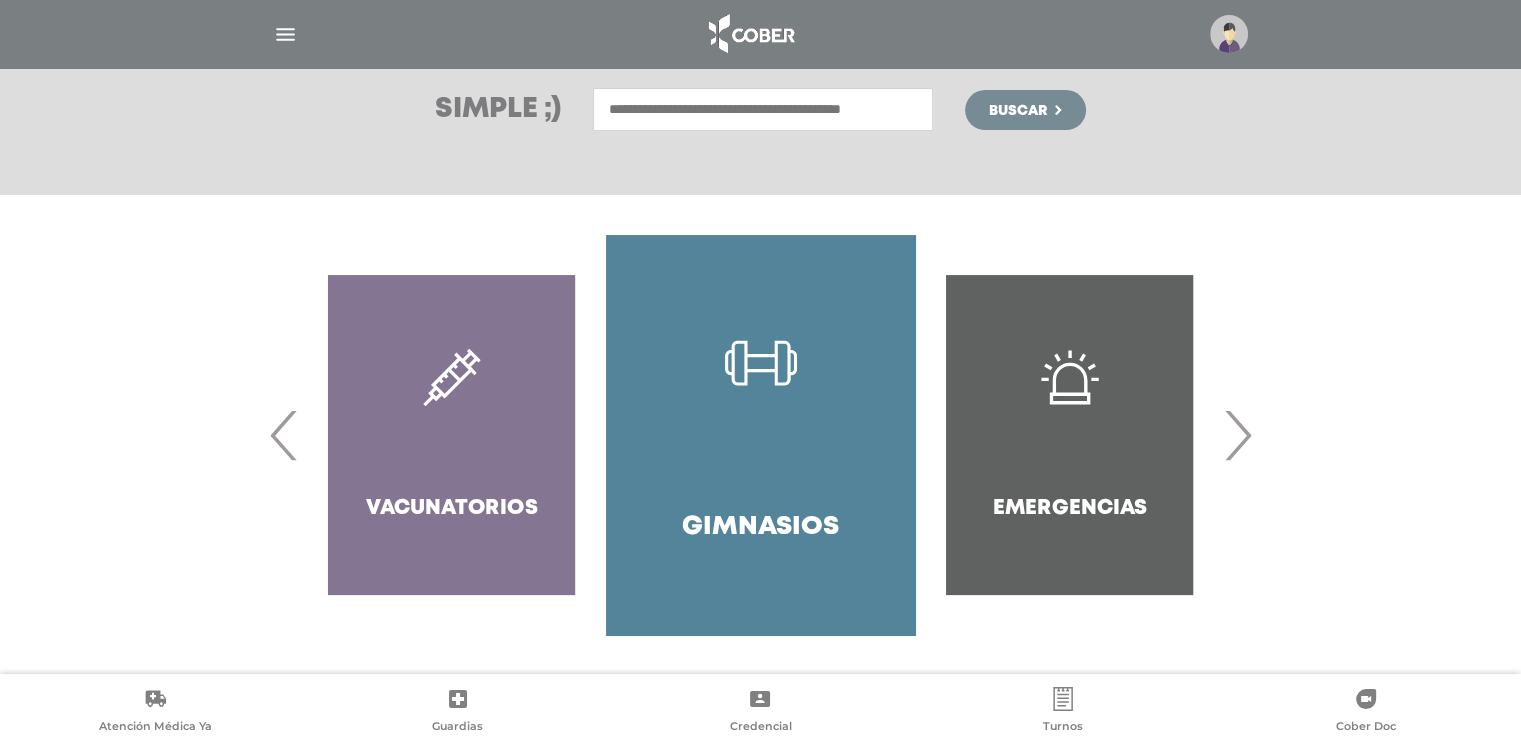 click on "›" at bounding box center (1237, 435) 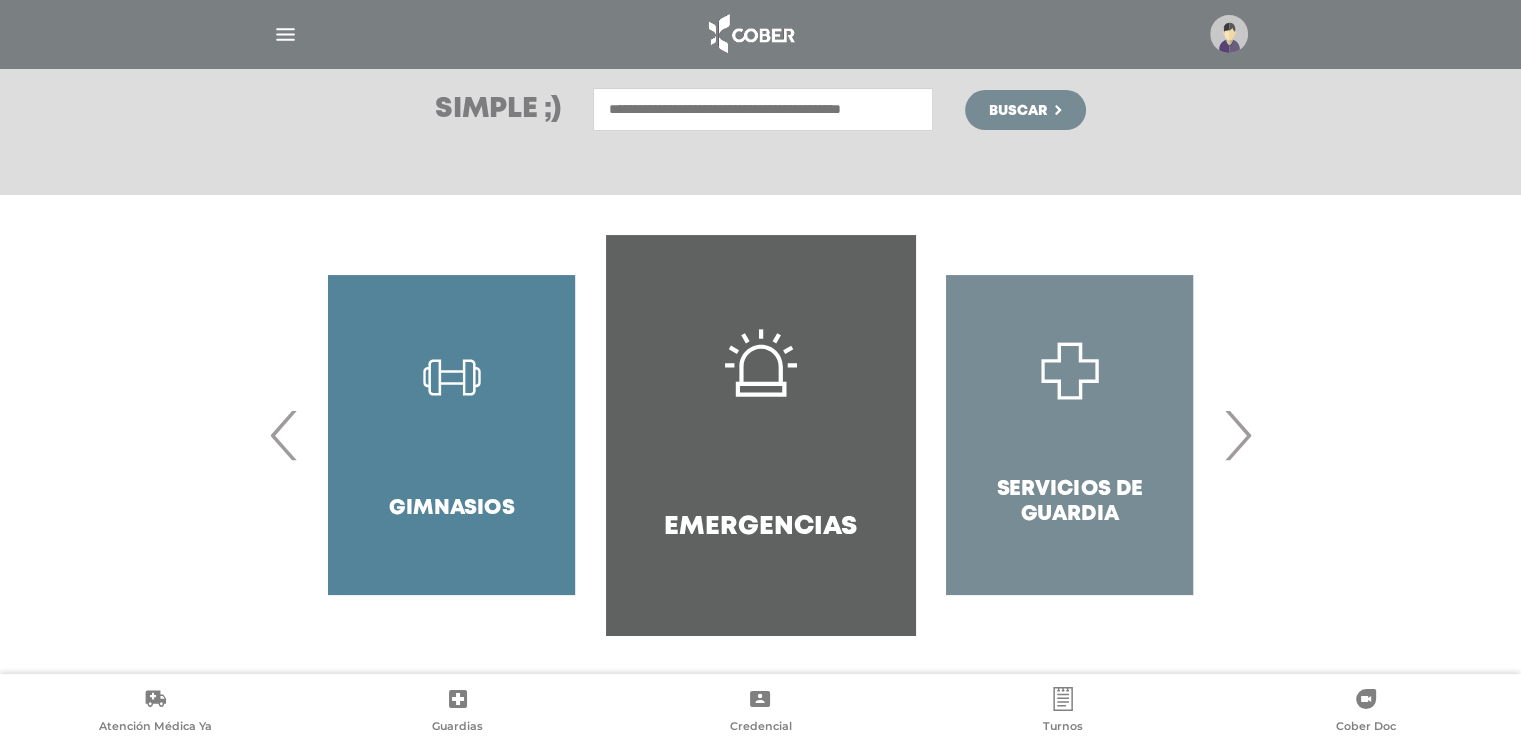 click on "›" at bounding box center [1237, 435] 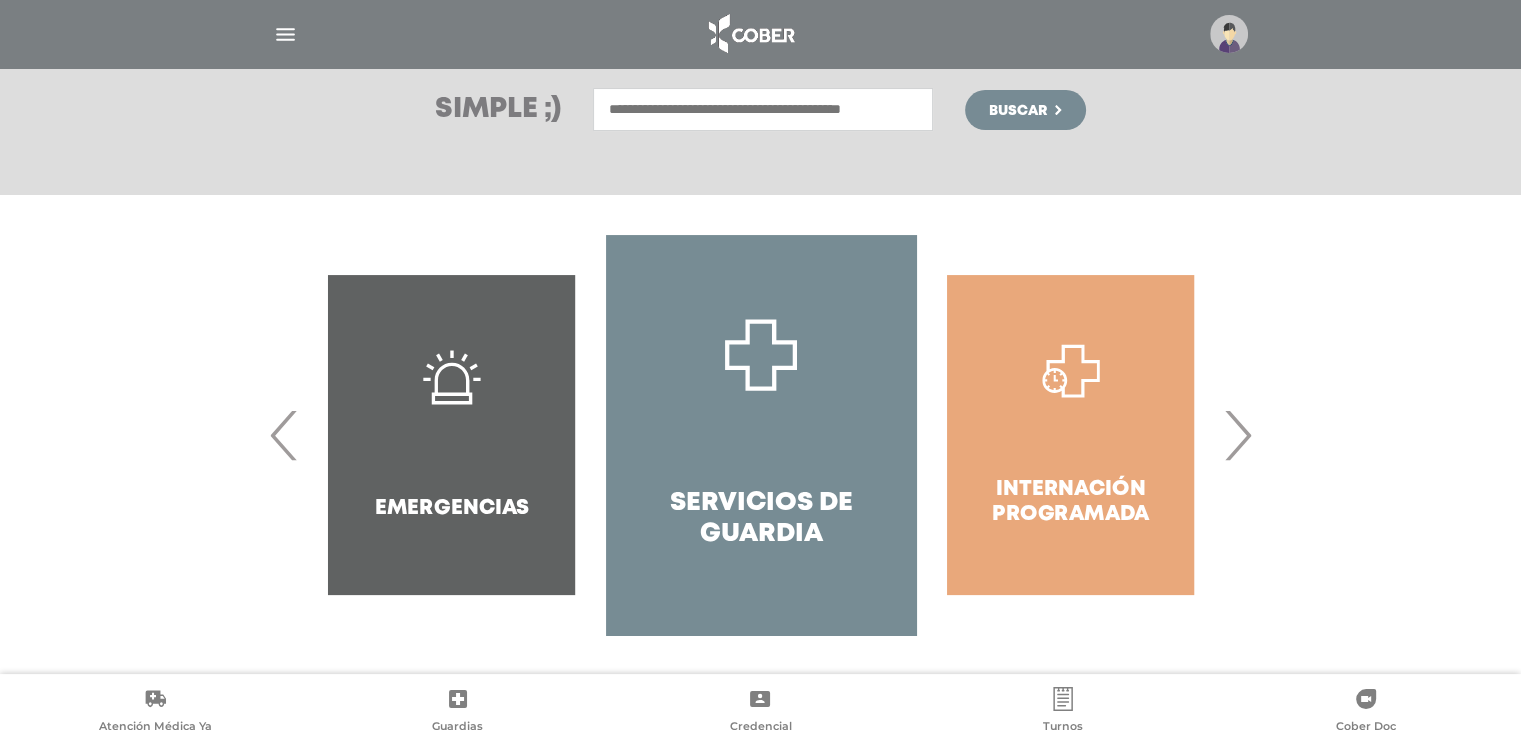 click on "›" at bounding box center (1237, 435) 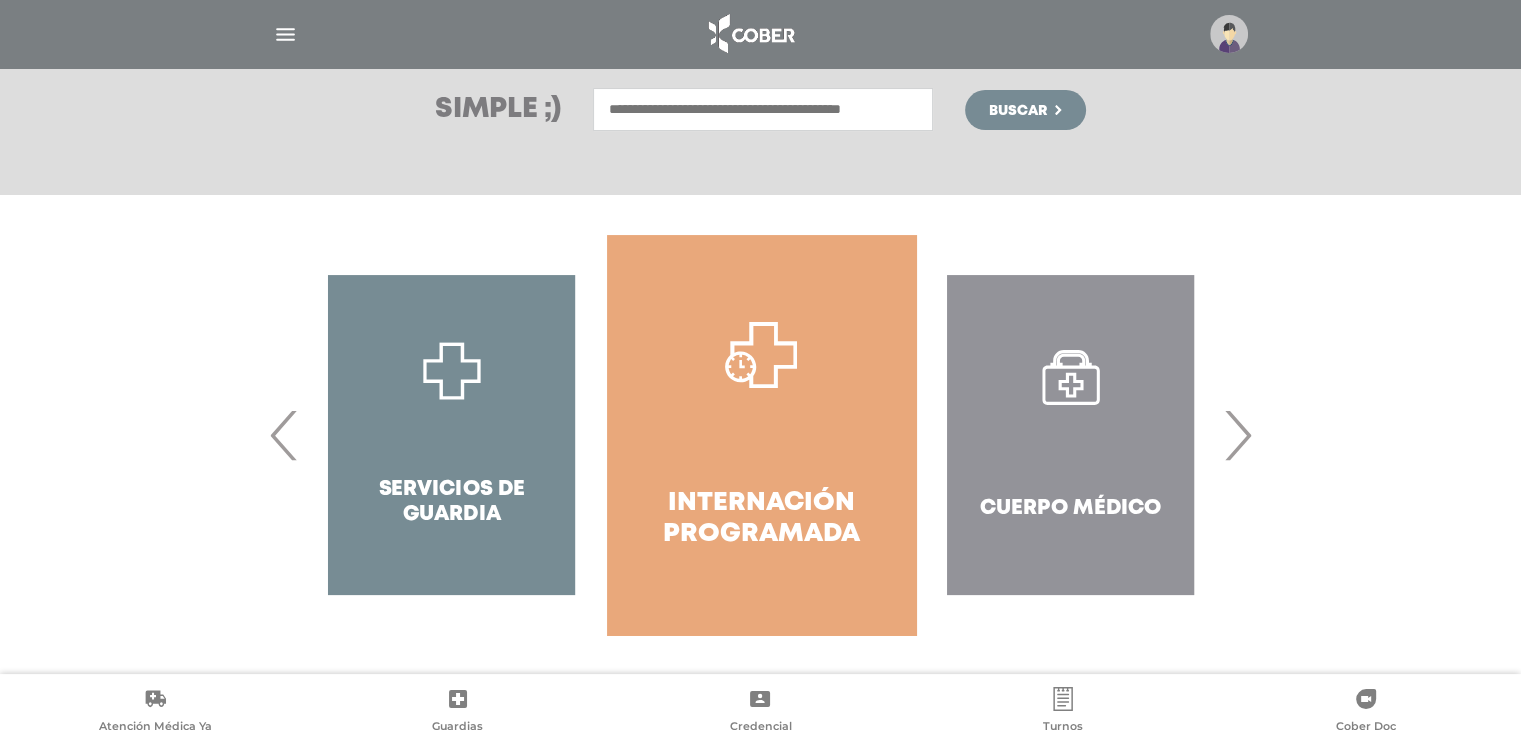 click on "›" at bounding box center [1237, 435] 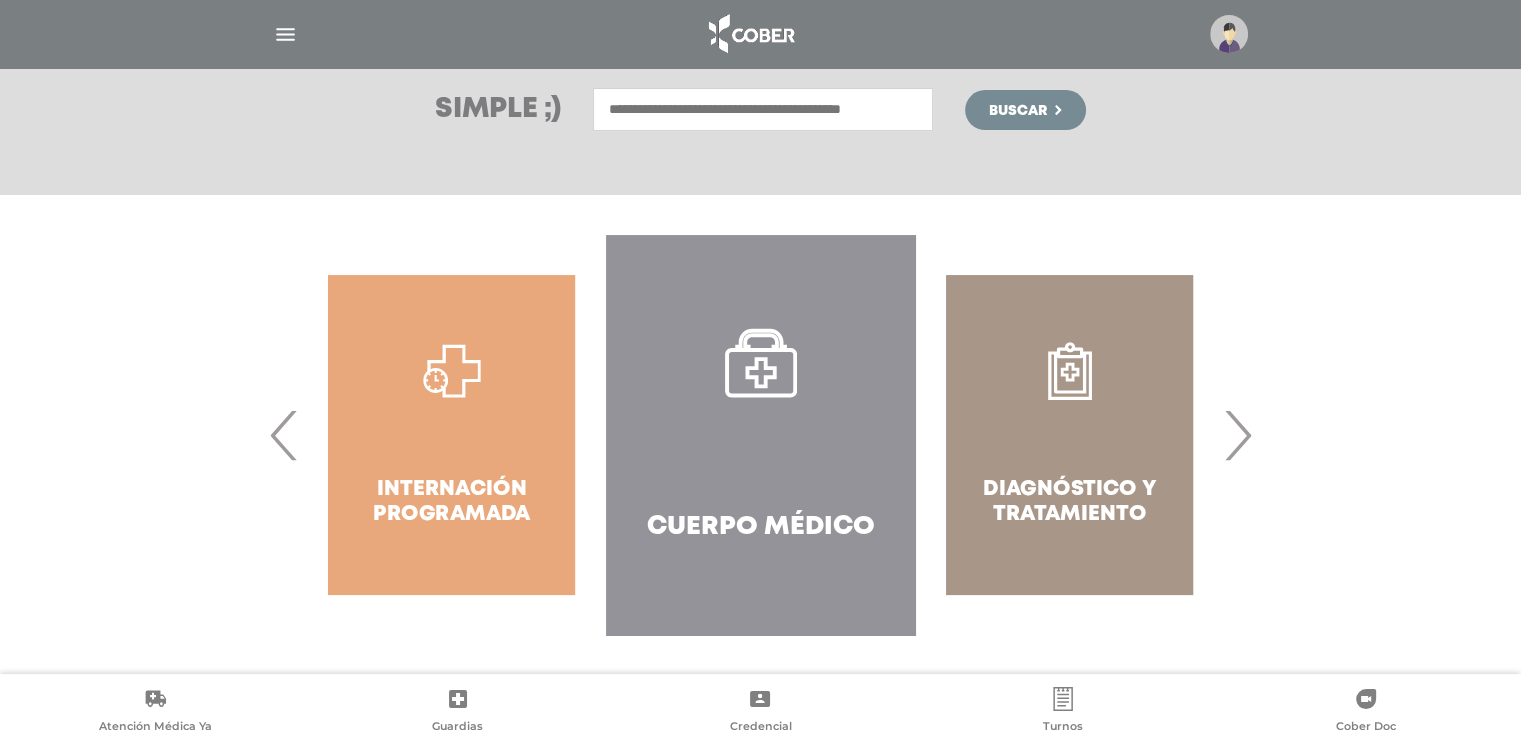 click on "Cuerpo Médico" at bounding box center [760, 435] 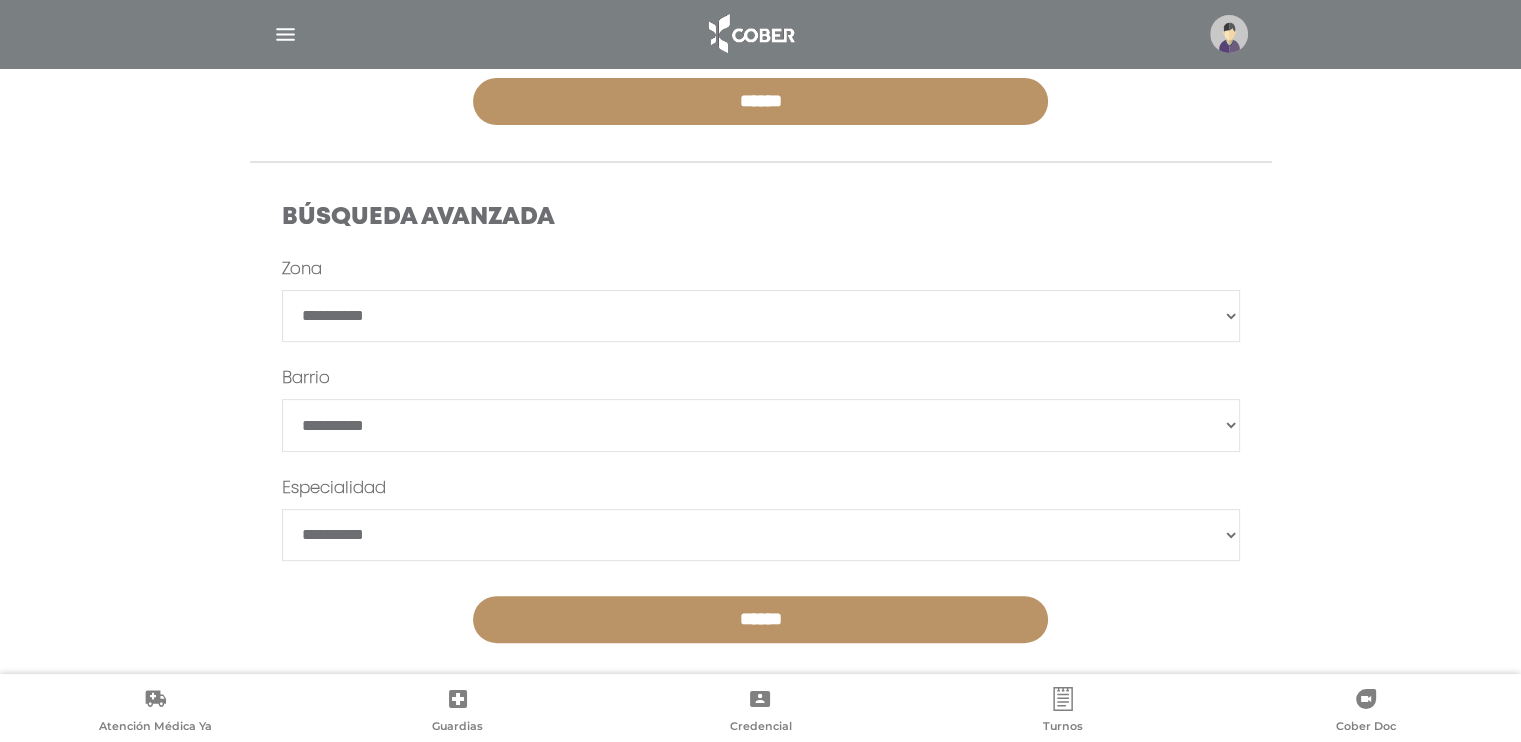 scroll, scrollTop: 500, scrollLeft: 0, axis: vertical 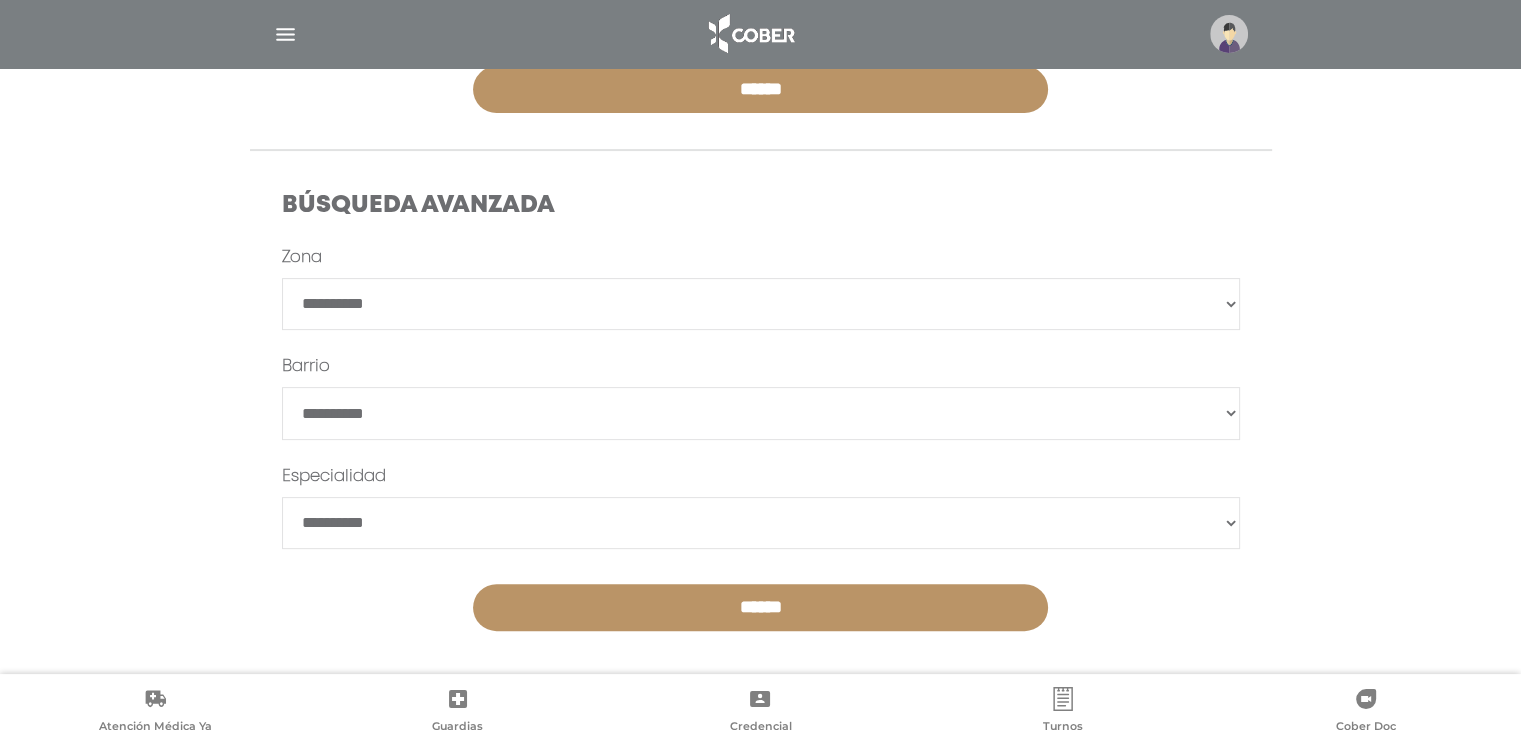 click on "**********" at bounding box center [761, 304] 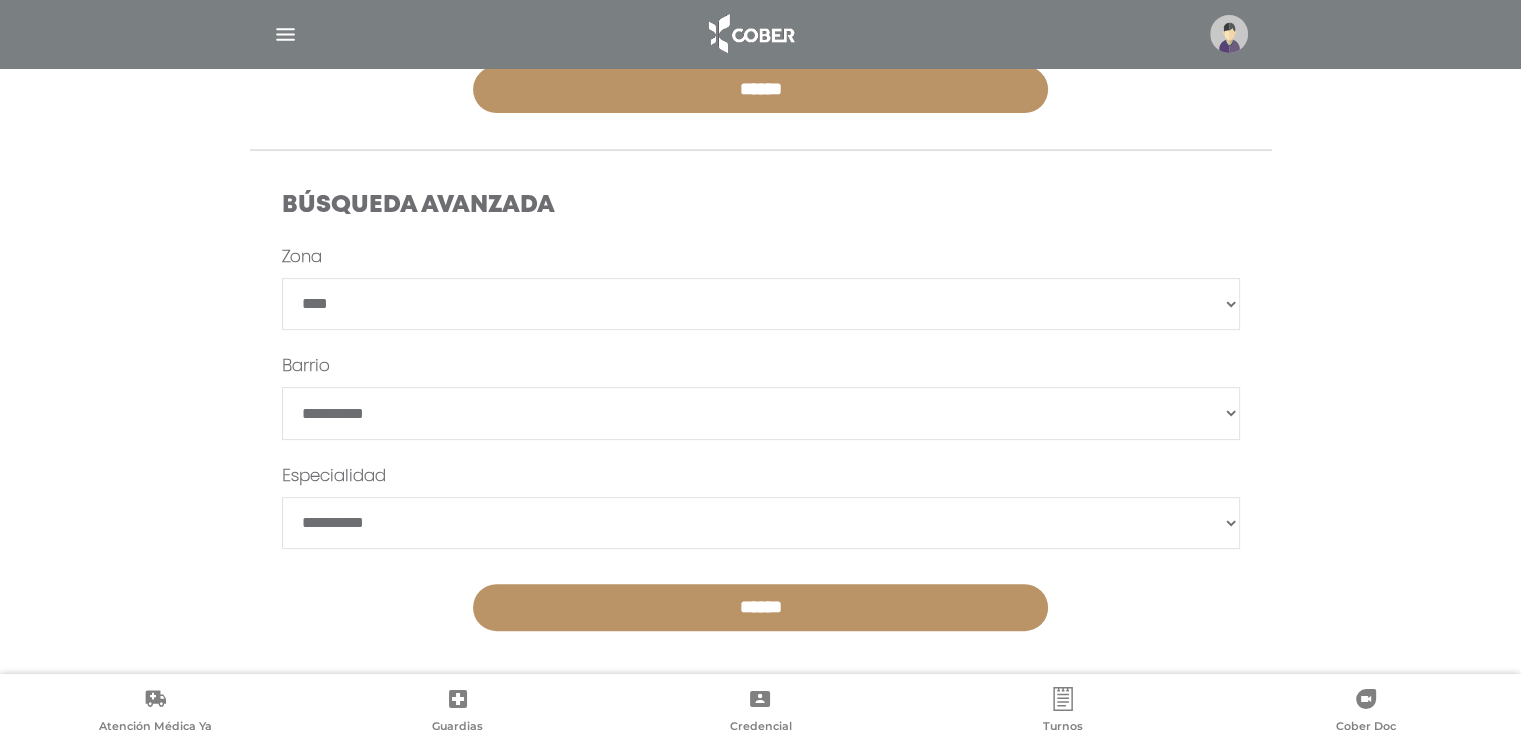 click on "**********" at bounding box center (761, 304) 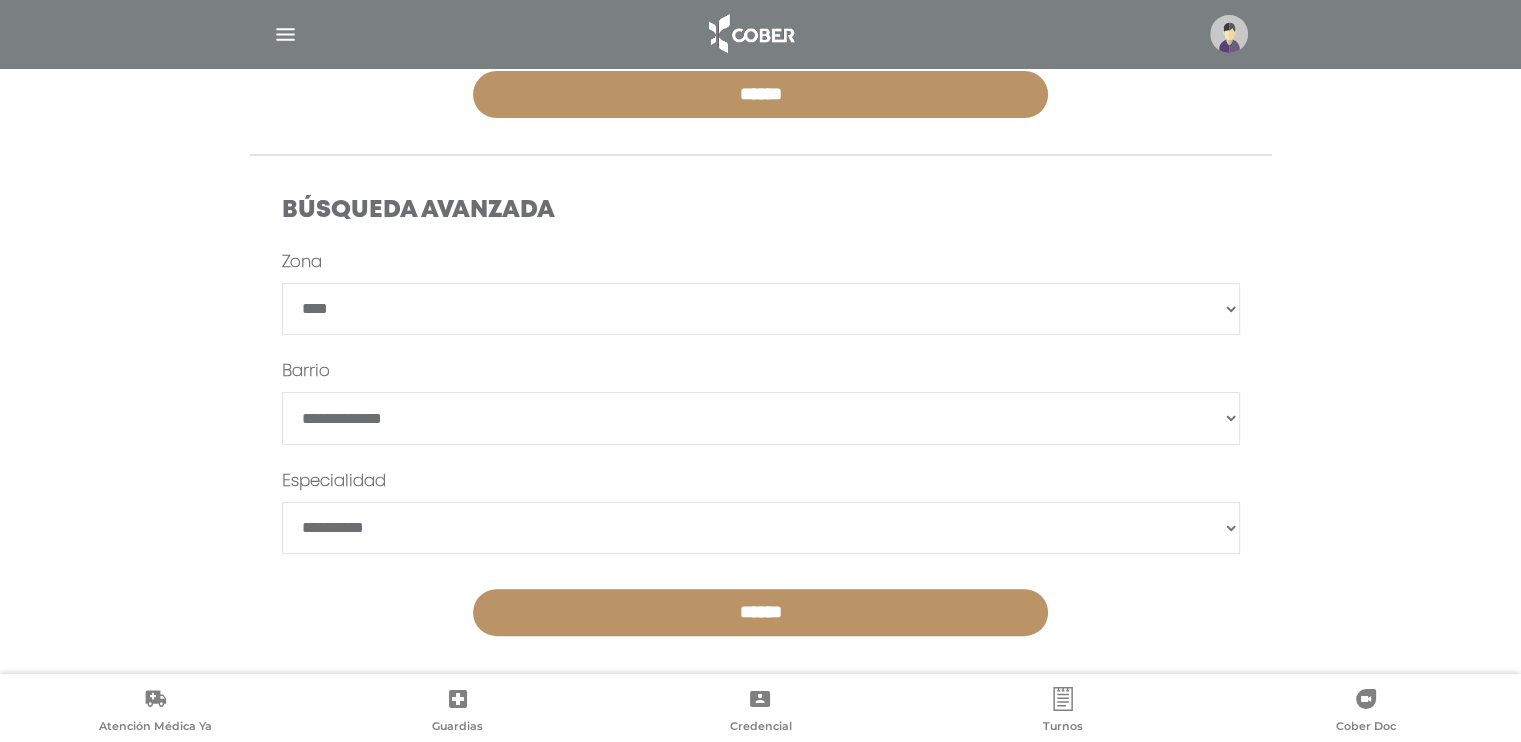 scroll, scrollTop: 500, scrollLeft: 0, axis: vertical 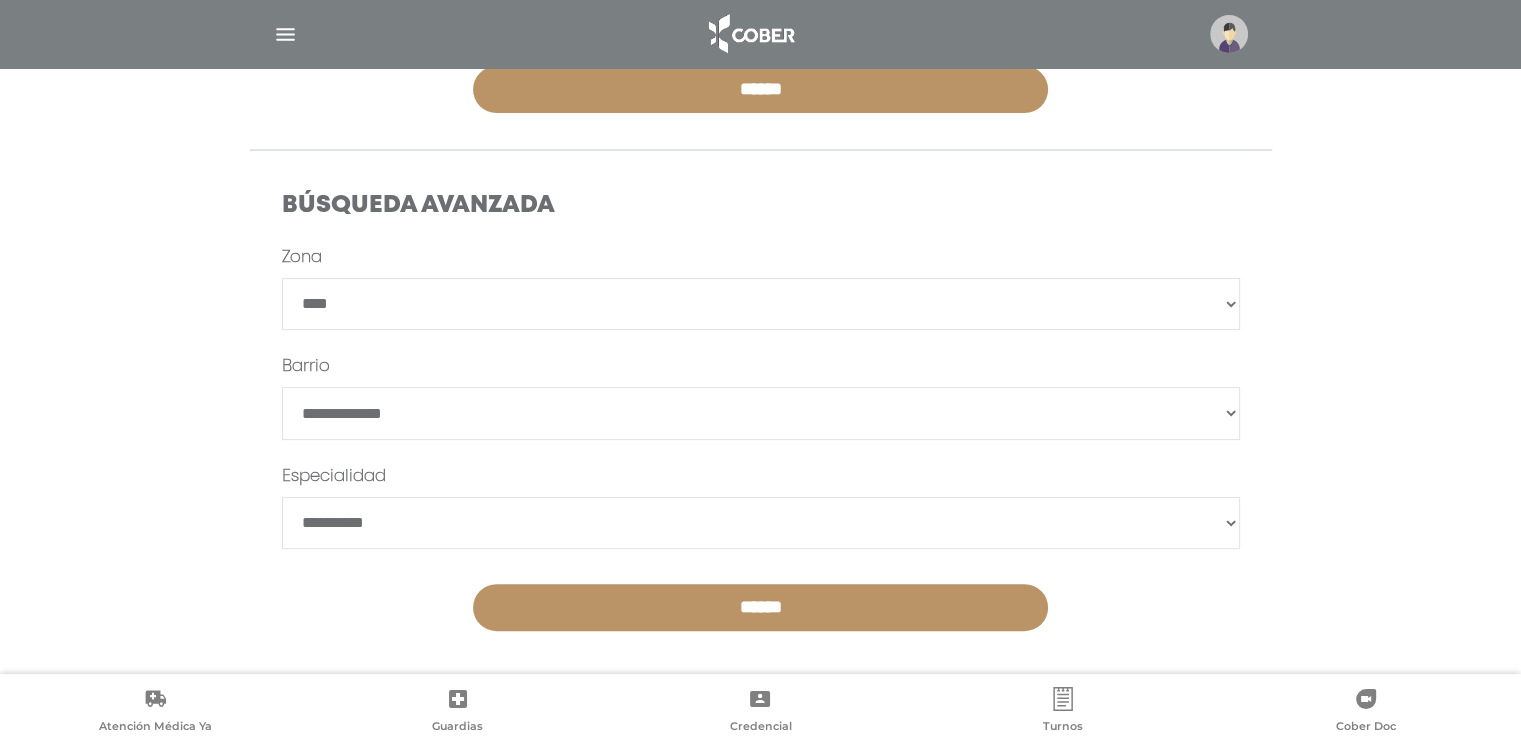 click on "**********" at bounding box center (761, 523) 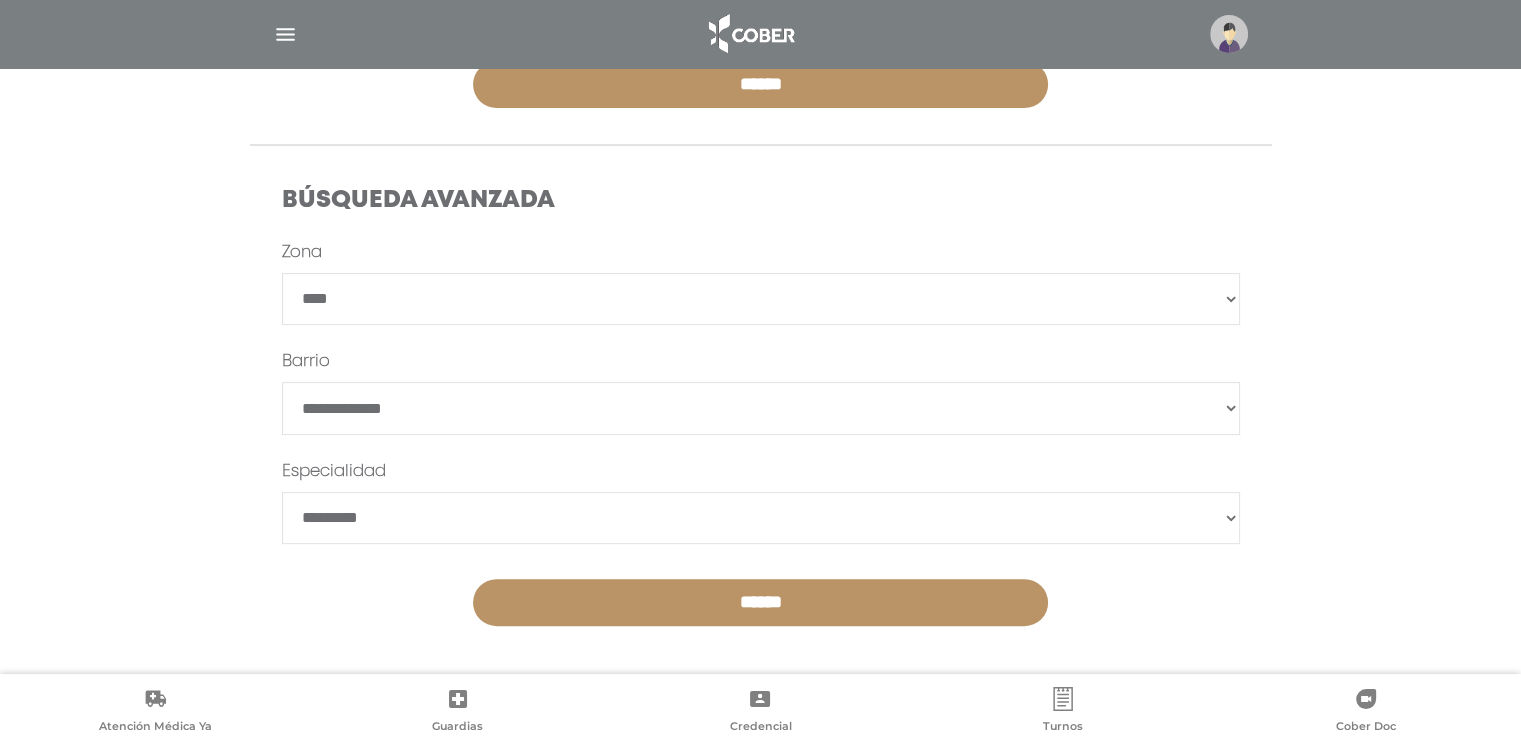 scroll, scrollTop: 507, scrollLeft: 0, axis: vertical 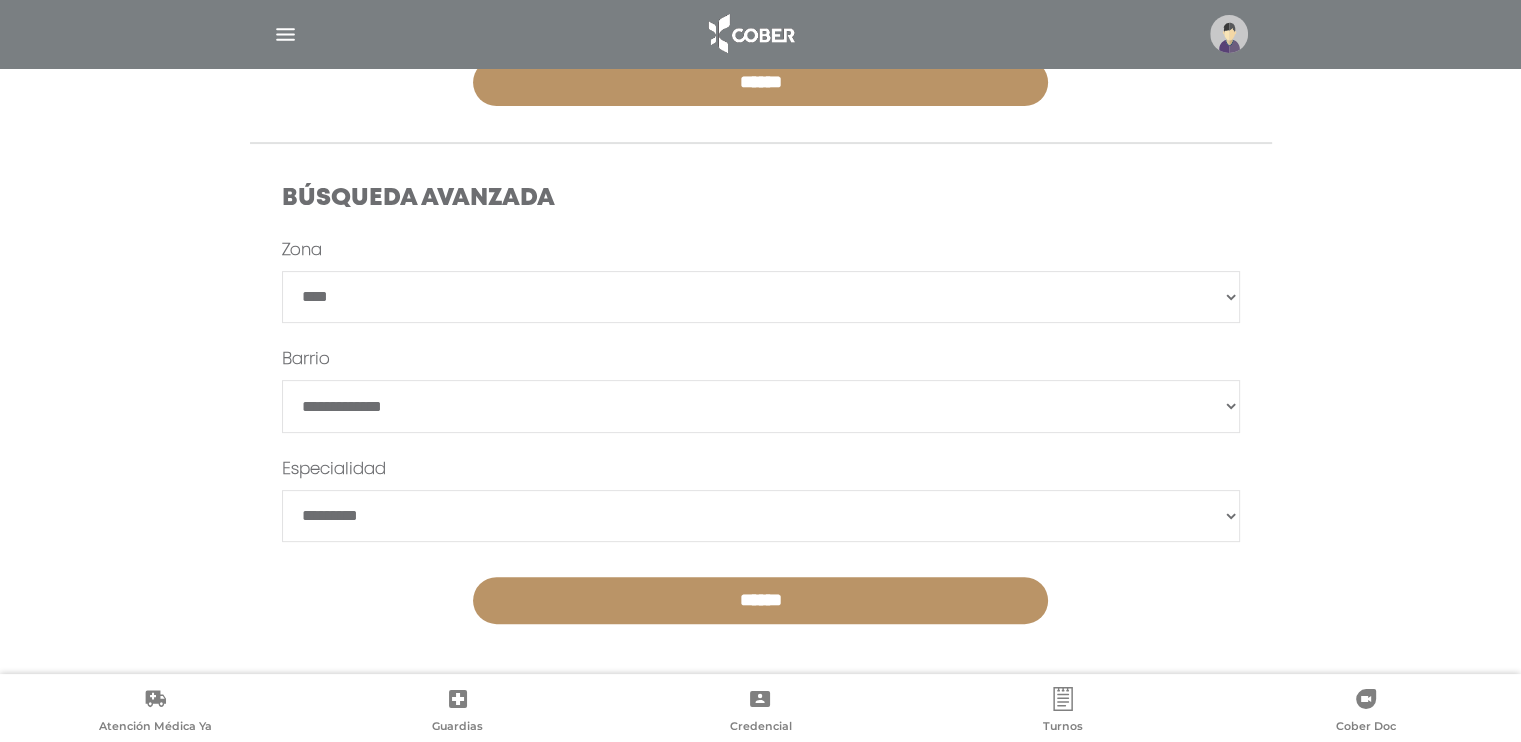 click on "******" at bounding box center [760, 600] 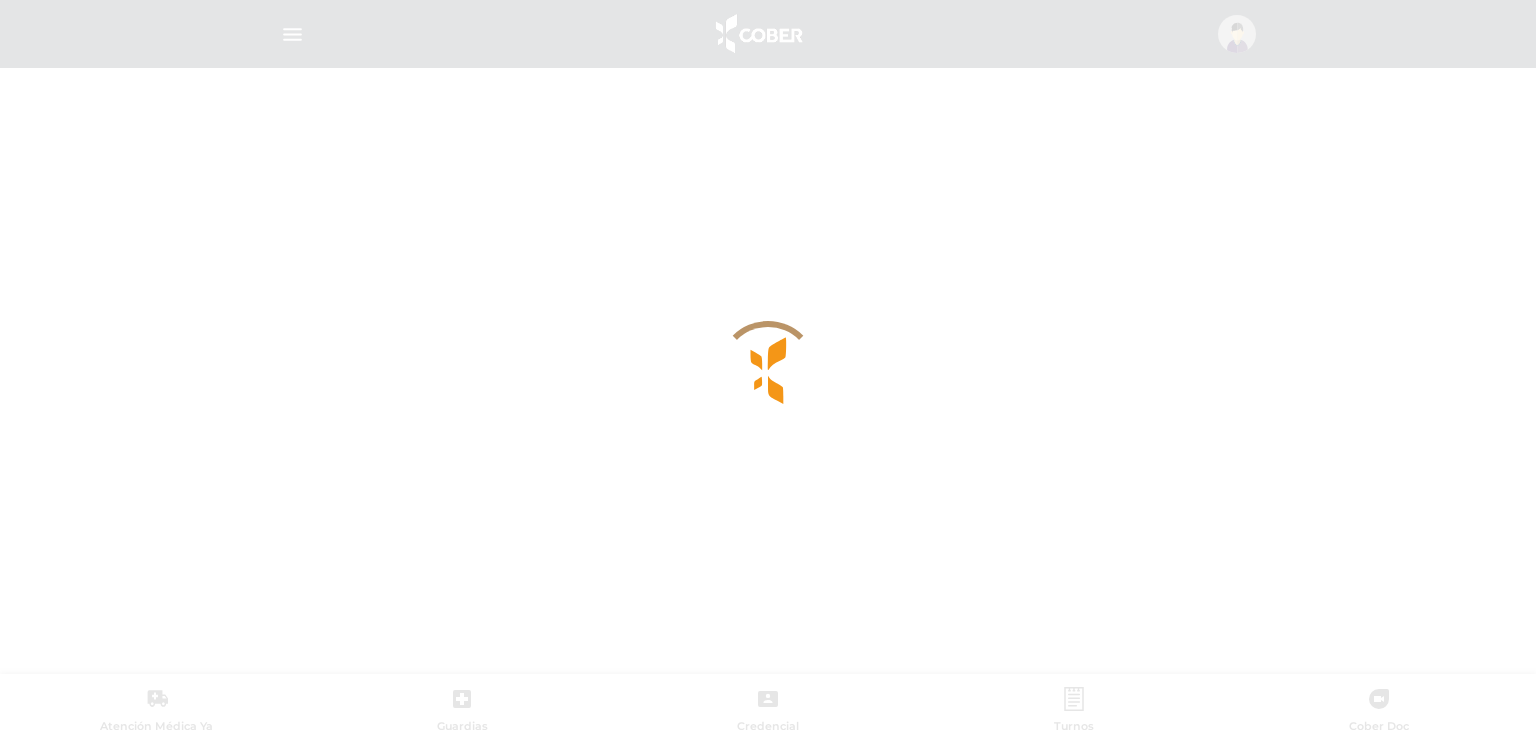 scroll, scrollTop: 0, scrollLeft: 0, axis: both 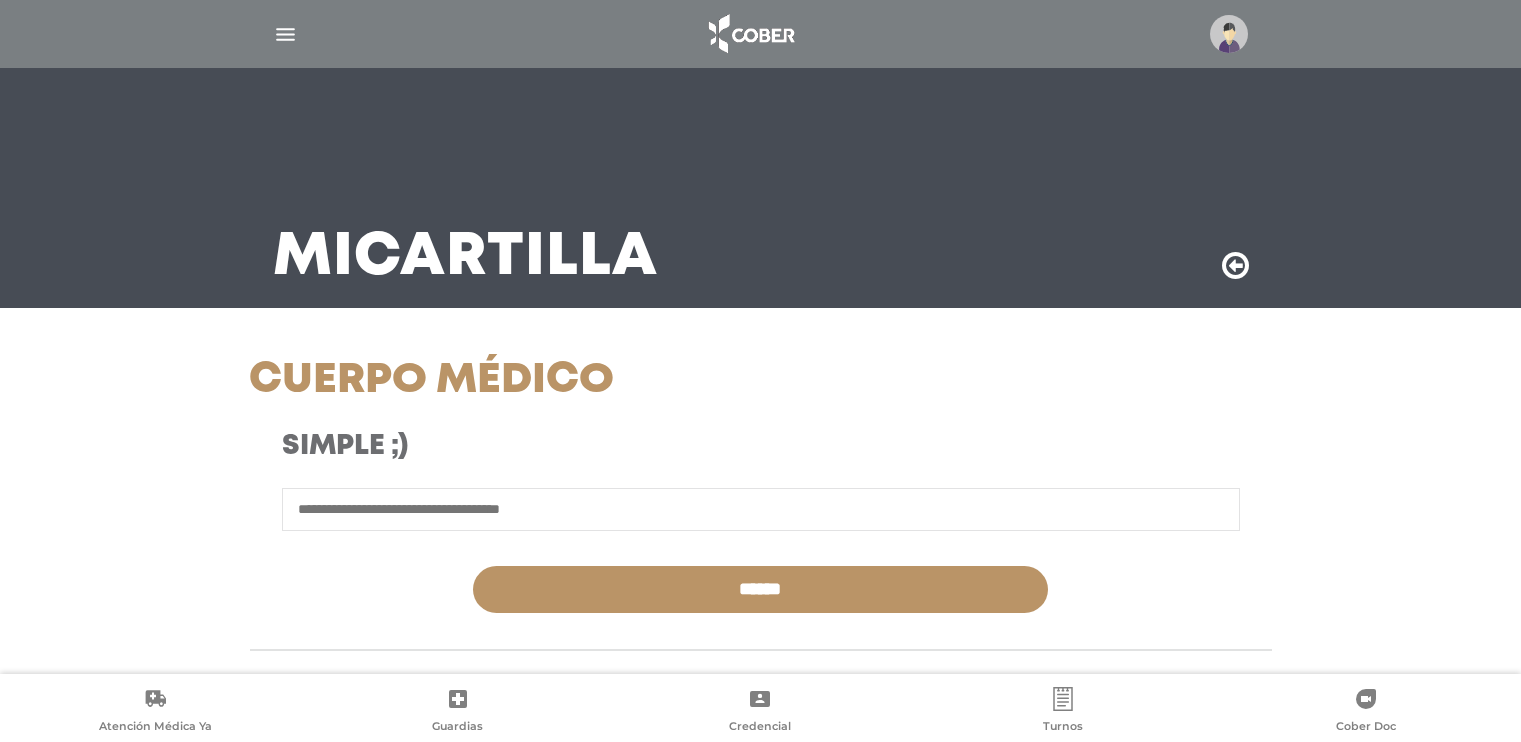 select on "****" 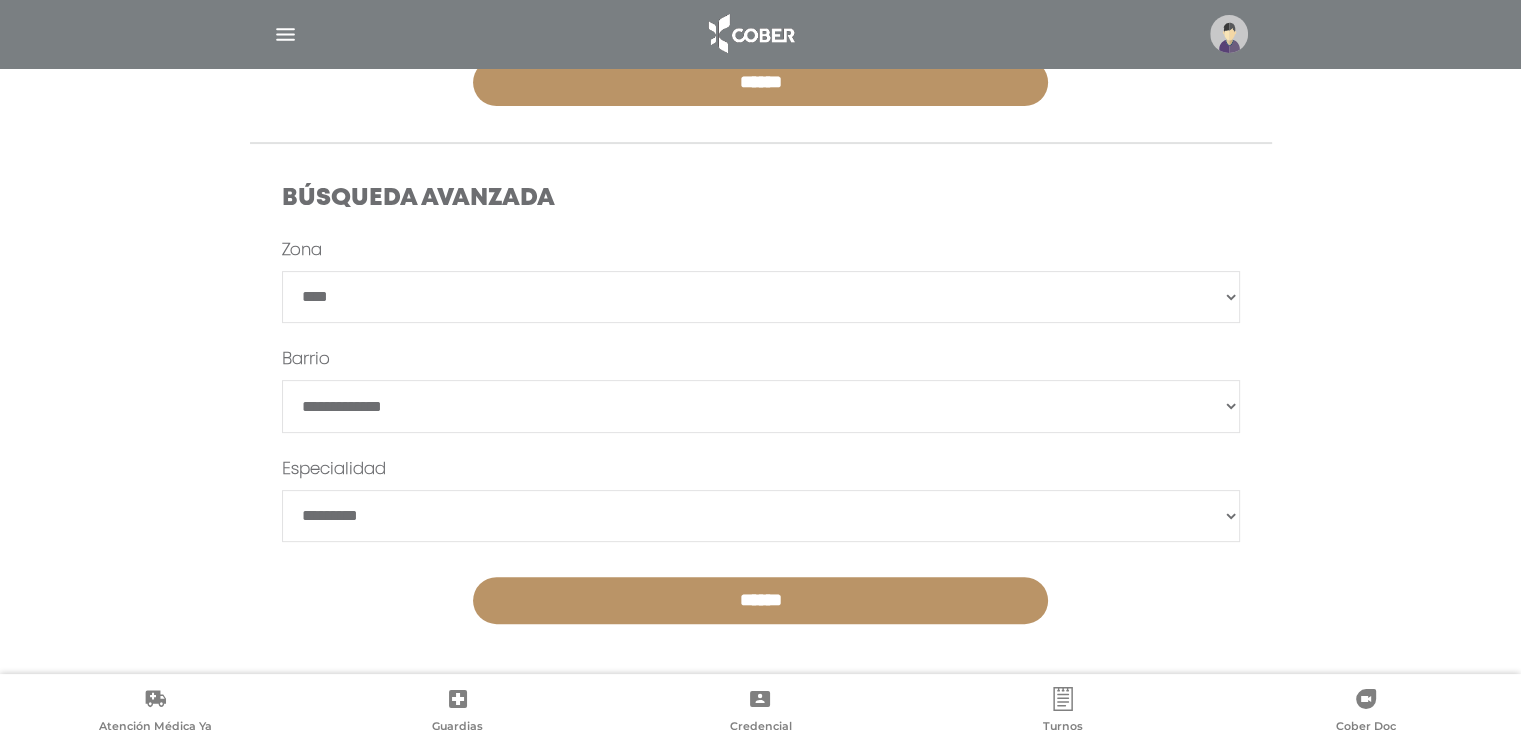 click on "**********" at bounding box center [761, 406] 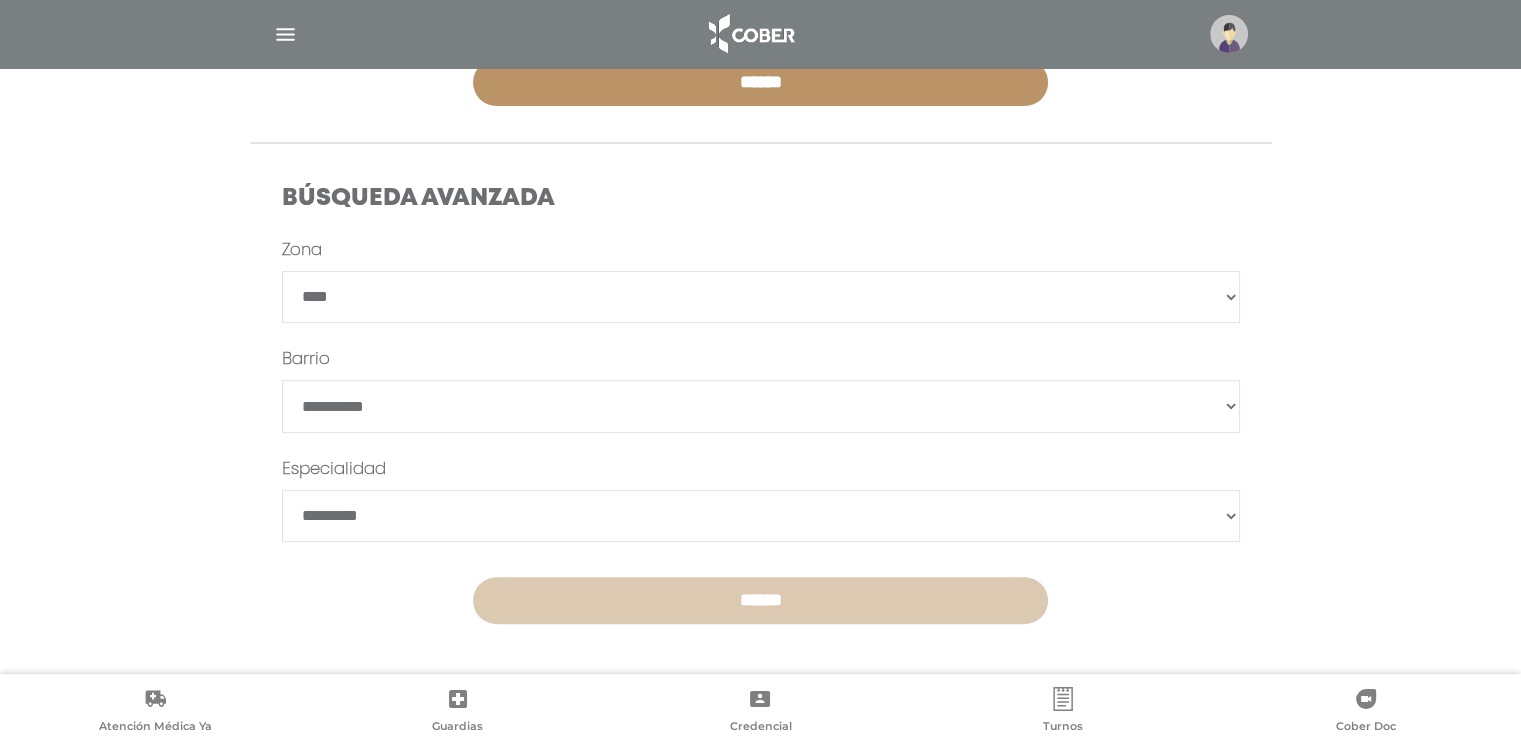 click on "******" at bounding box center (760, 600) 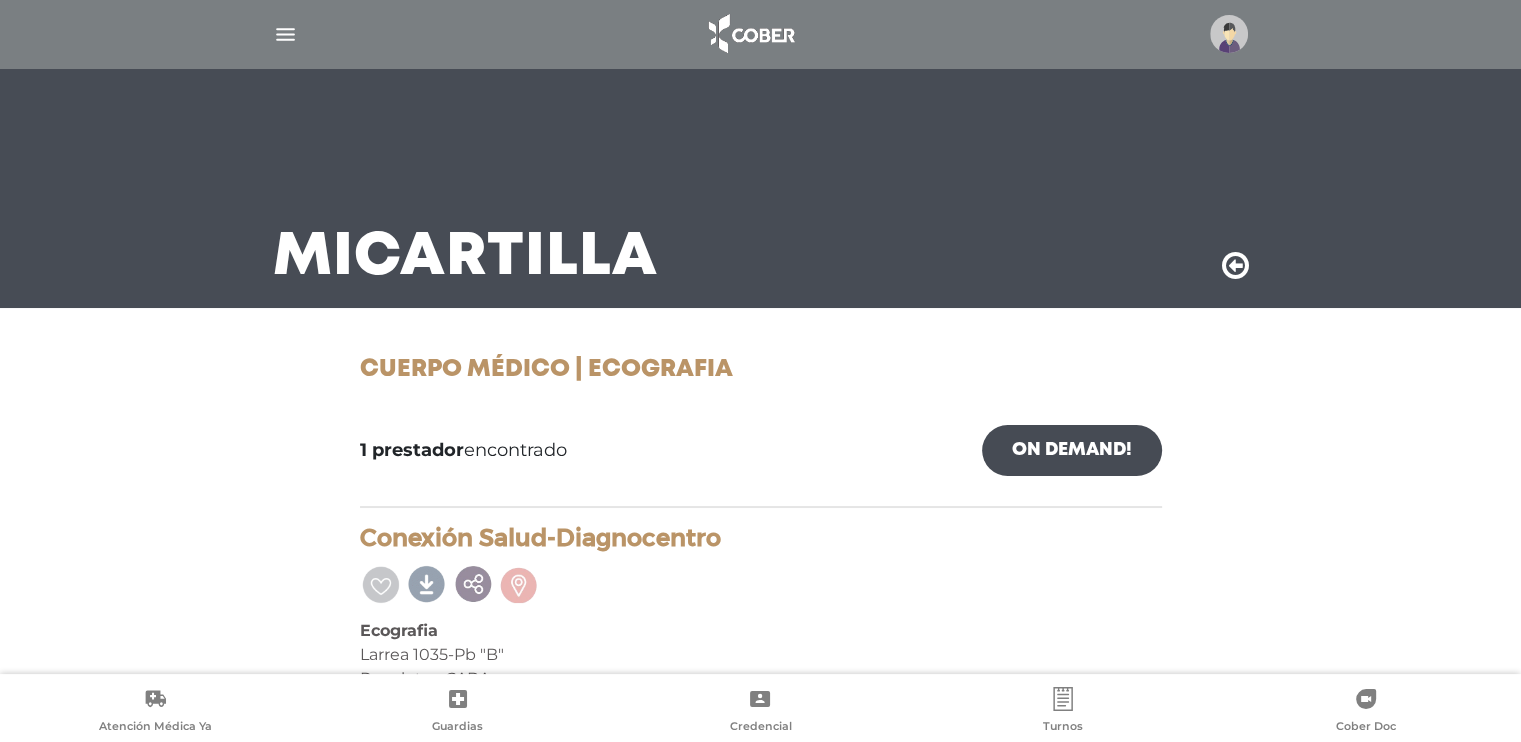 scroll, scrollTop: 0, scrollLeft: 0, axis: both 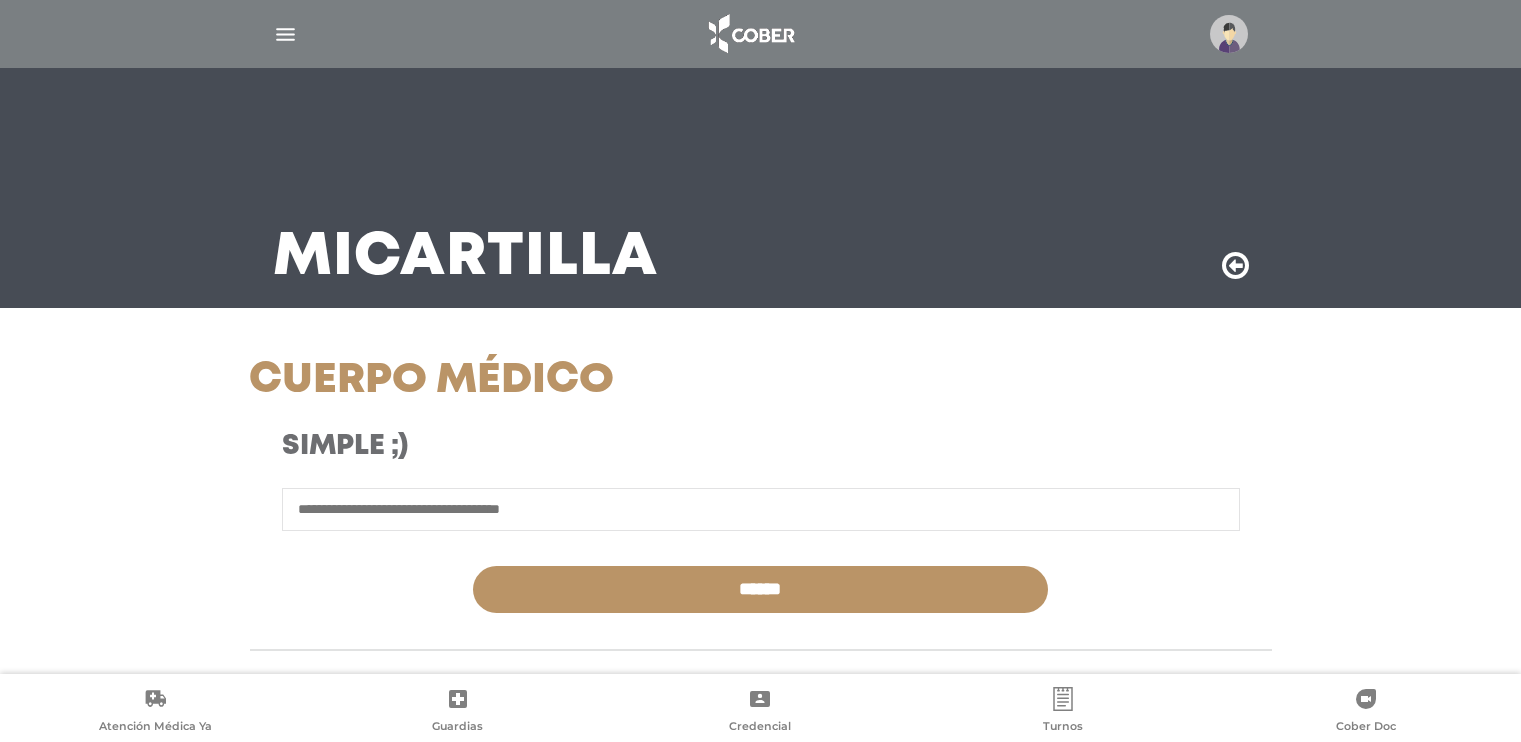 select on "****" 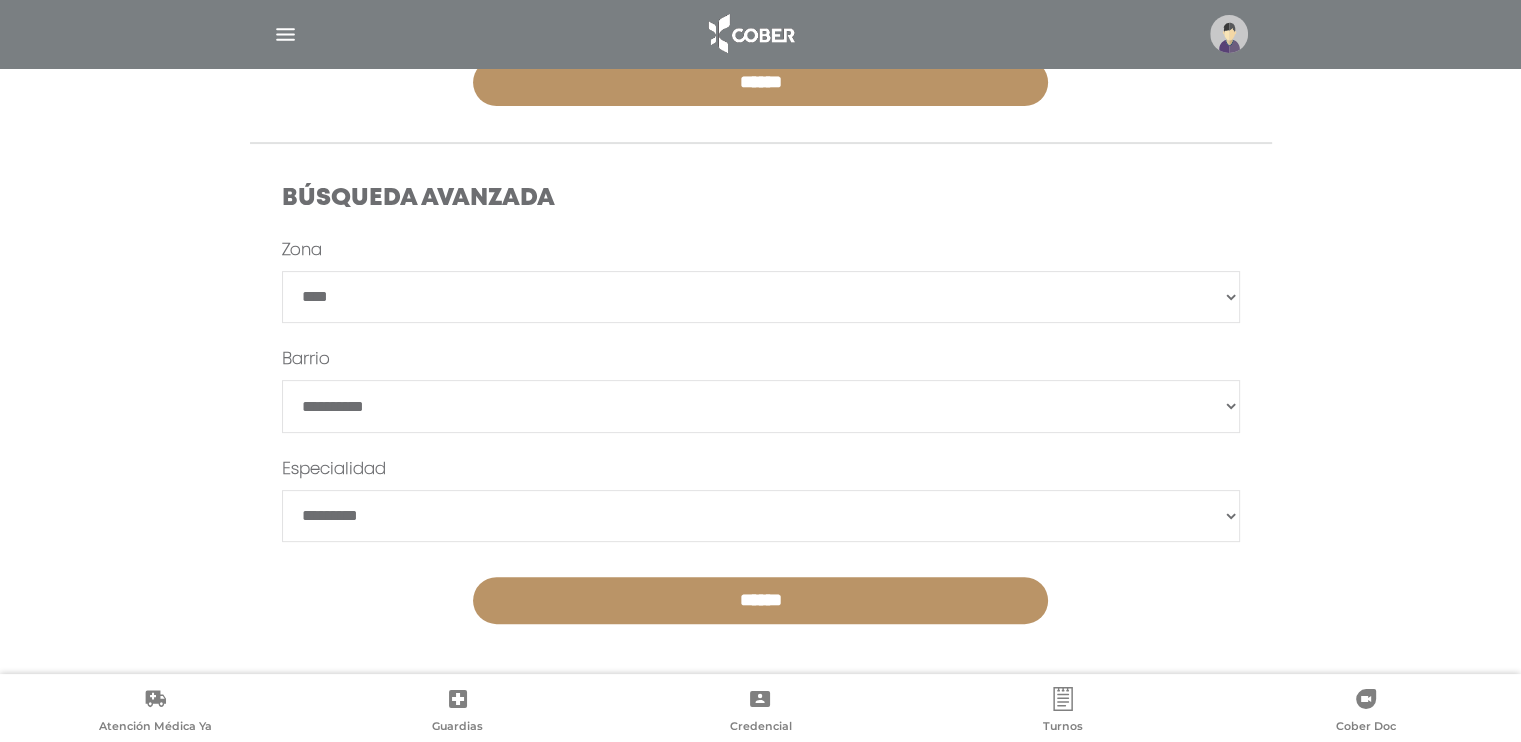 click on "**********" at bounding box center [761, 297] 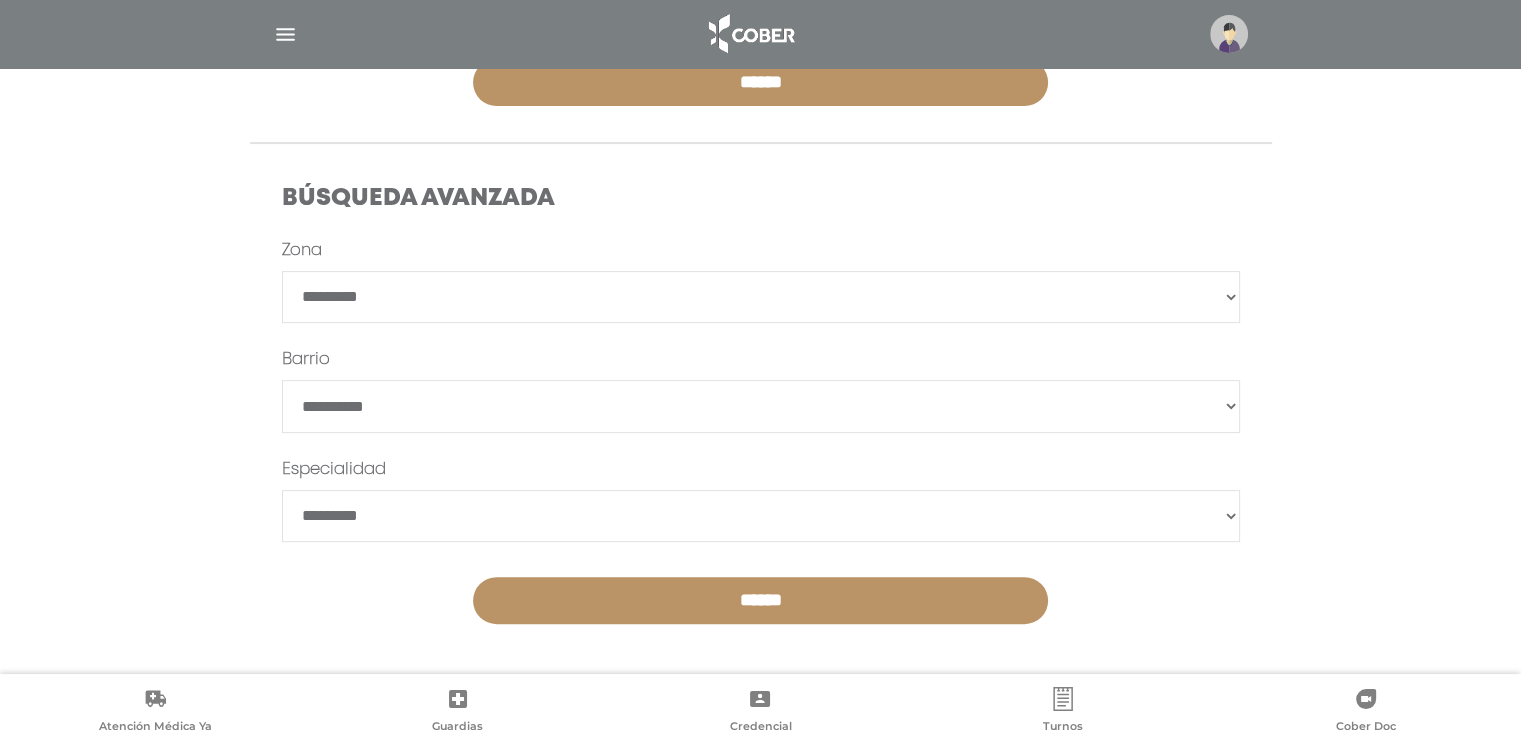 click on "**********" at bounding box center [761, 297] 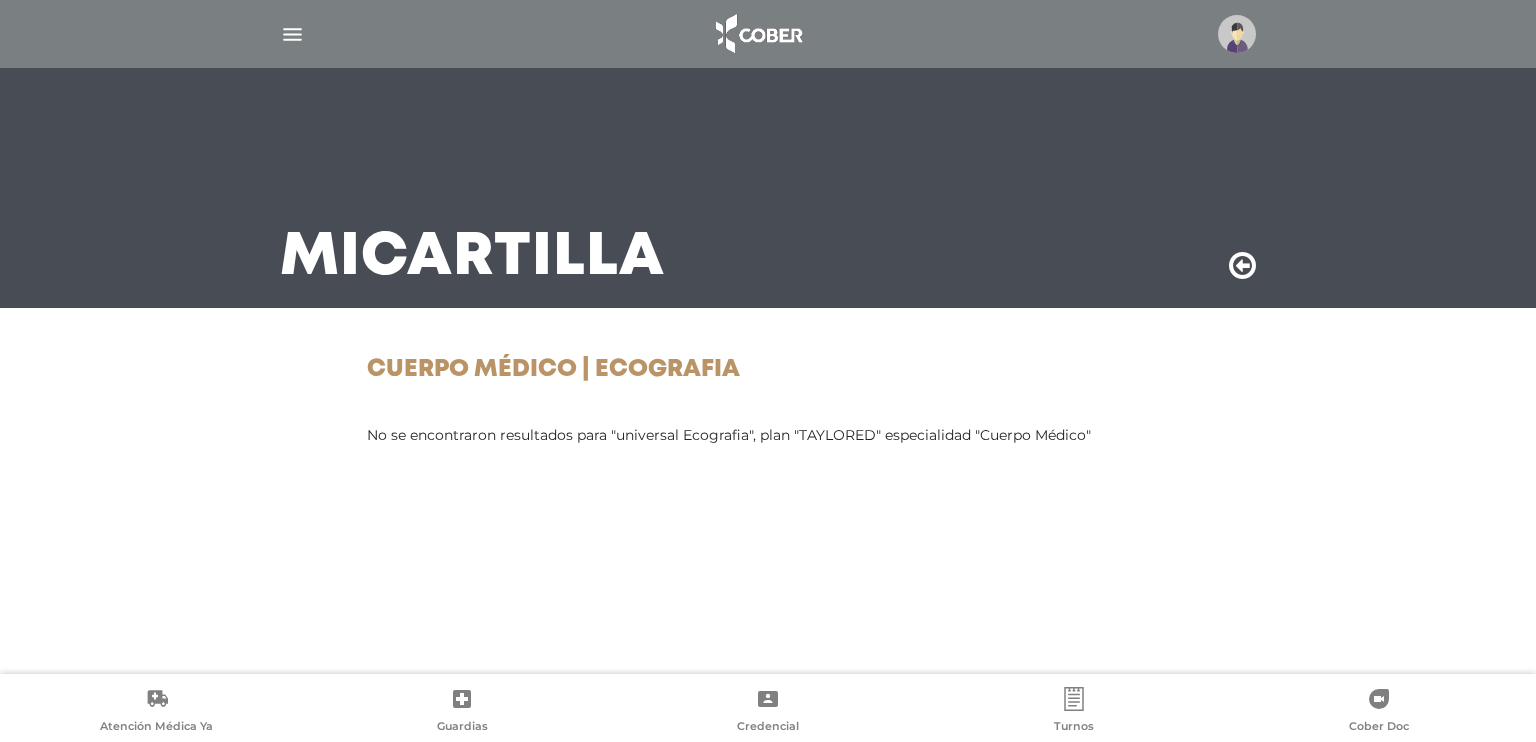 scroll, scrollTop: 0, scrollLeft: 0, axis: both 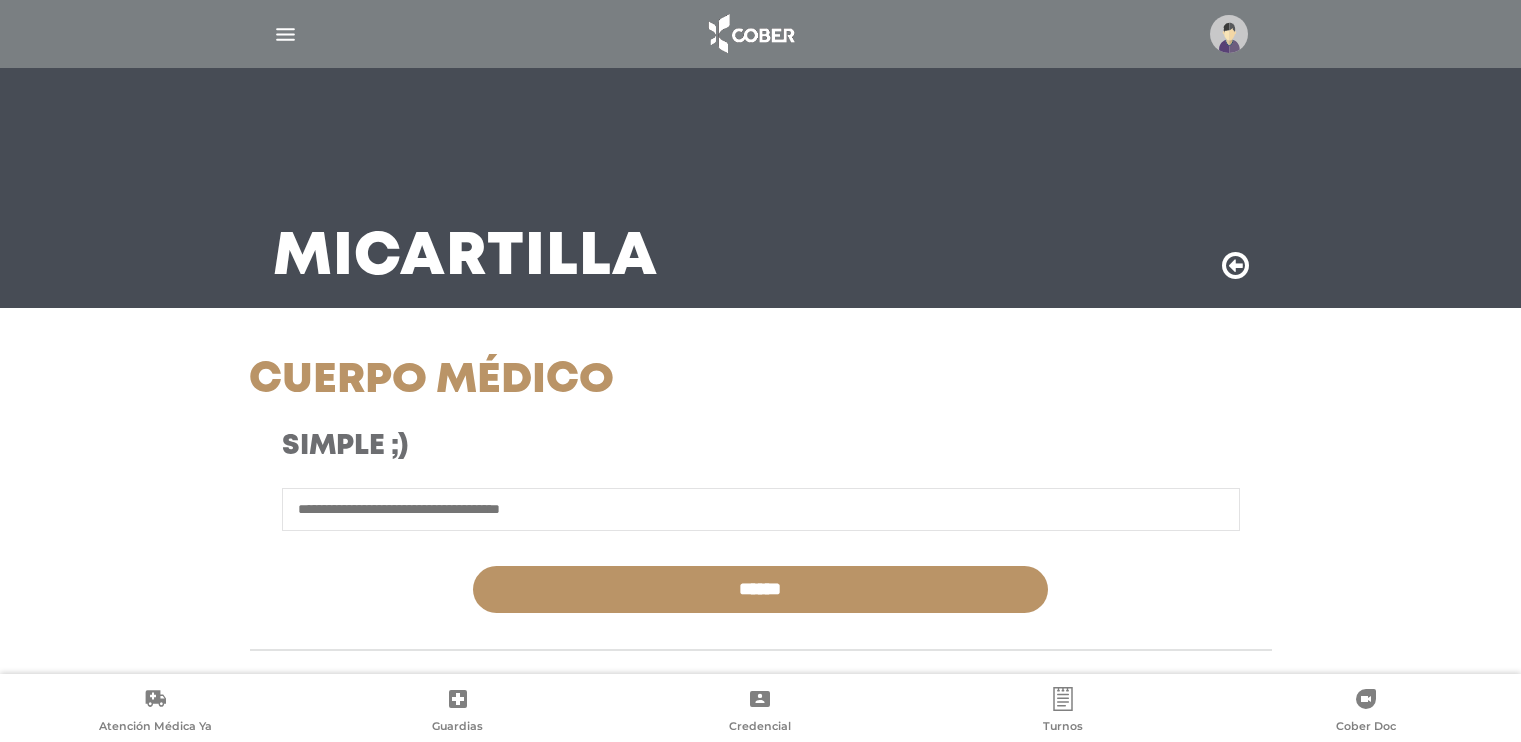 select on "*********" 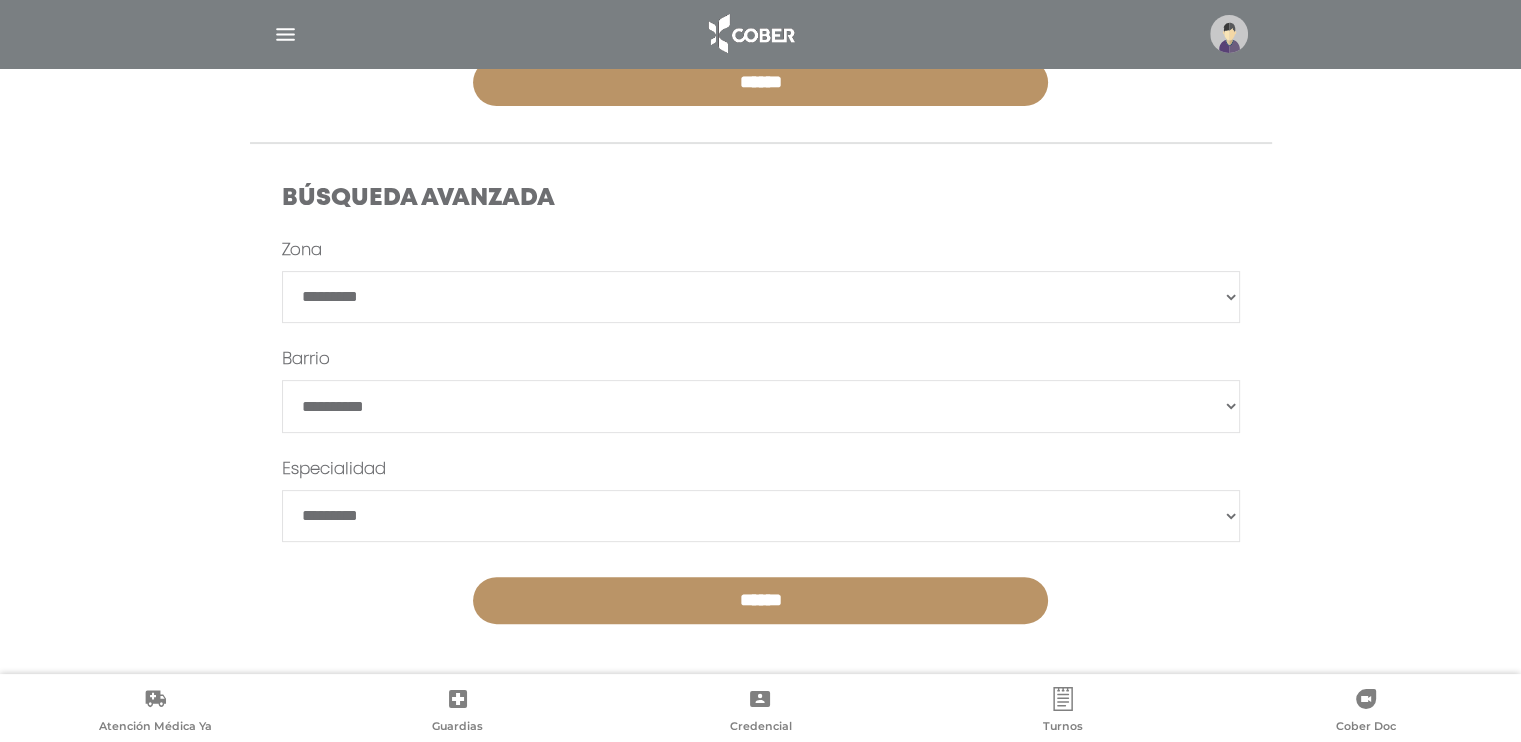 click on "**********" at bounding box center (761, 297) 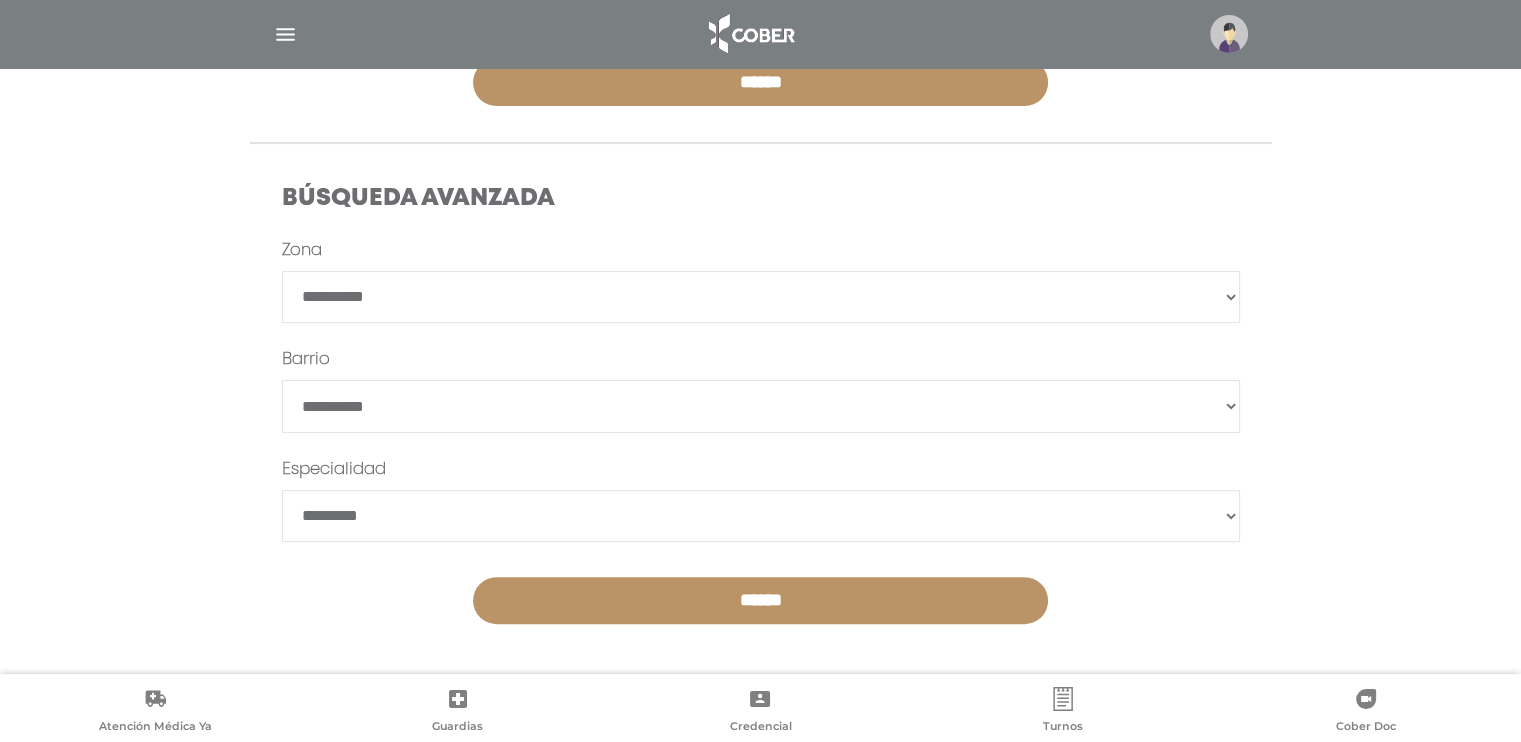 click on "**********" at bounding box center [761, 297] 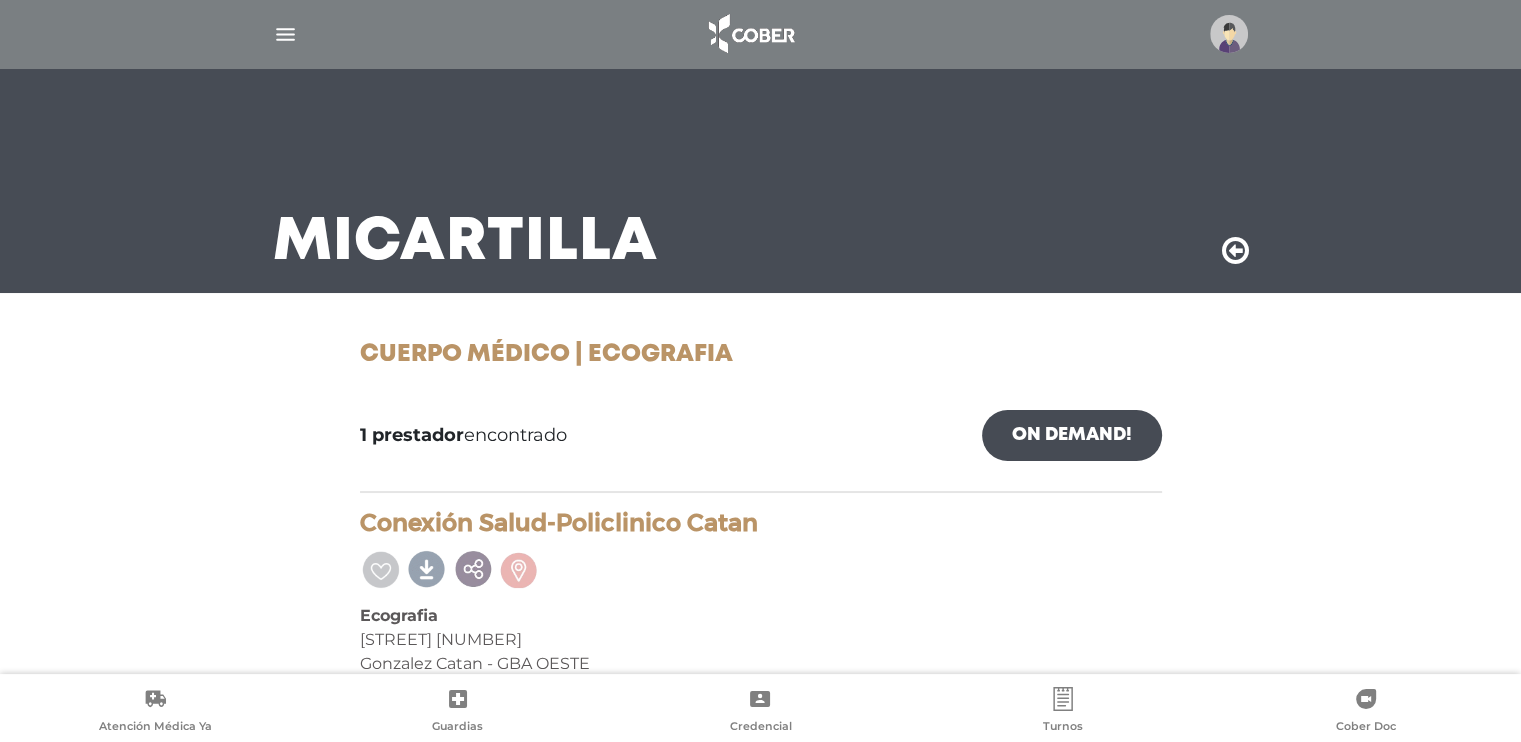 scroll, scrollTop: 0, scrollLeft: 0, axis: both 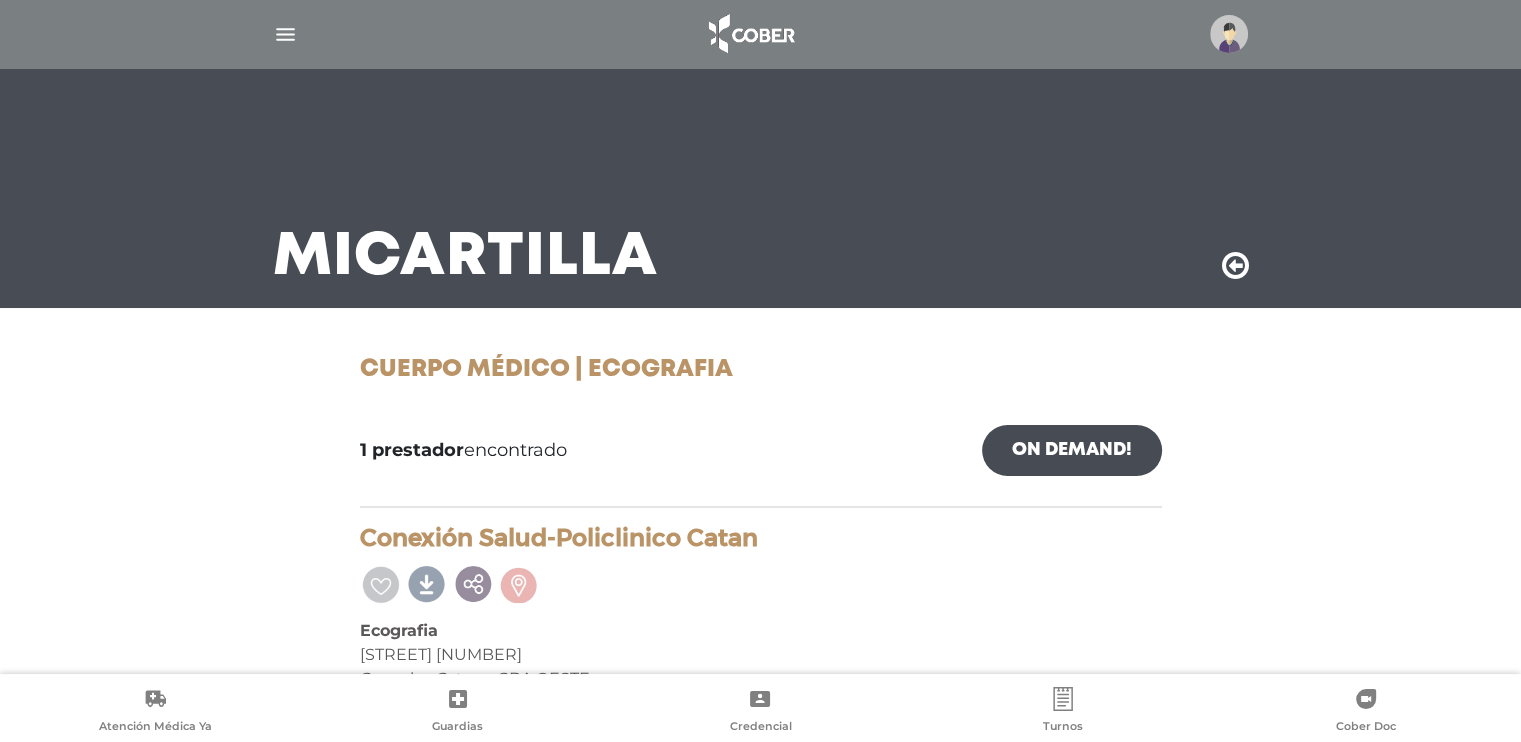 click at bounding box center (285, 34) 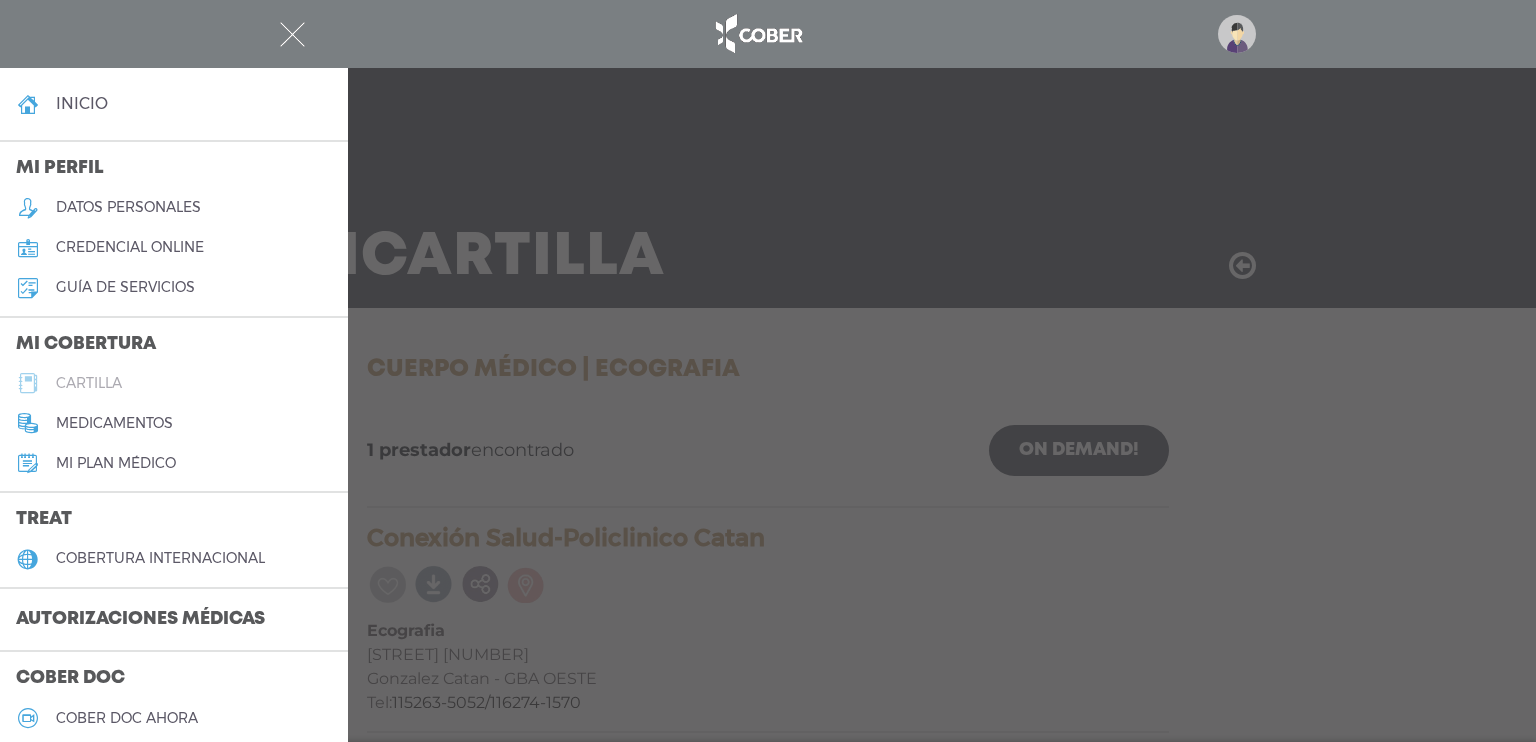 click on "cartilla" at bounding box center [89, 383] 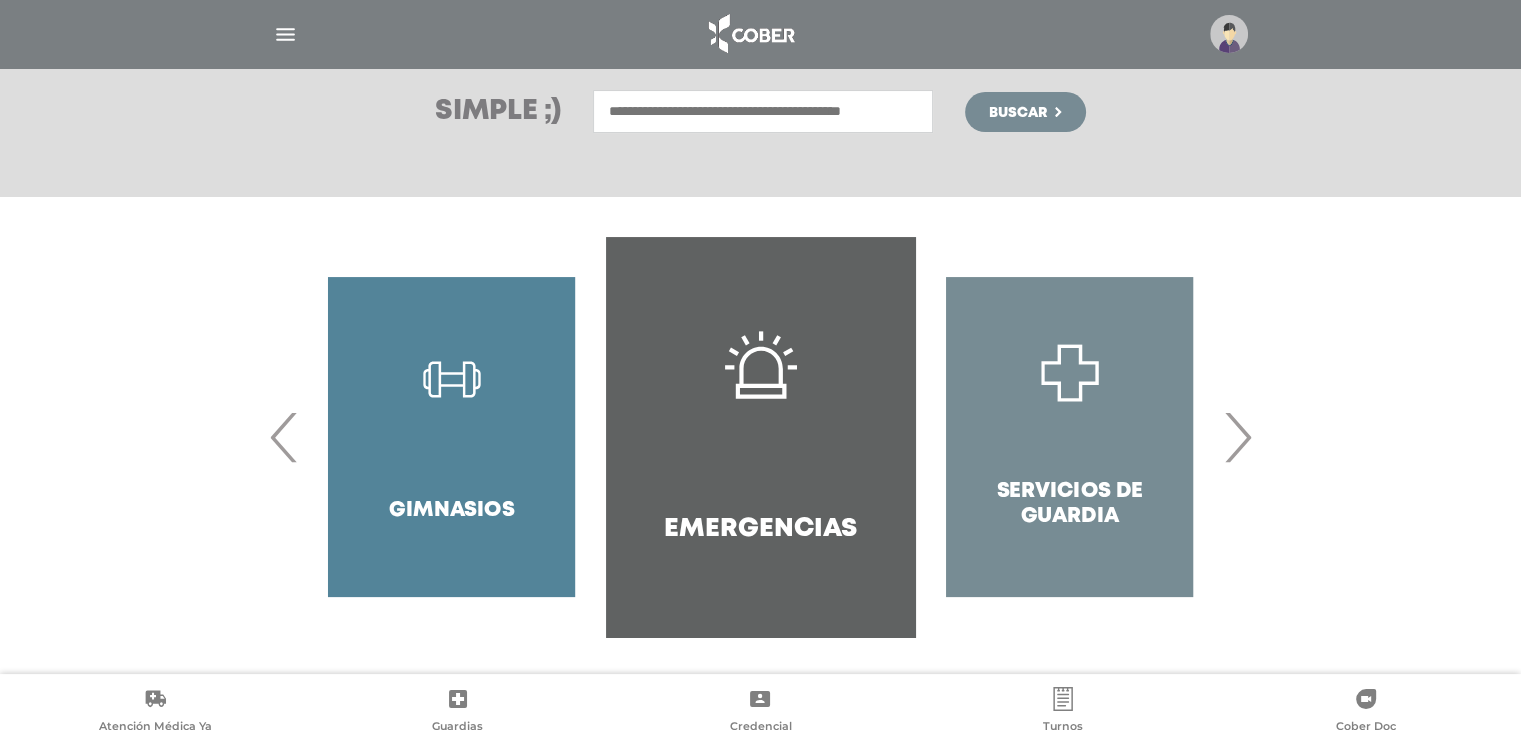 scroll, scrollTop: 284, scrollLeft: 0, axis: vertical 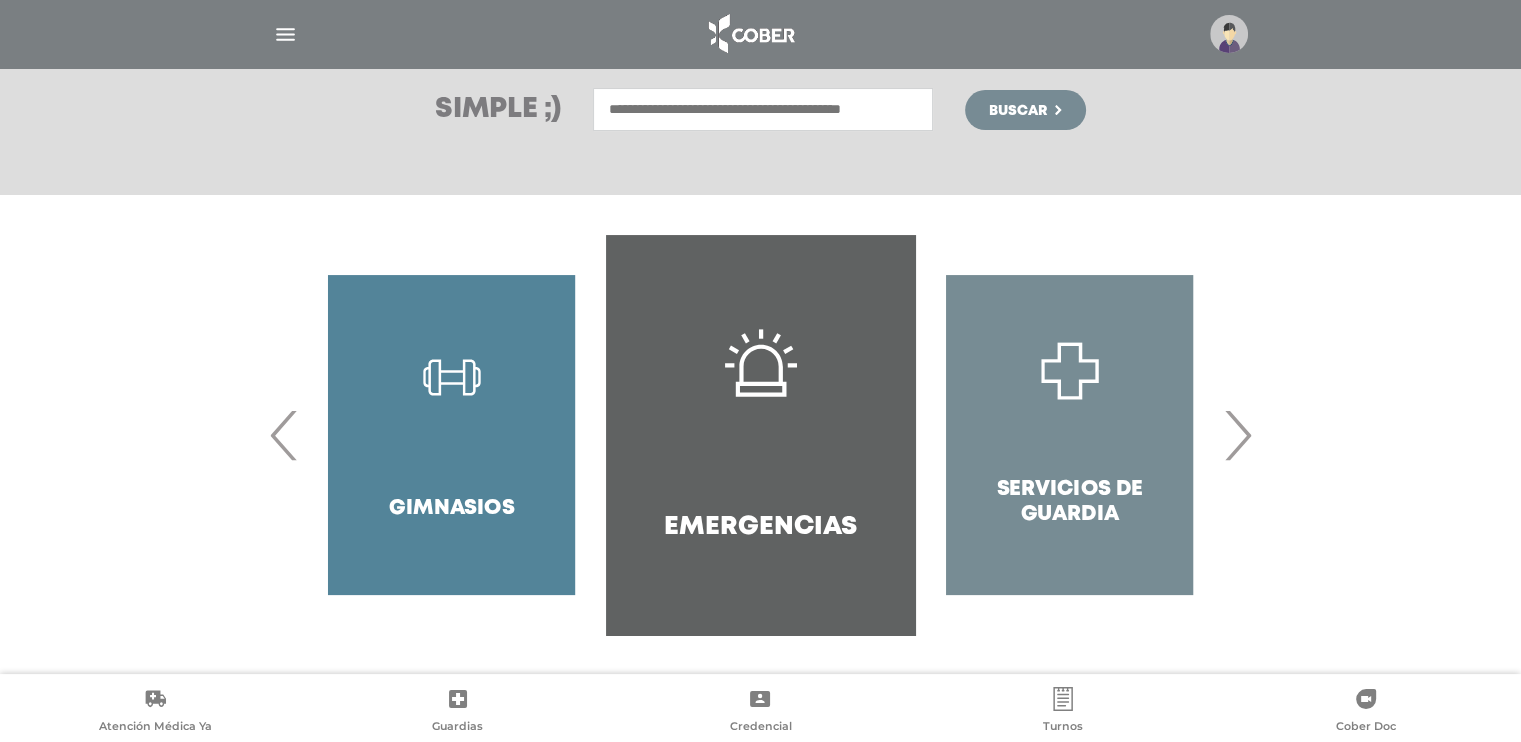click on "›" at bounding box center (1237, 435) 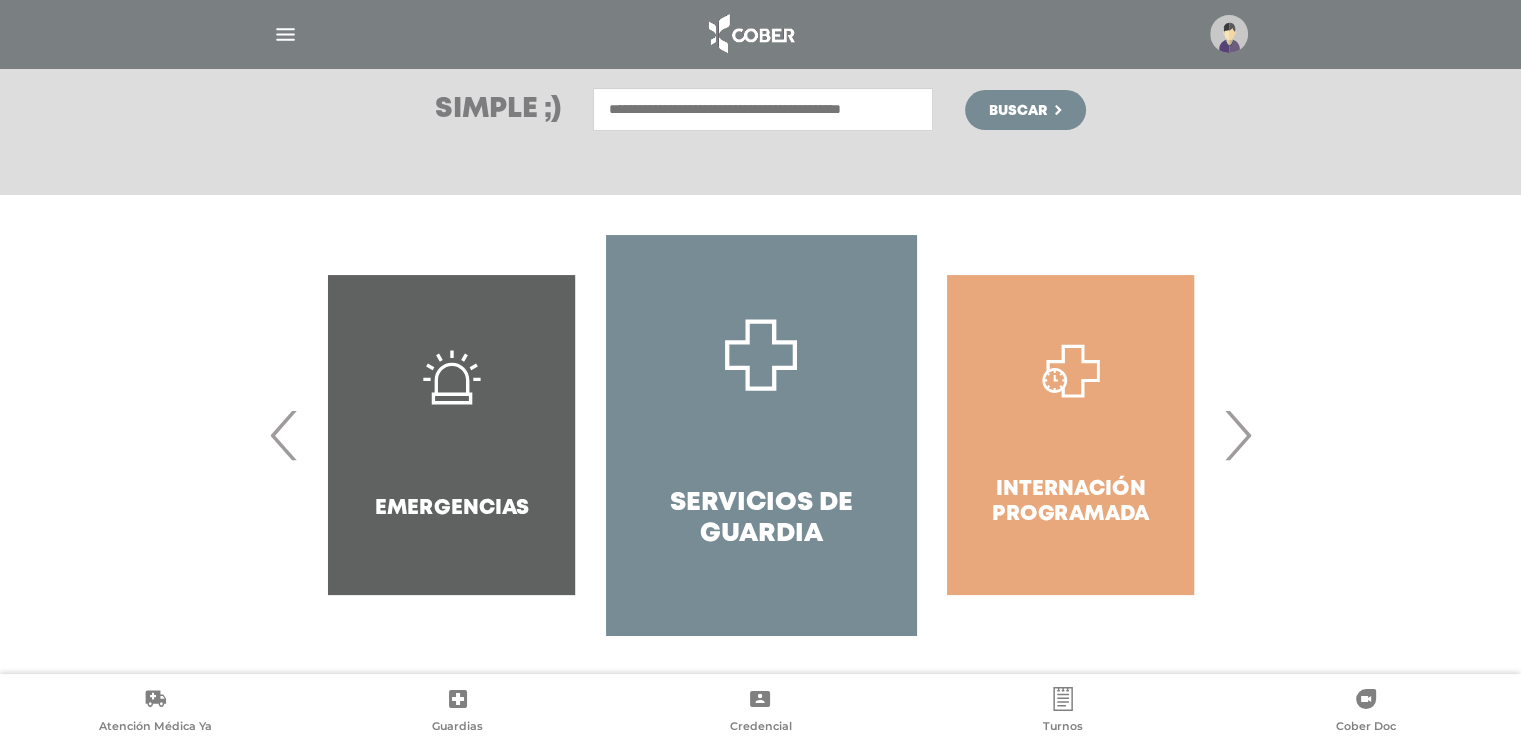 click on "›" at bounding box center (1237, 435) 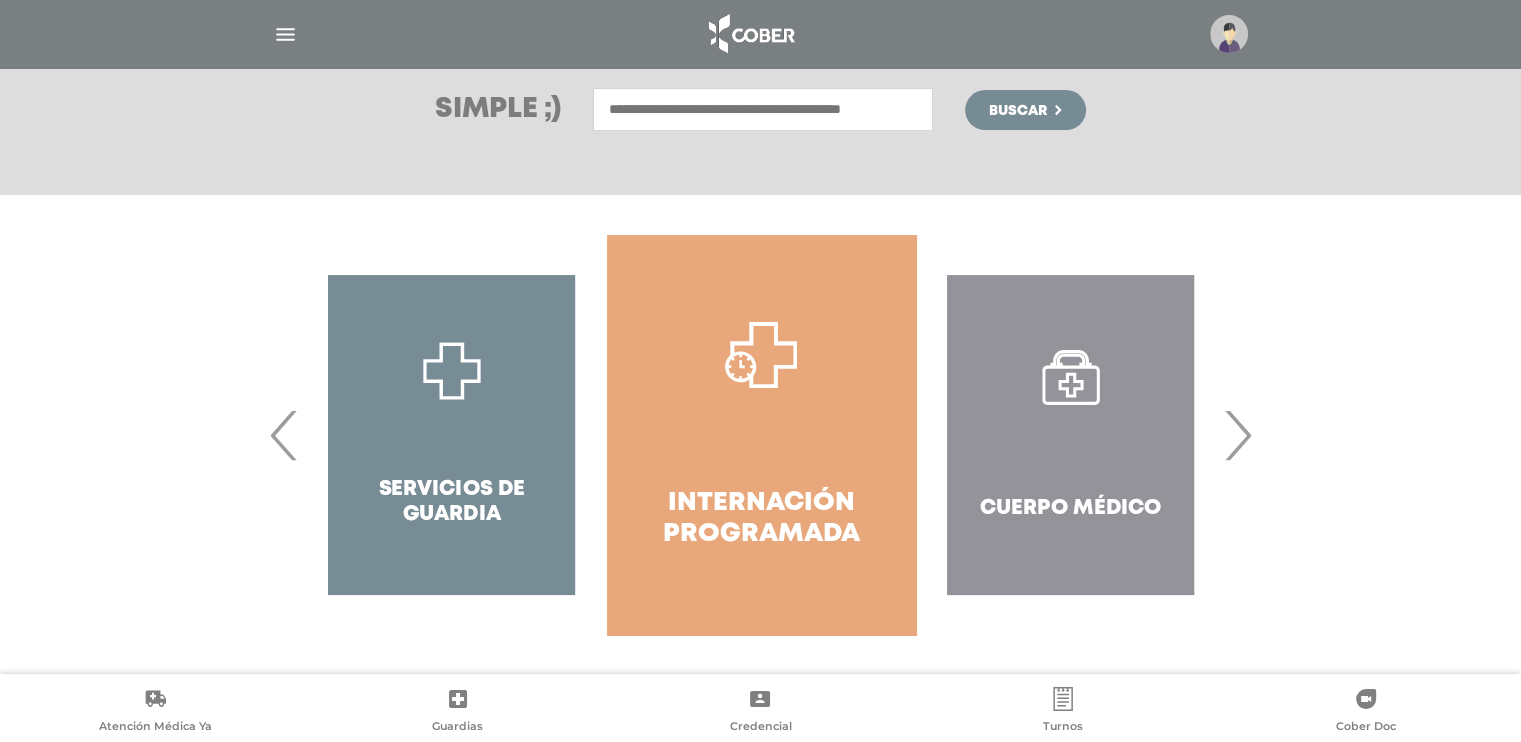 click on "›" at bounding box center (1237, 435) 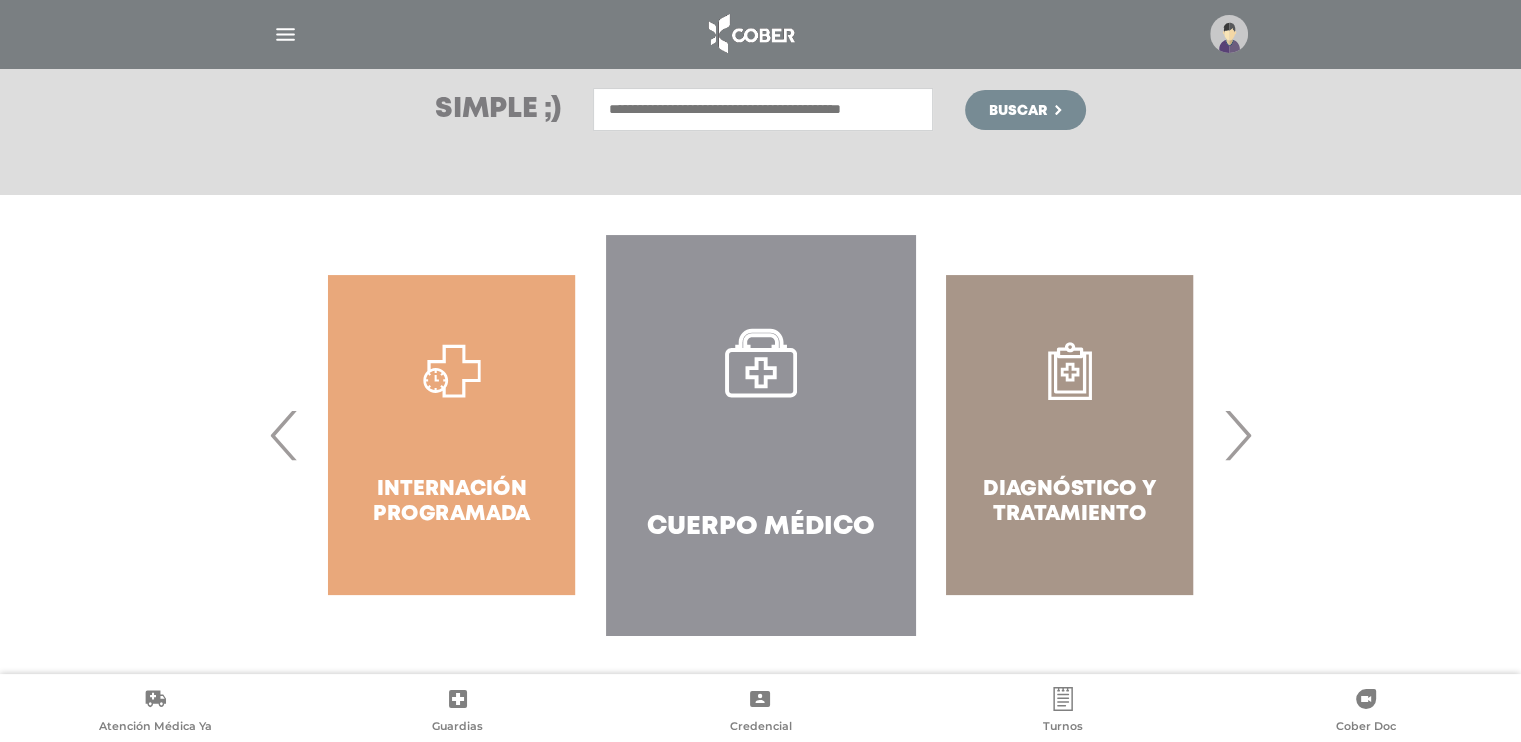 click on "›" at bounding box center (1237, 435) 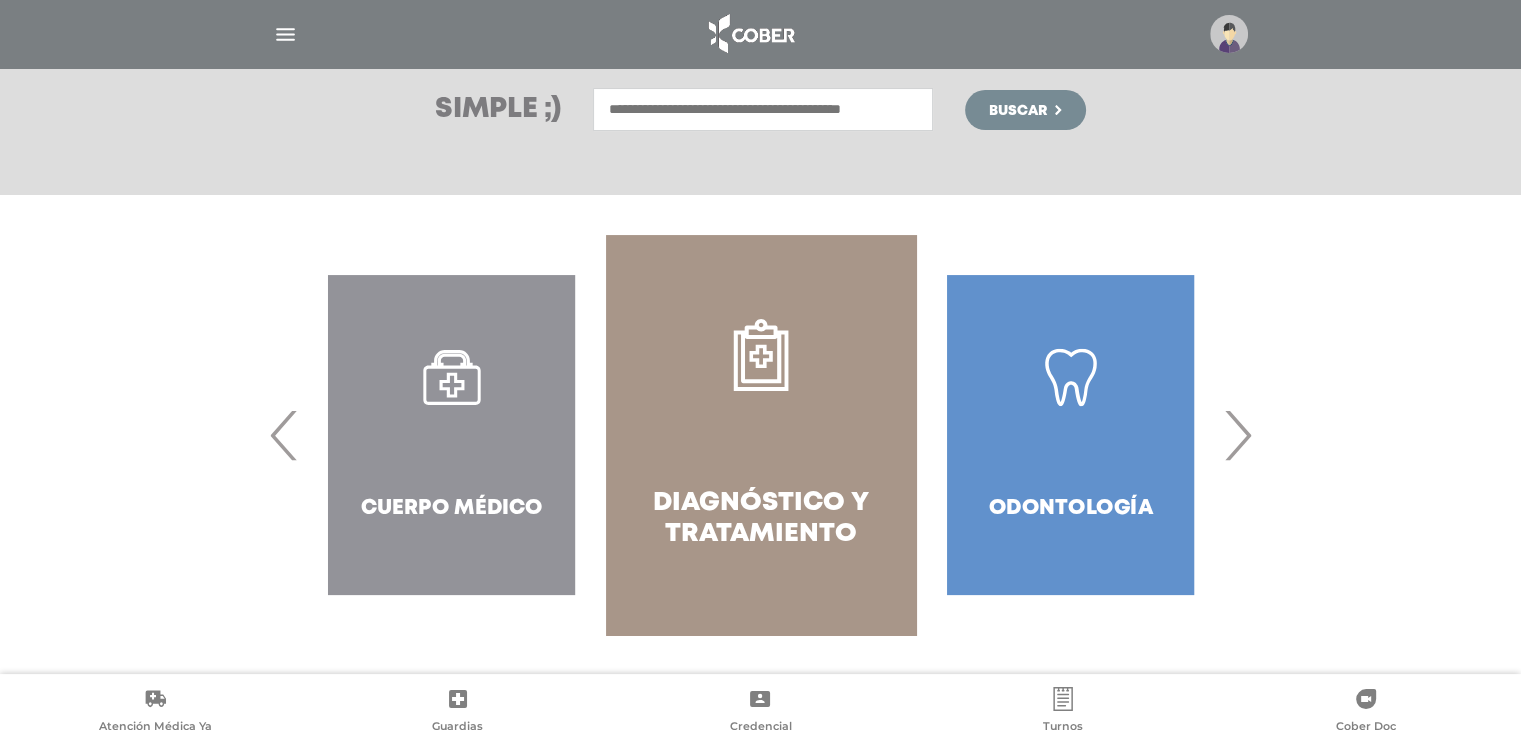 click on "Diagnóstico y Tratamiento" at bounding box center (760, 435) 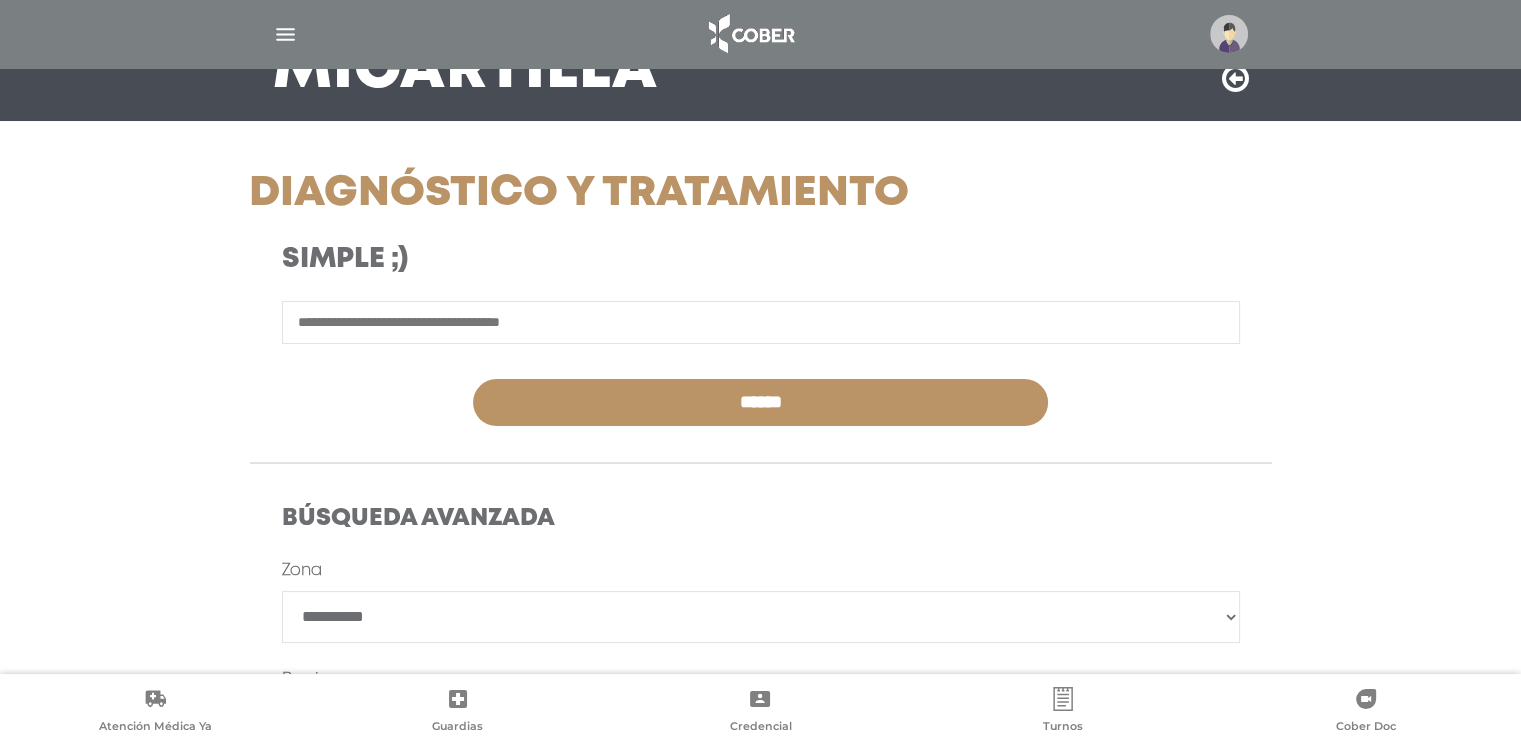 scroll, scrollTop: 200, scrollLeft: 0, axis: vertical 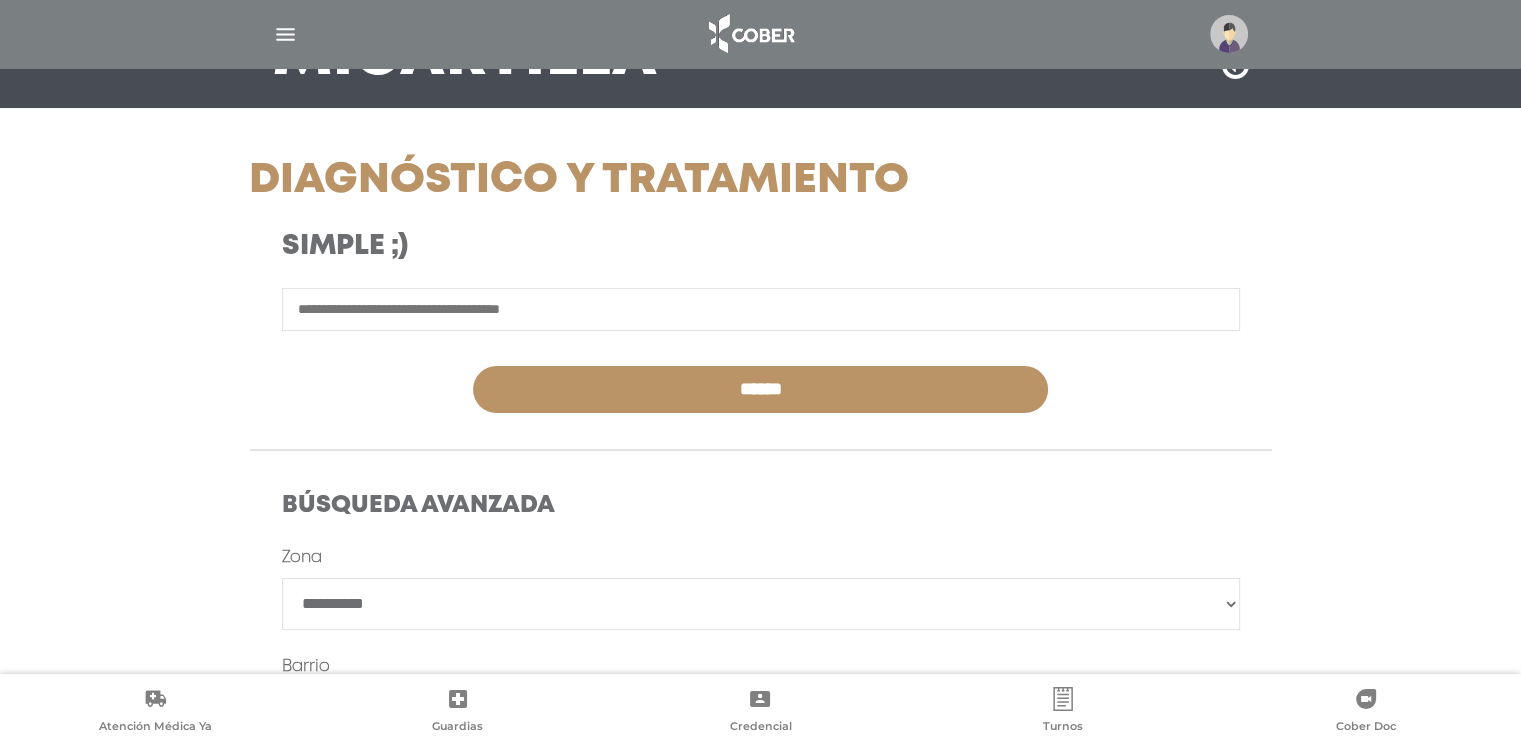 click at bounding box center [761, 309] 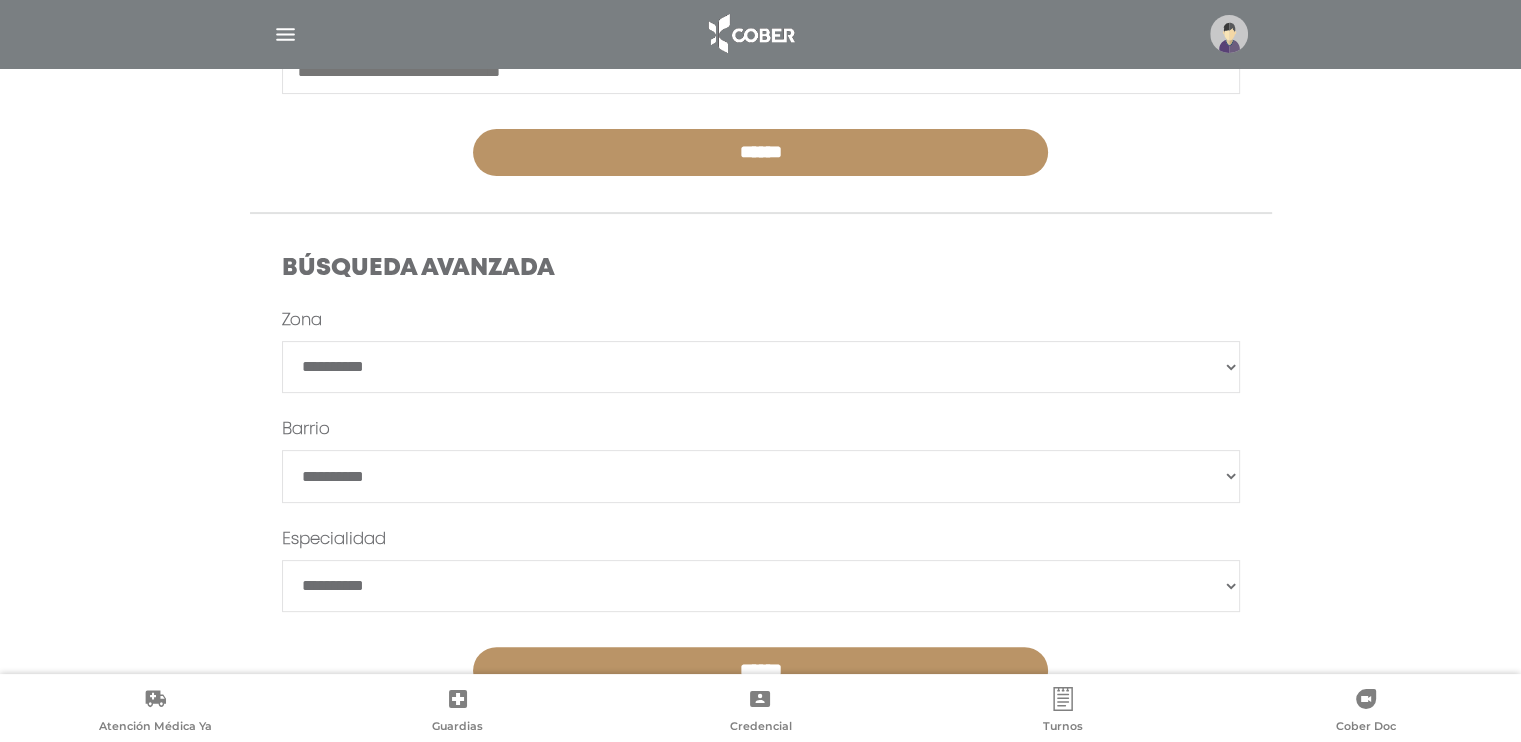 scroll, scrollTop: 500, scrollLeft: 0, axis: vertical 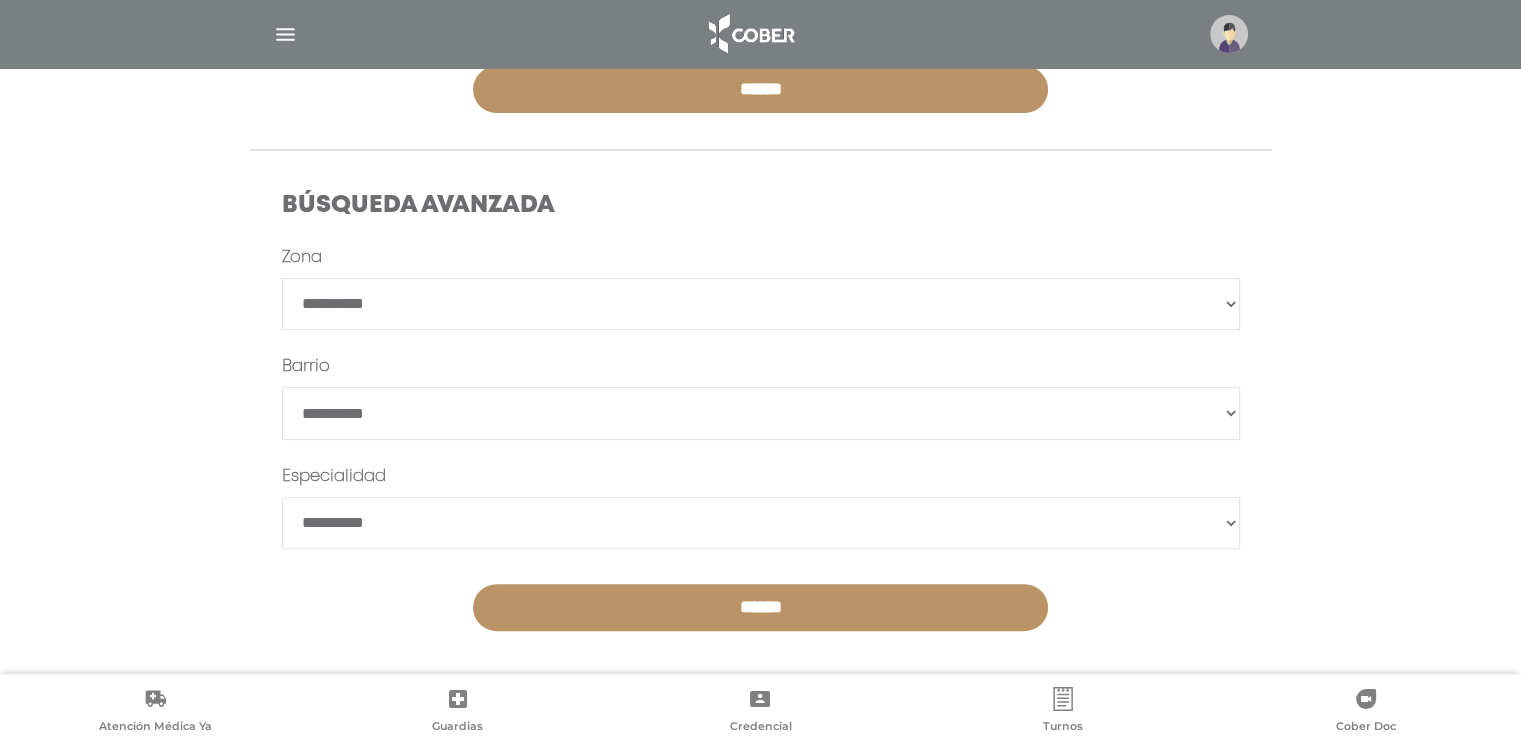 click on "**********" at bounding box center [761, 523] 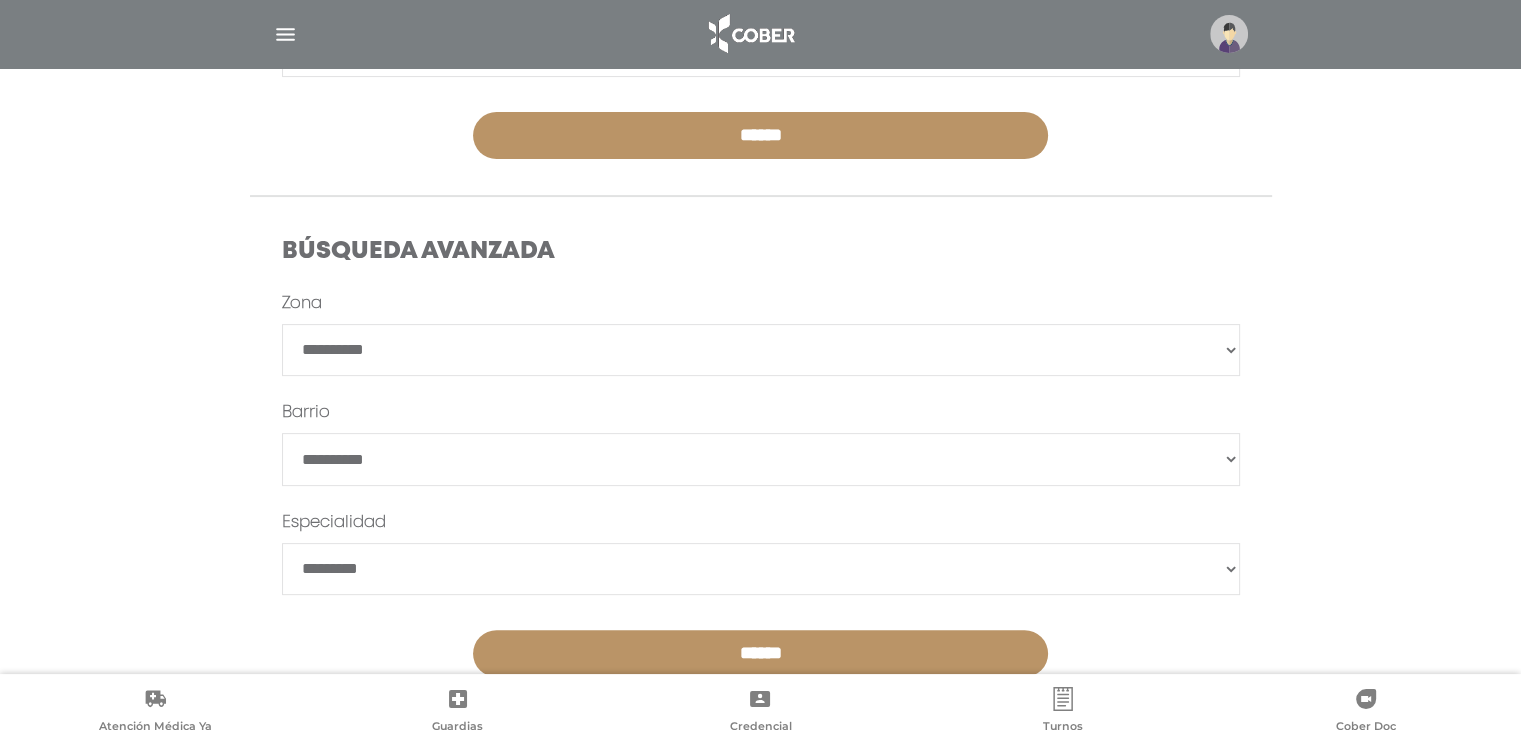 scroll, scrollTop: 500, scrollLeft: 0, axis: vertical 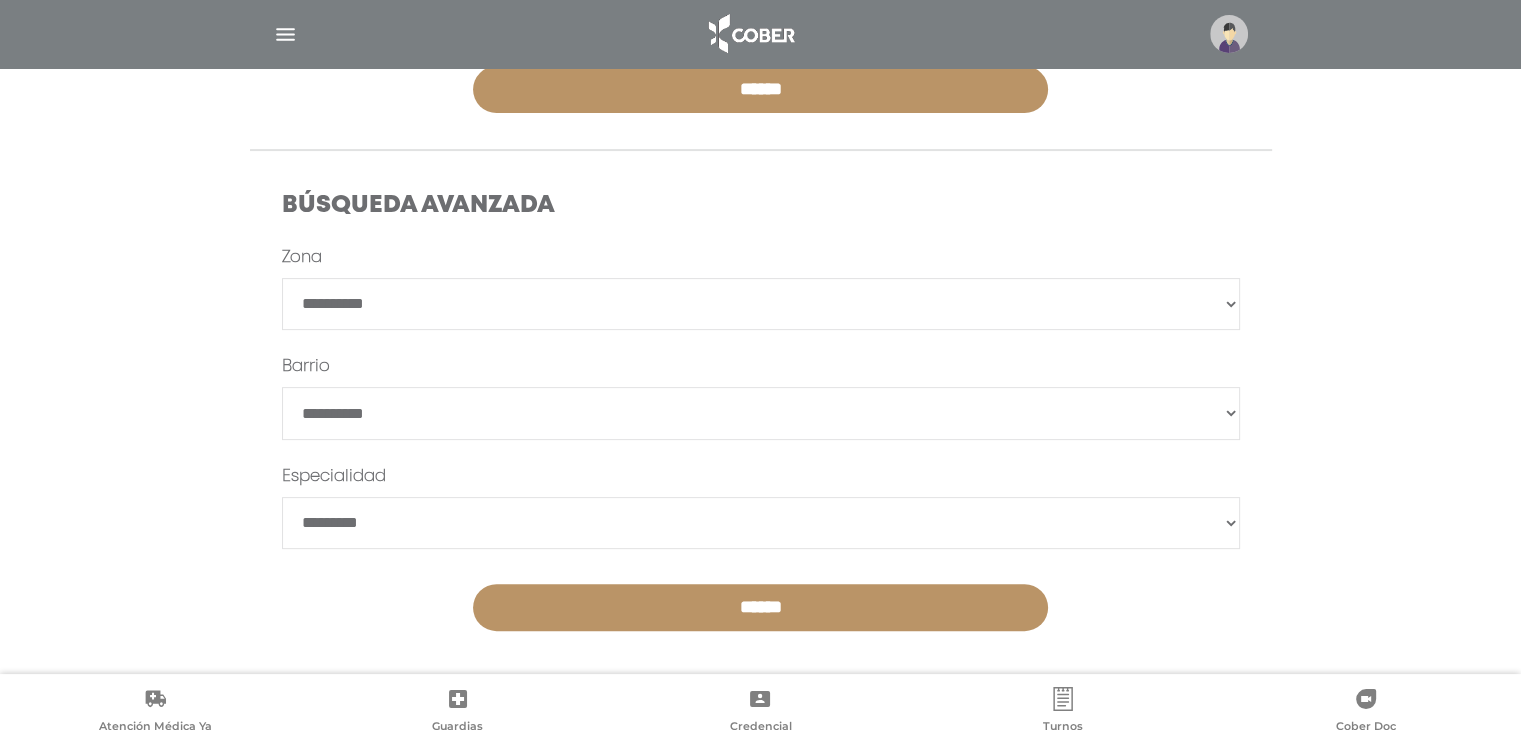 click on "**********" at bounding box center (761, 304) 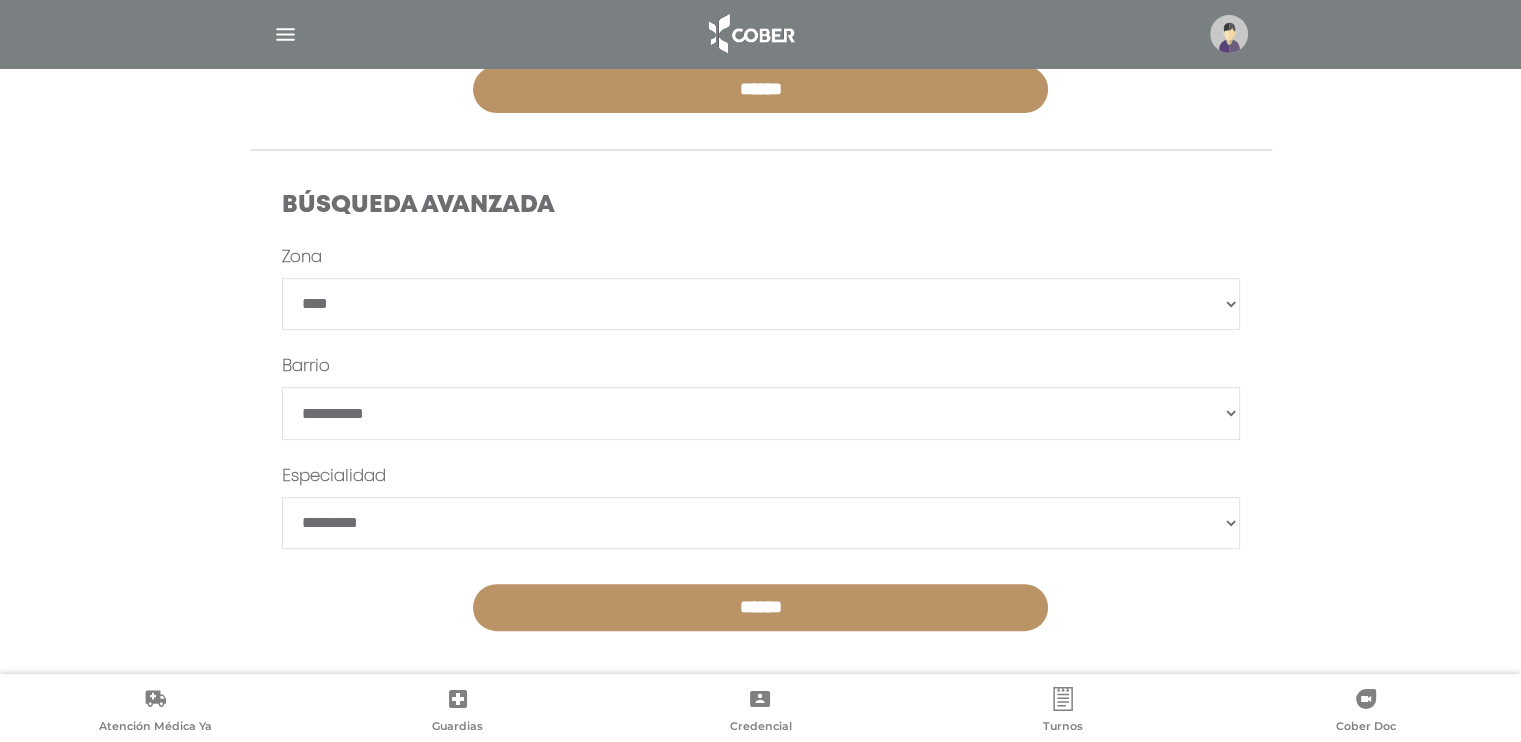 click on "**********" at bounding box center [761, 304] 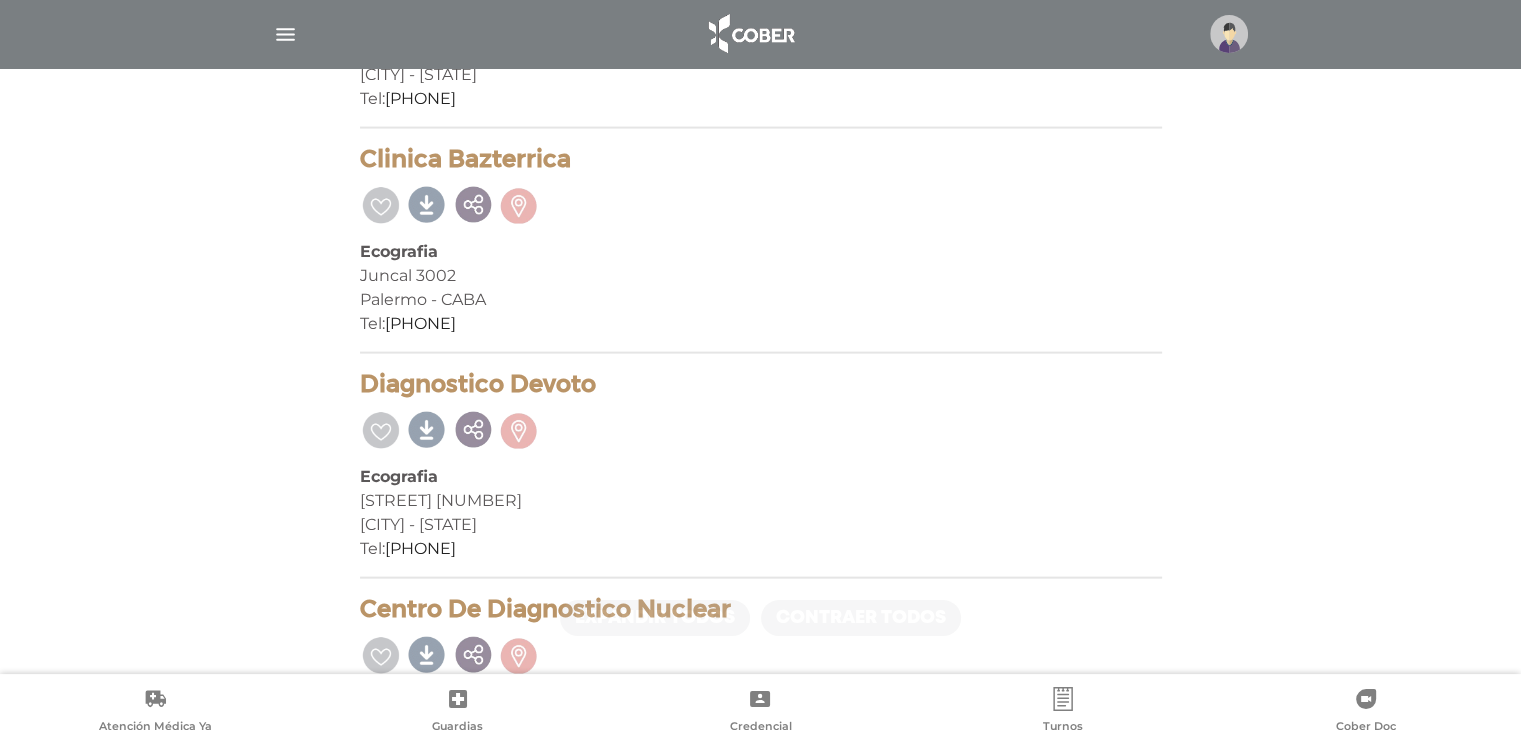 scroll, scrollTop: 4412, scrollLeft: 0, axis: vertical 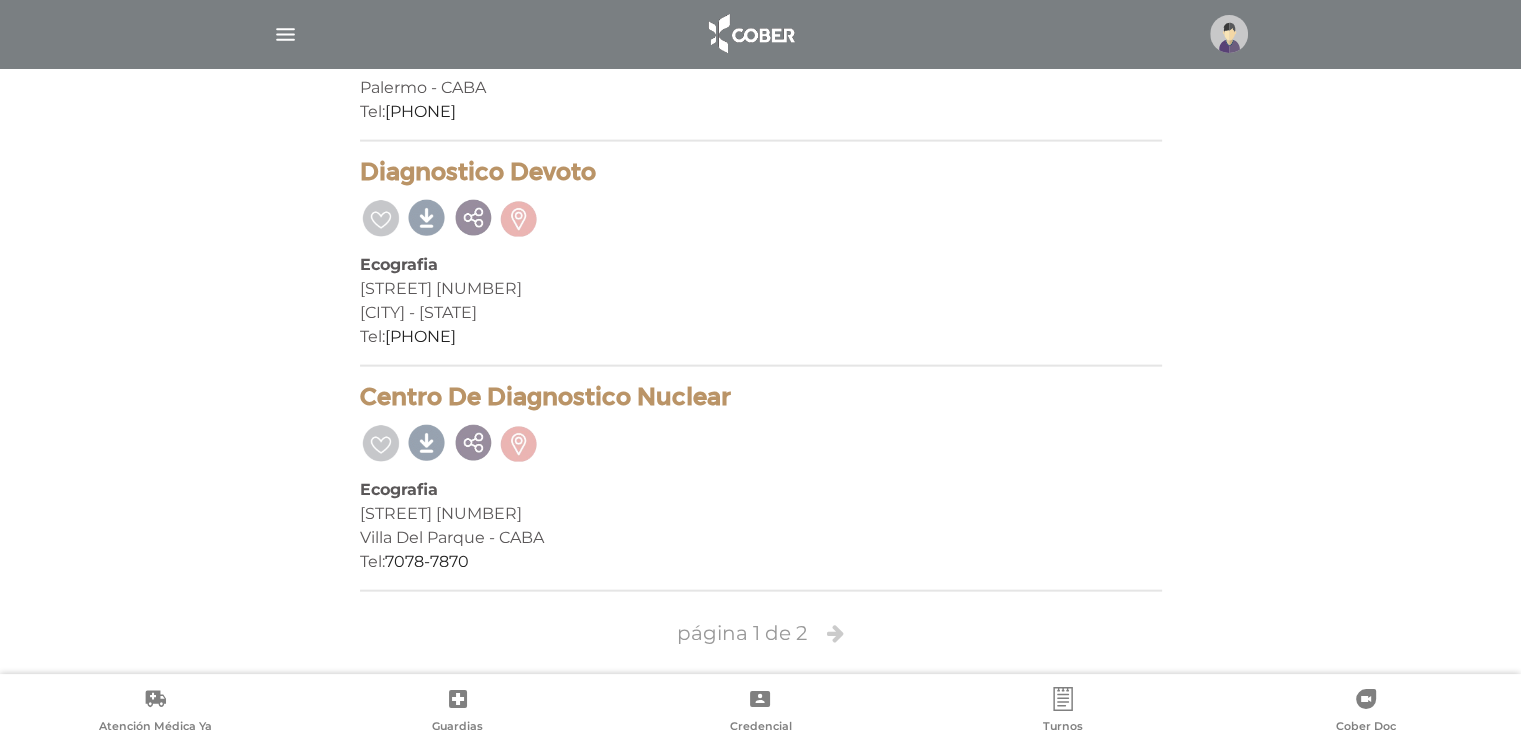 click at bounding box center (835, 633) 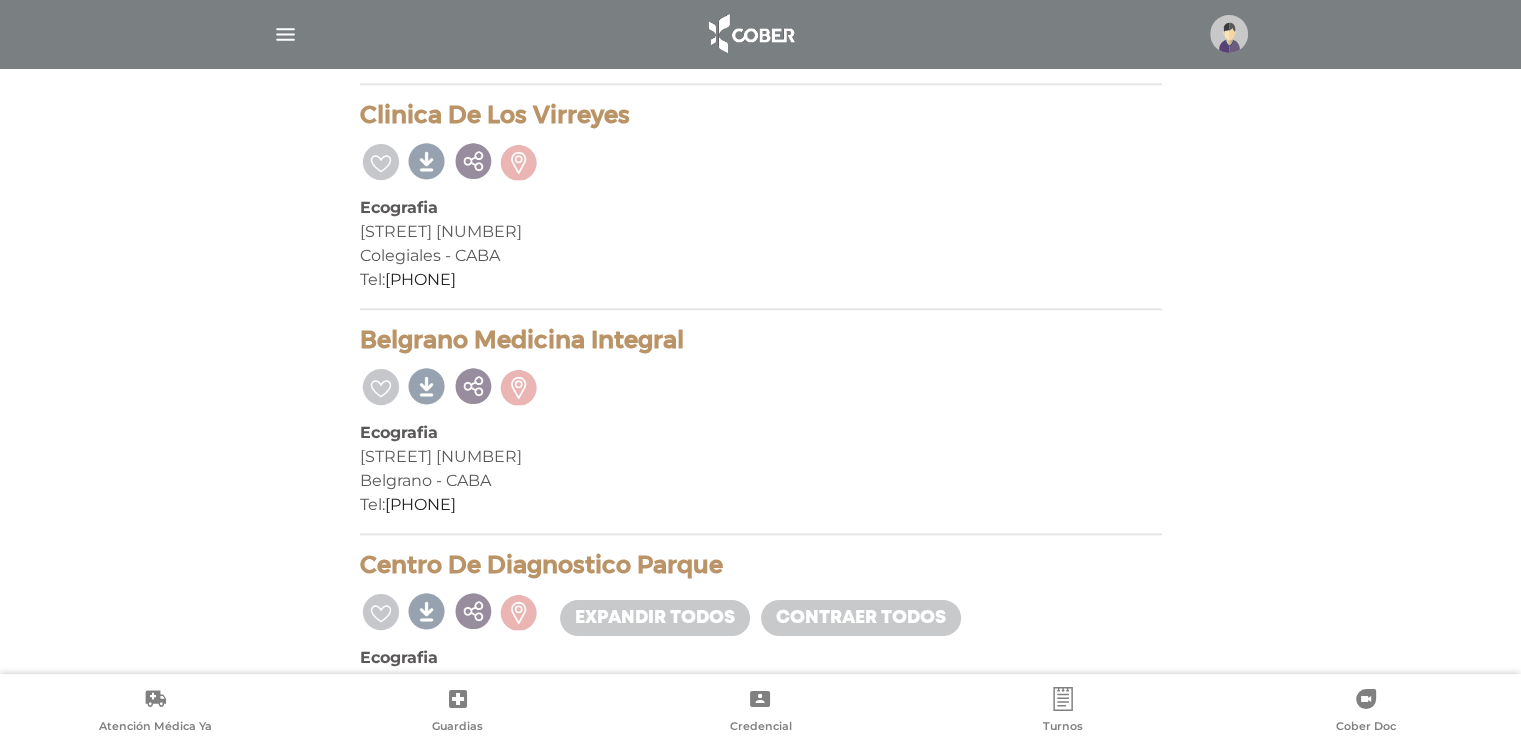scroll, scrollTop: 2000, scrollLeft: 0, axis: vertical 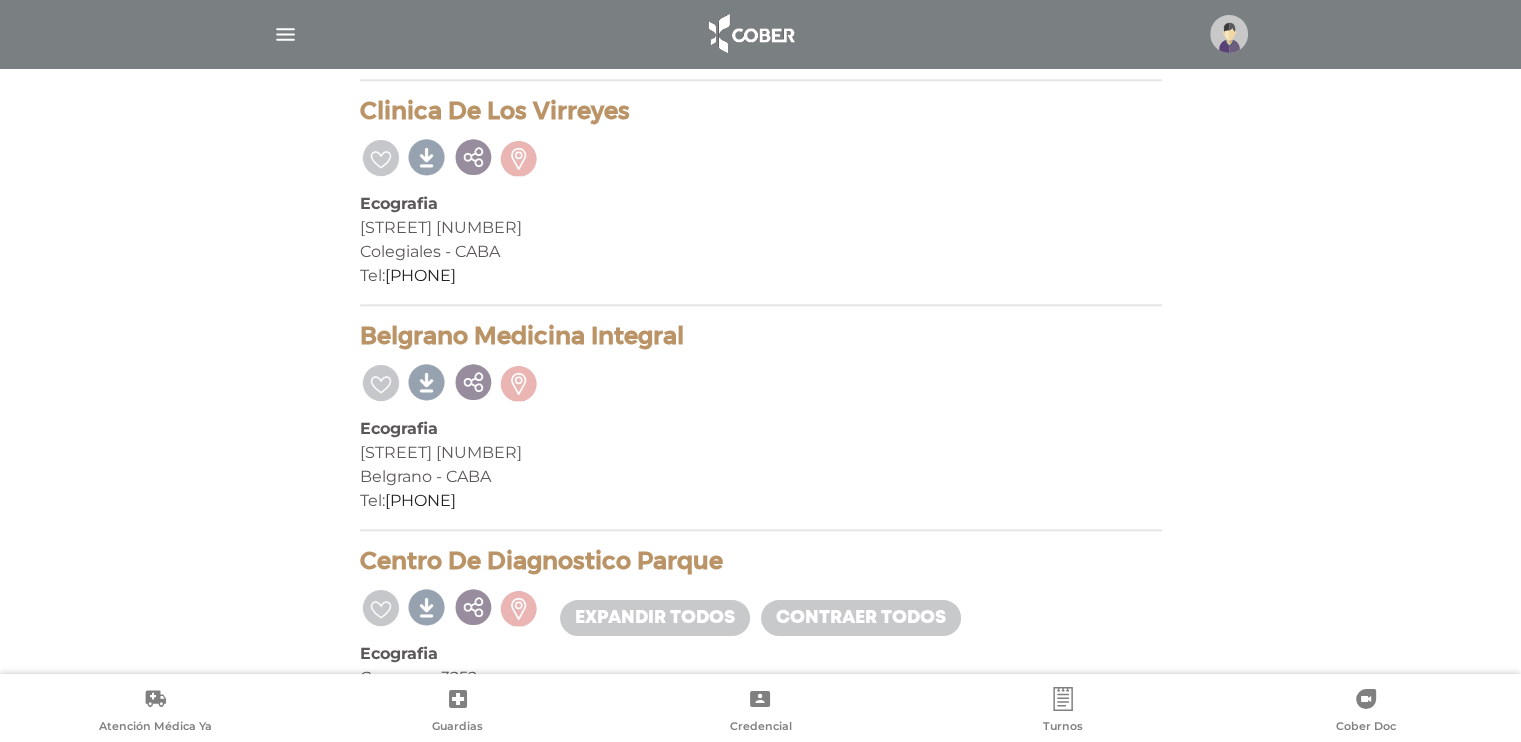 click at bounding box center [519, 380] 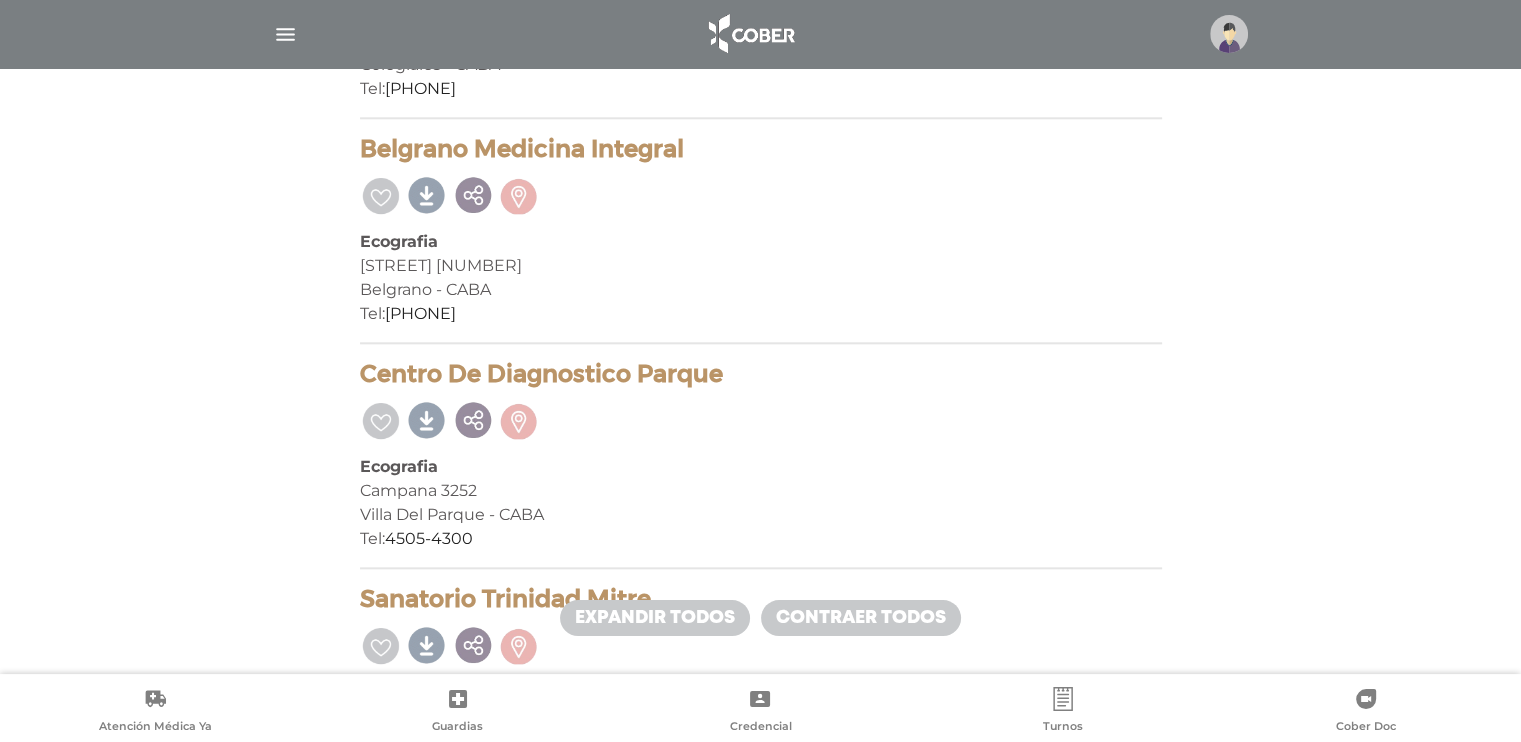 scroll, scrollTop: 2200, scrollLeft: 0, axis: vertical 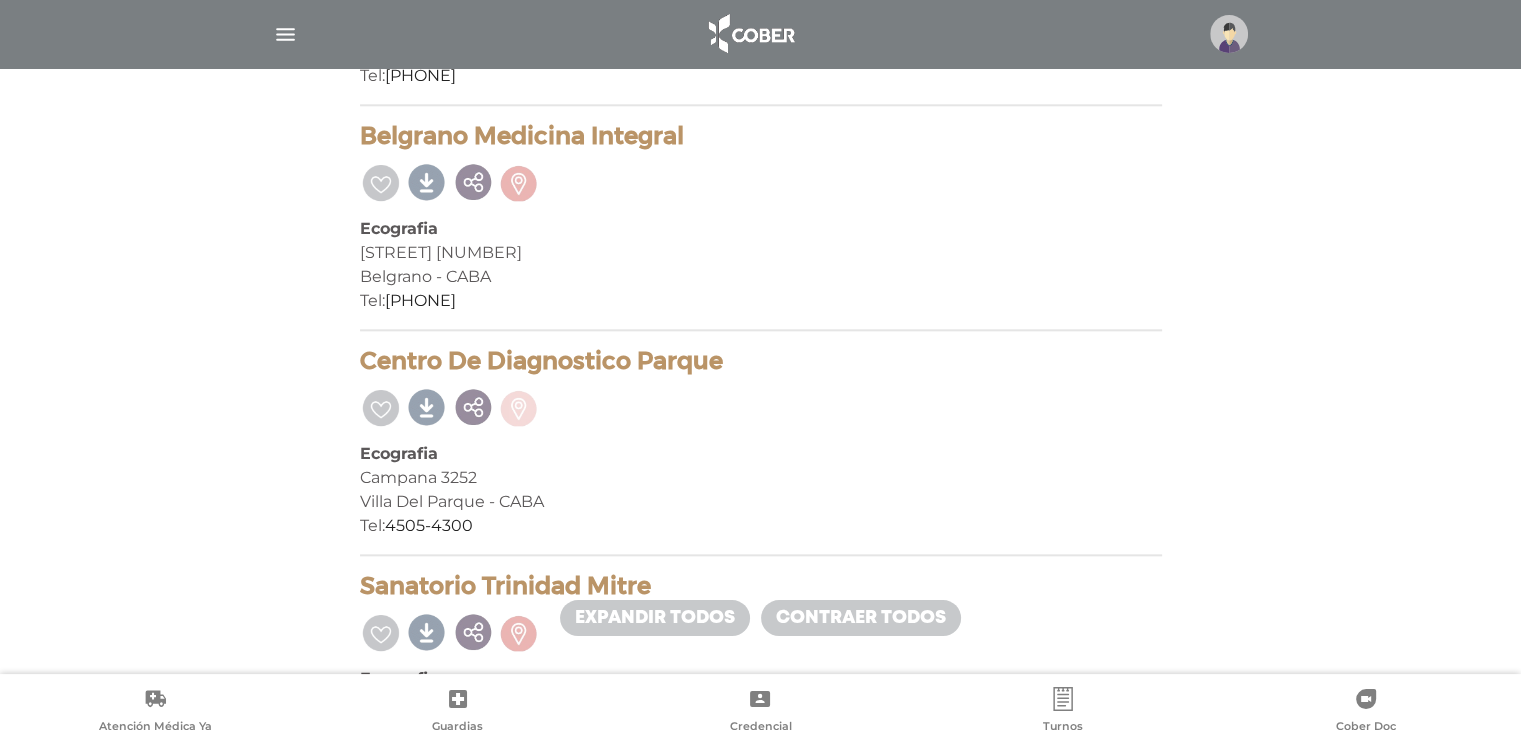 click at bounding box center [519, 405] 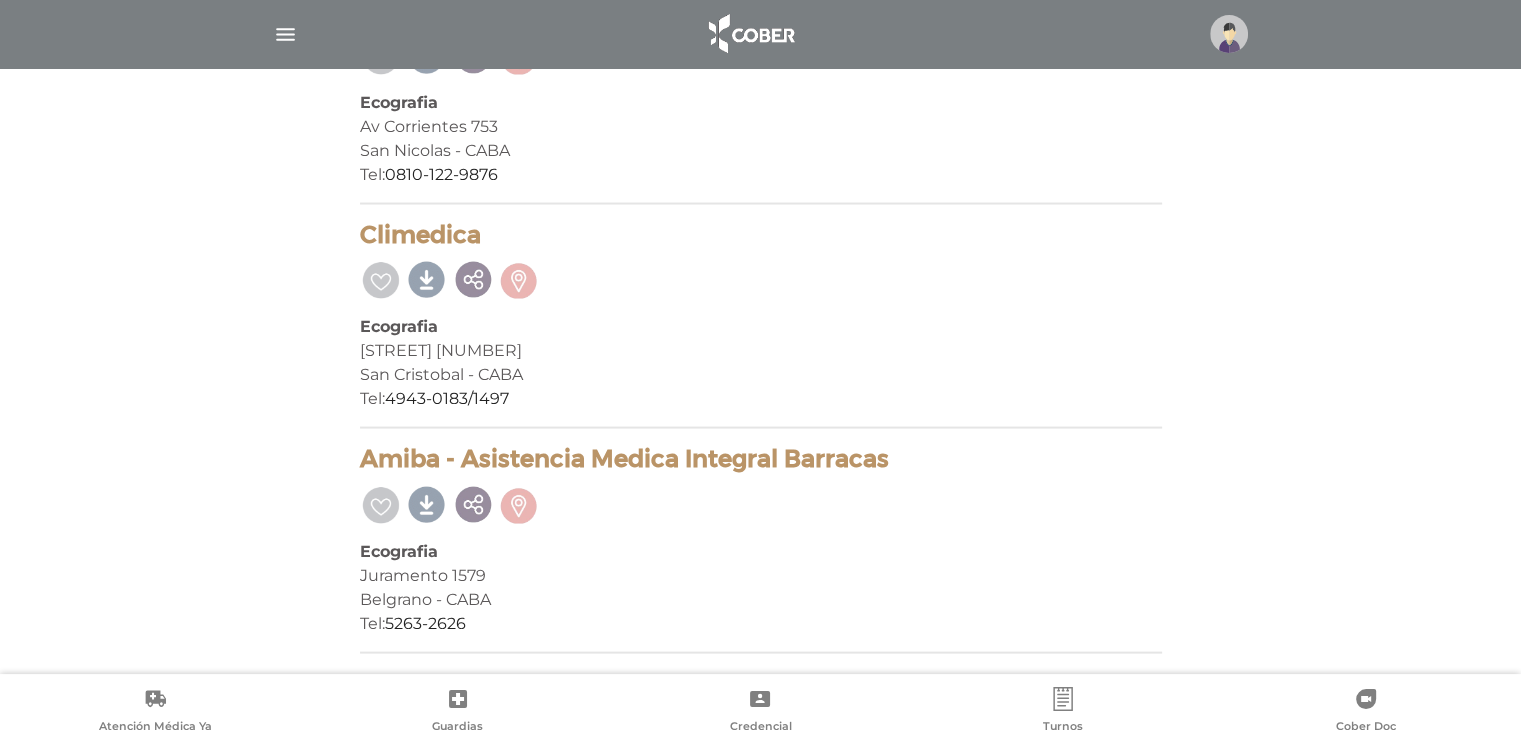 scroll, scrollTop: 3963, scrollLeft: 0, axis: vertical 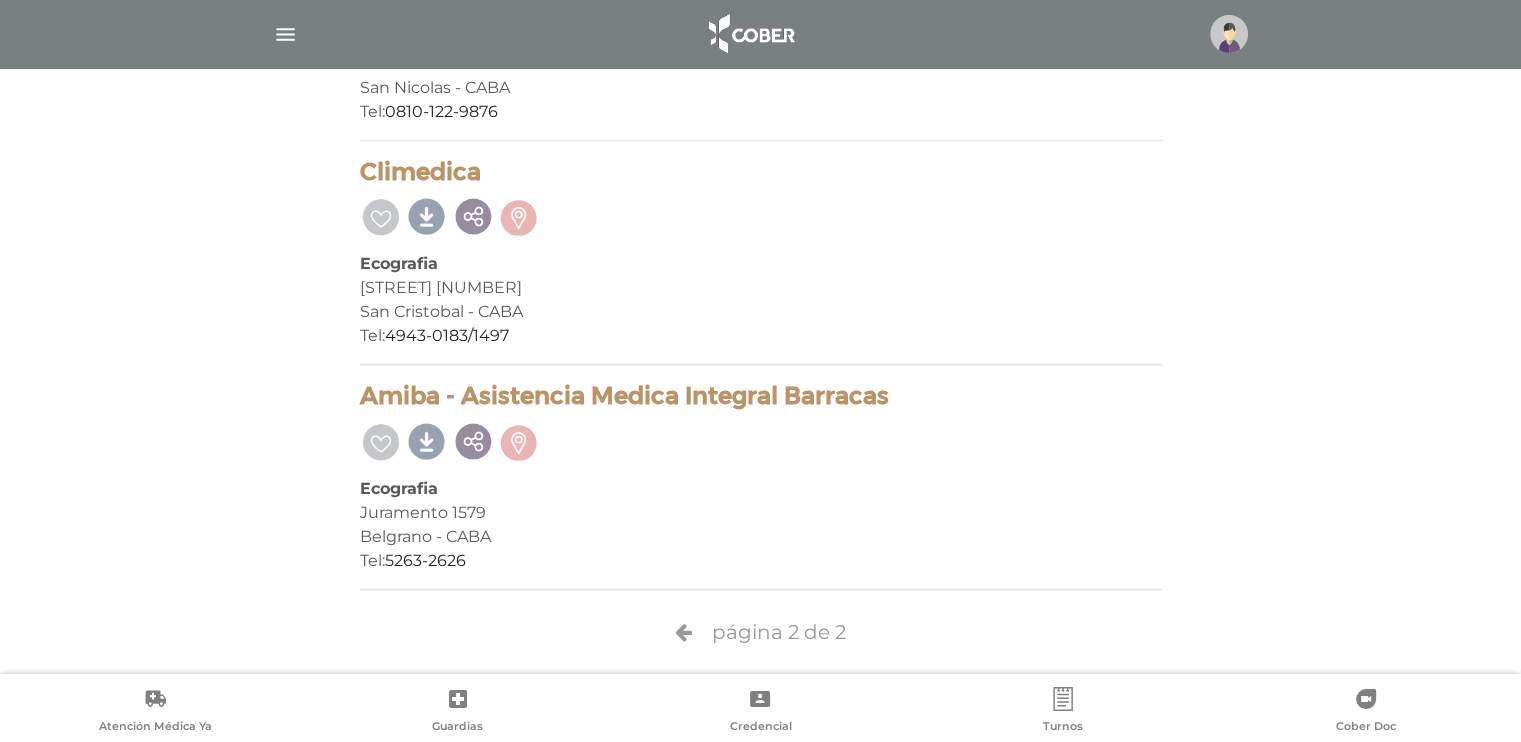 click at bounding box center [519, 440] 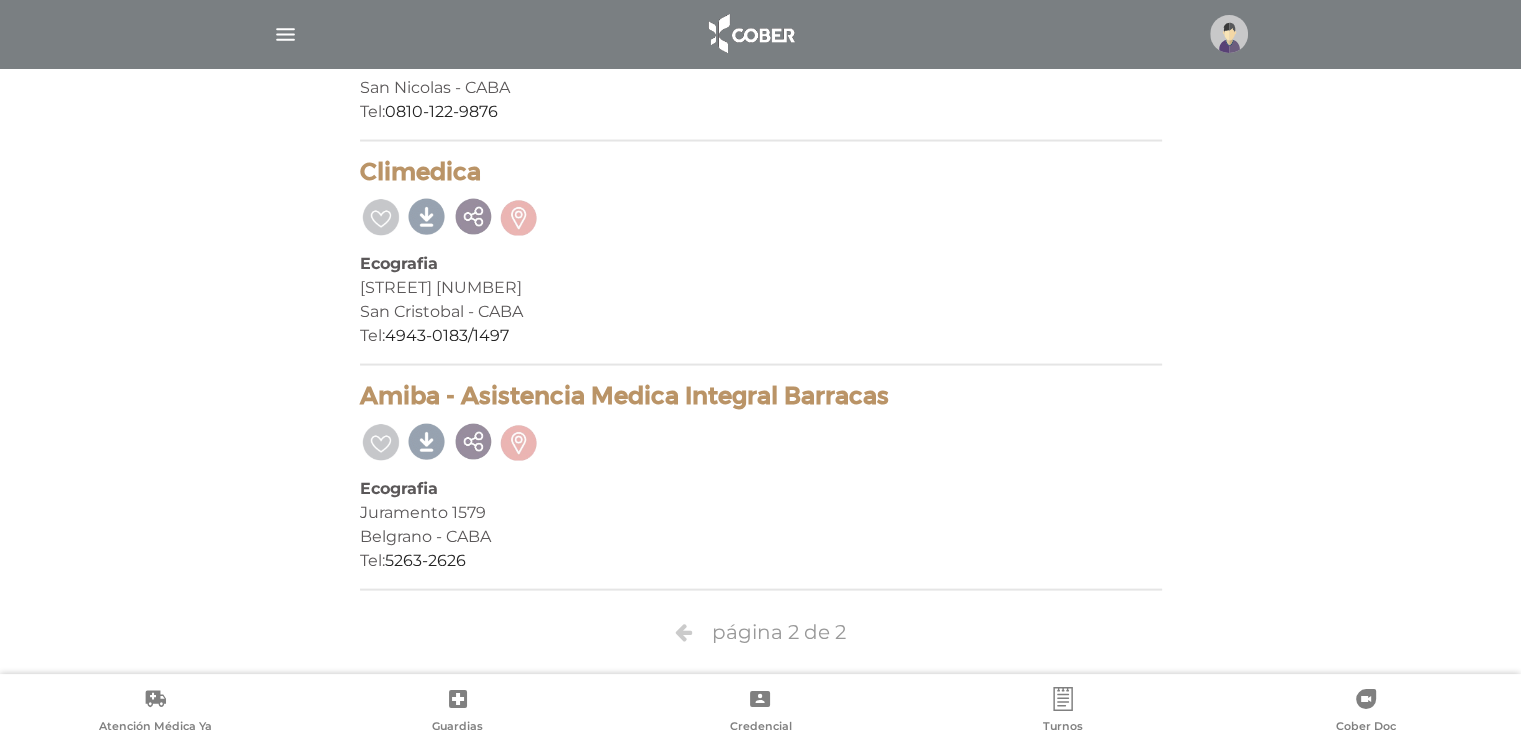 click at bounding box center (683, 632) 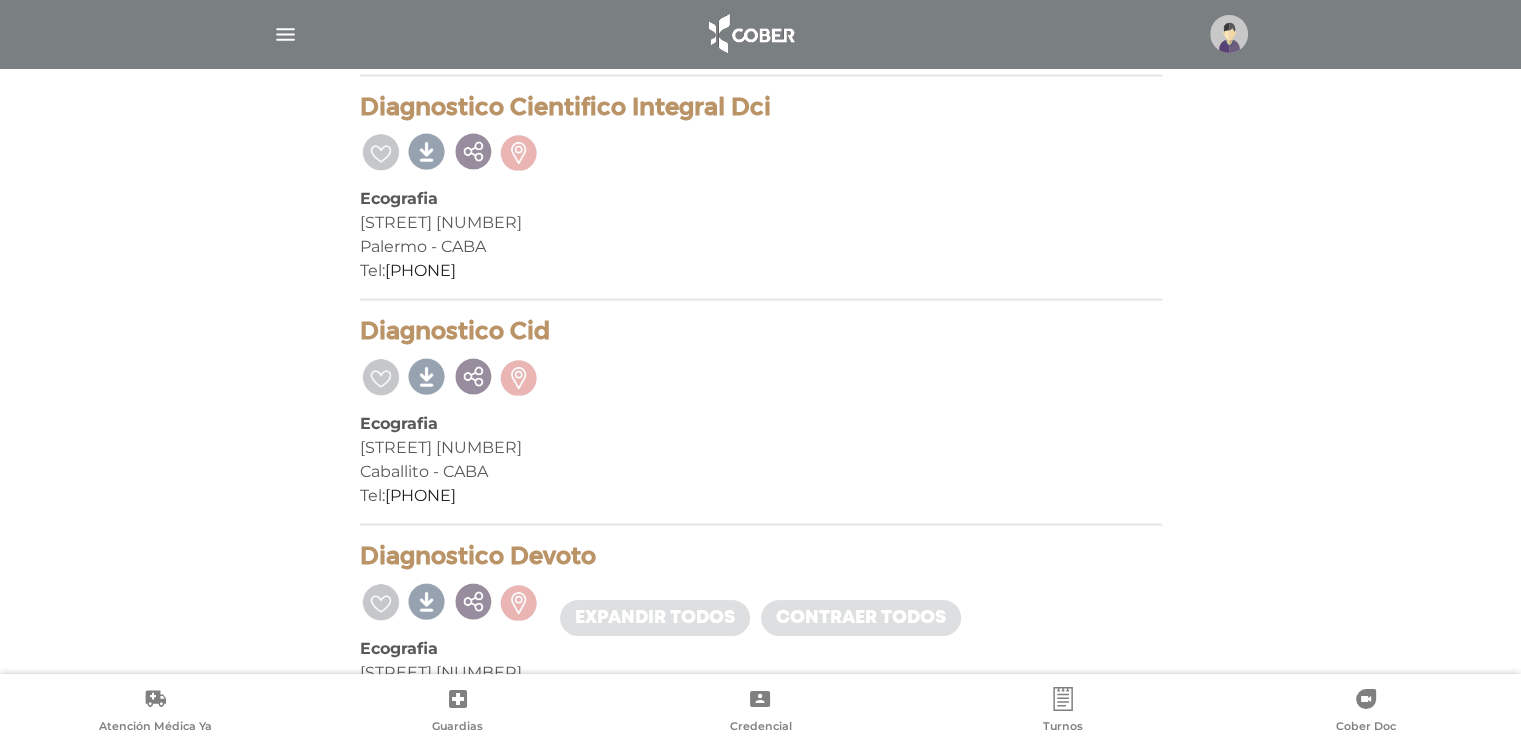 scroll, scrollTop: 4412, scrollLeft: 0, axis: vertical 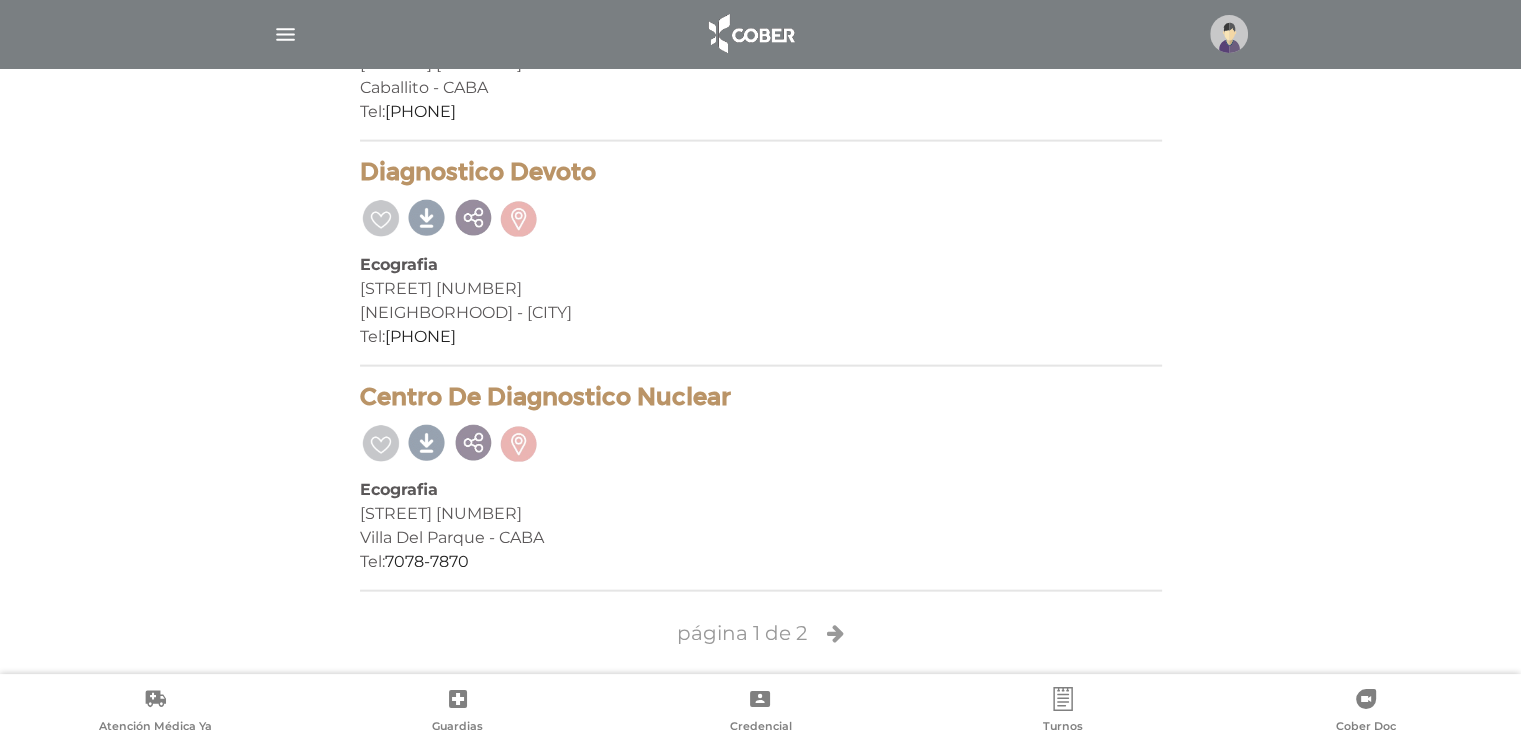 click at bounding box center (519, 441) 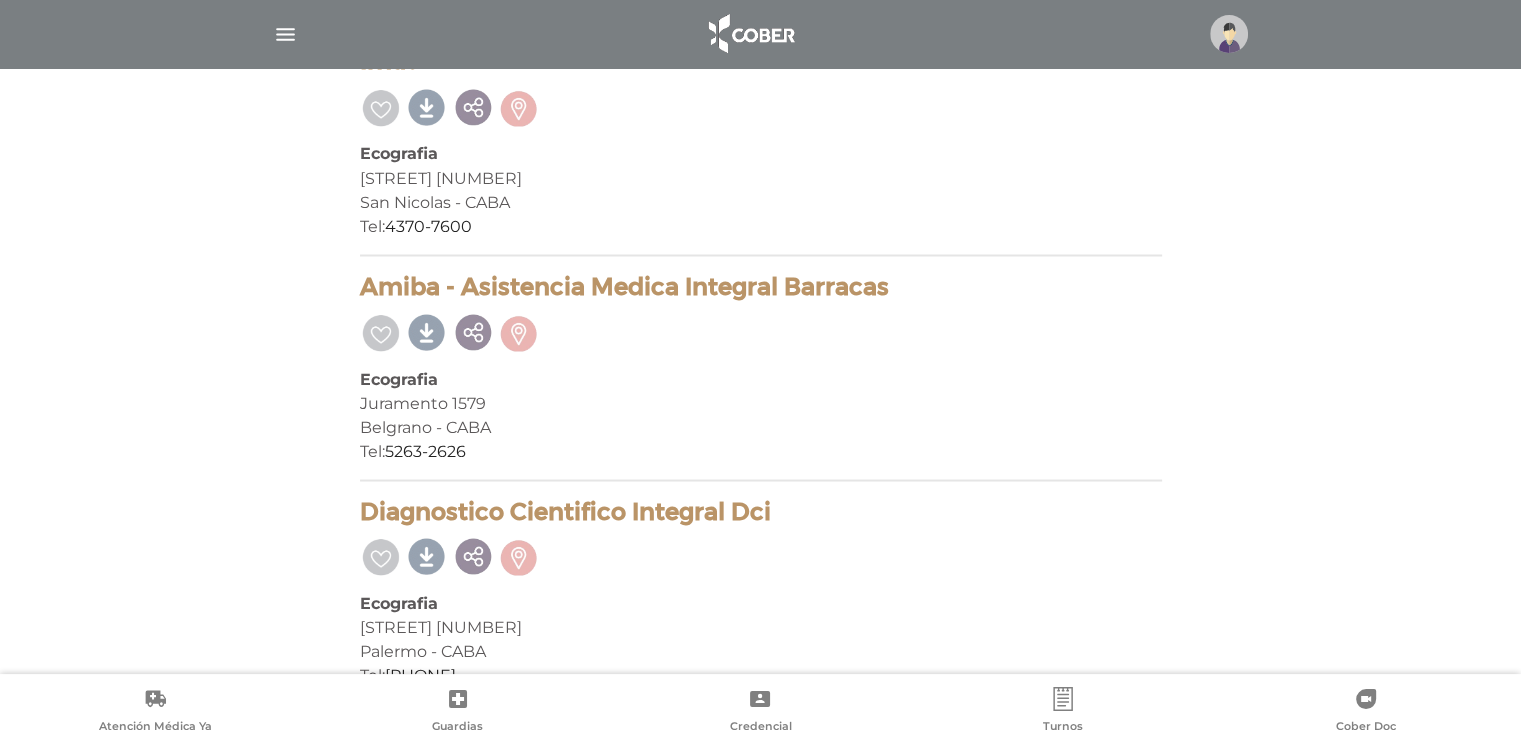 scroll, scrollTop: 3612, scrollLeft: 0, axis: vertical 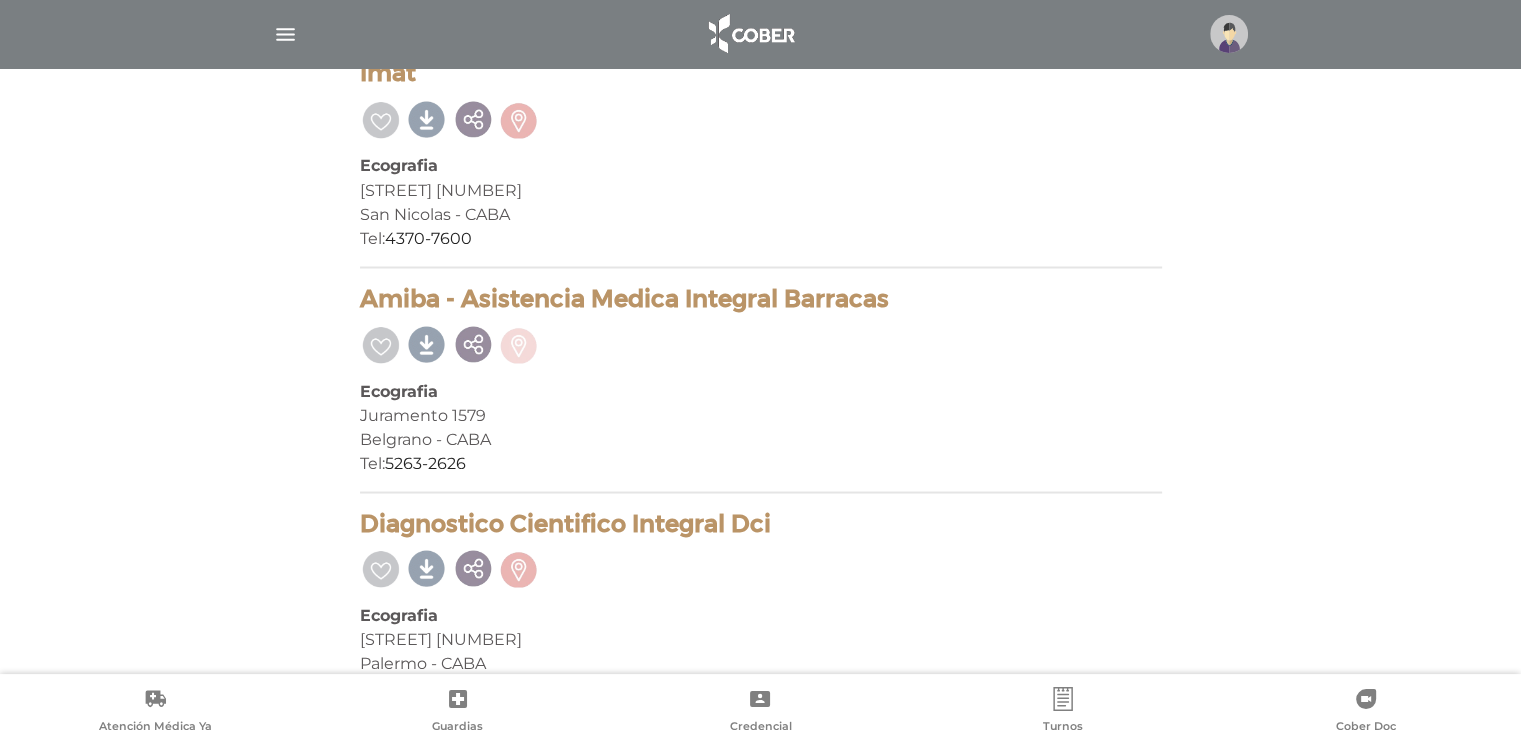 click at bounding box center (519, 342) 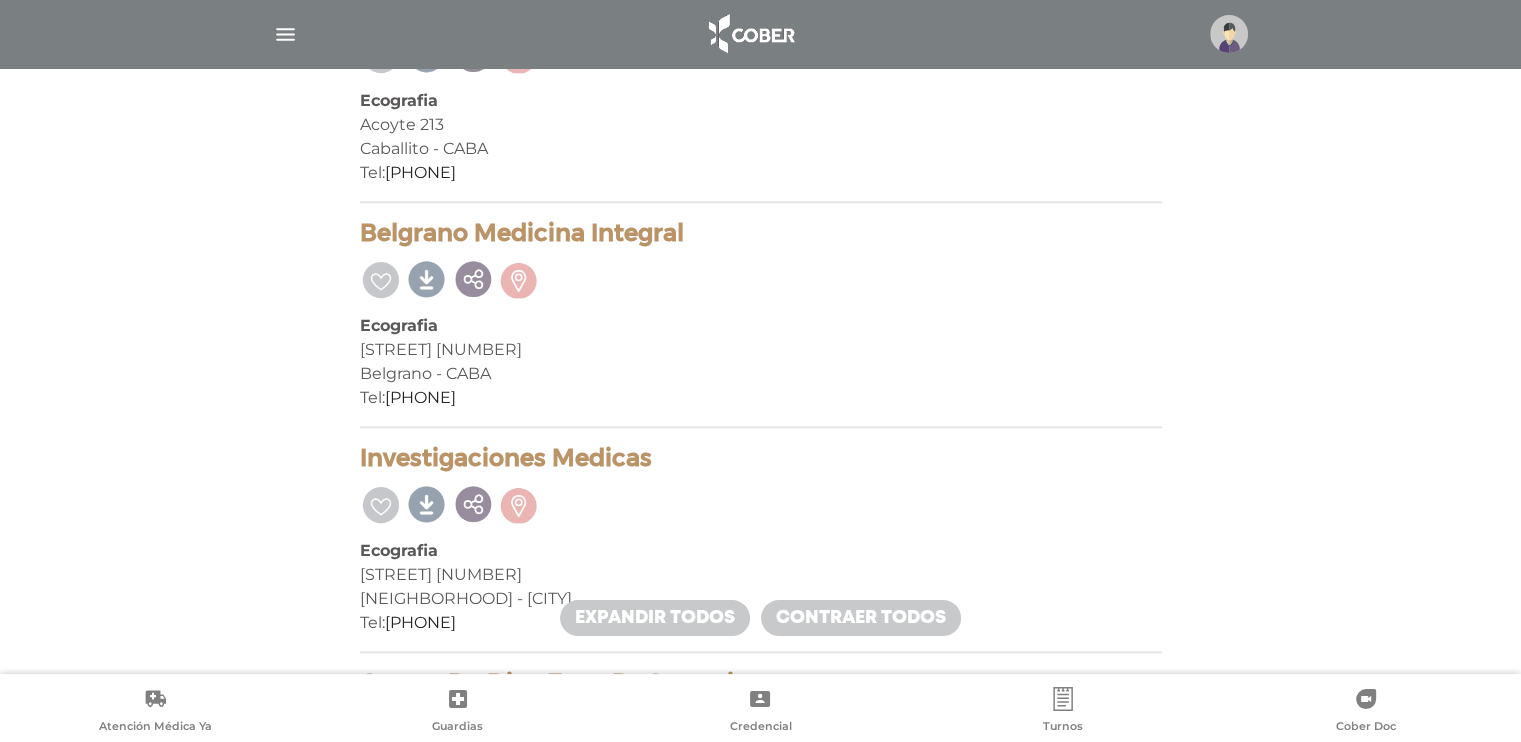 scroll, scrollTop: 2212, scrollLeft: 0, axis: vertical 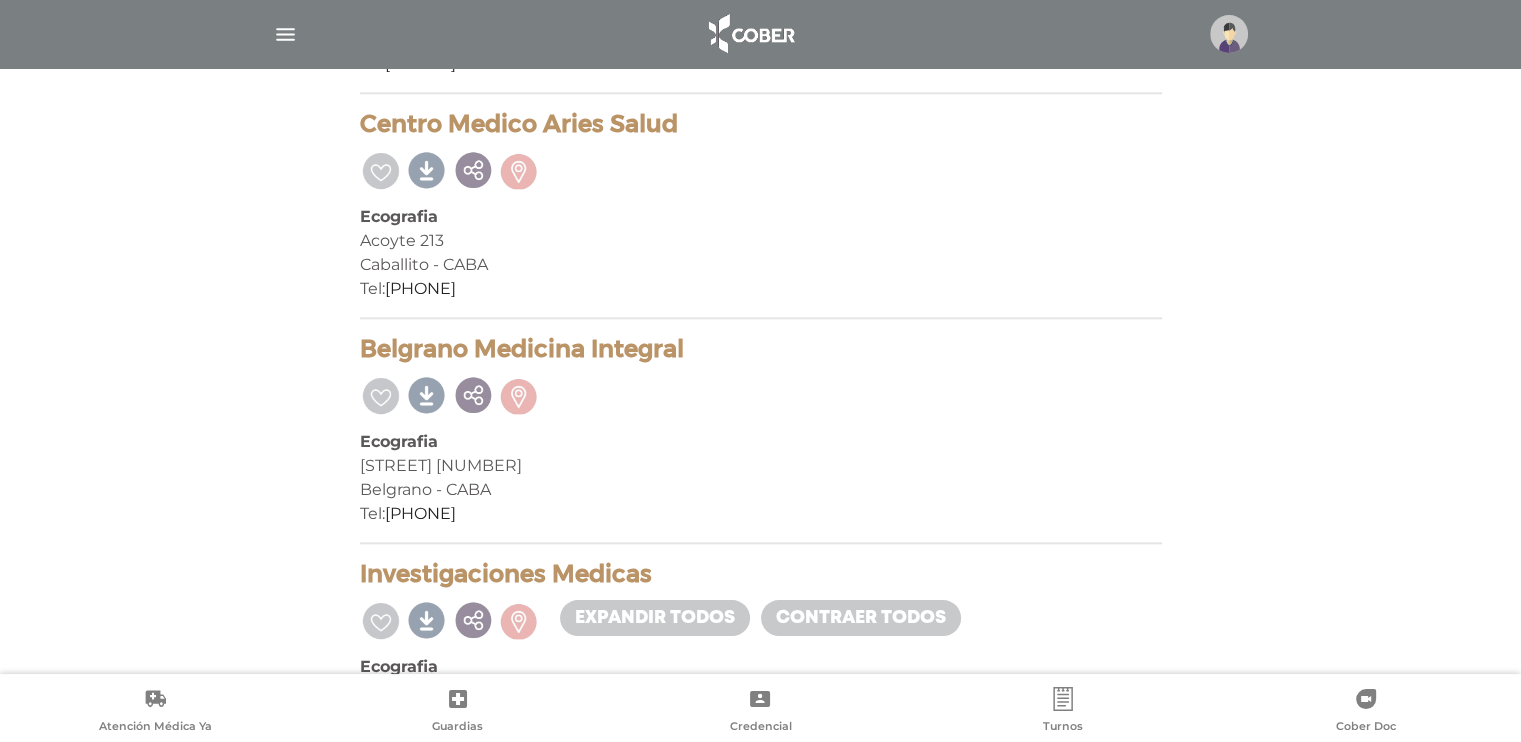 click at bounding box center [519, 393] 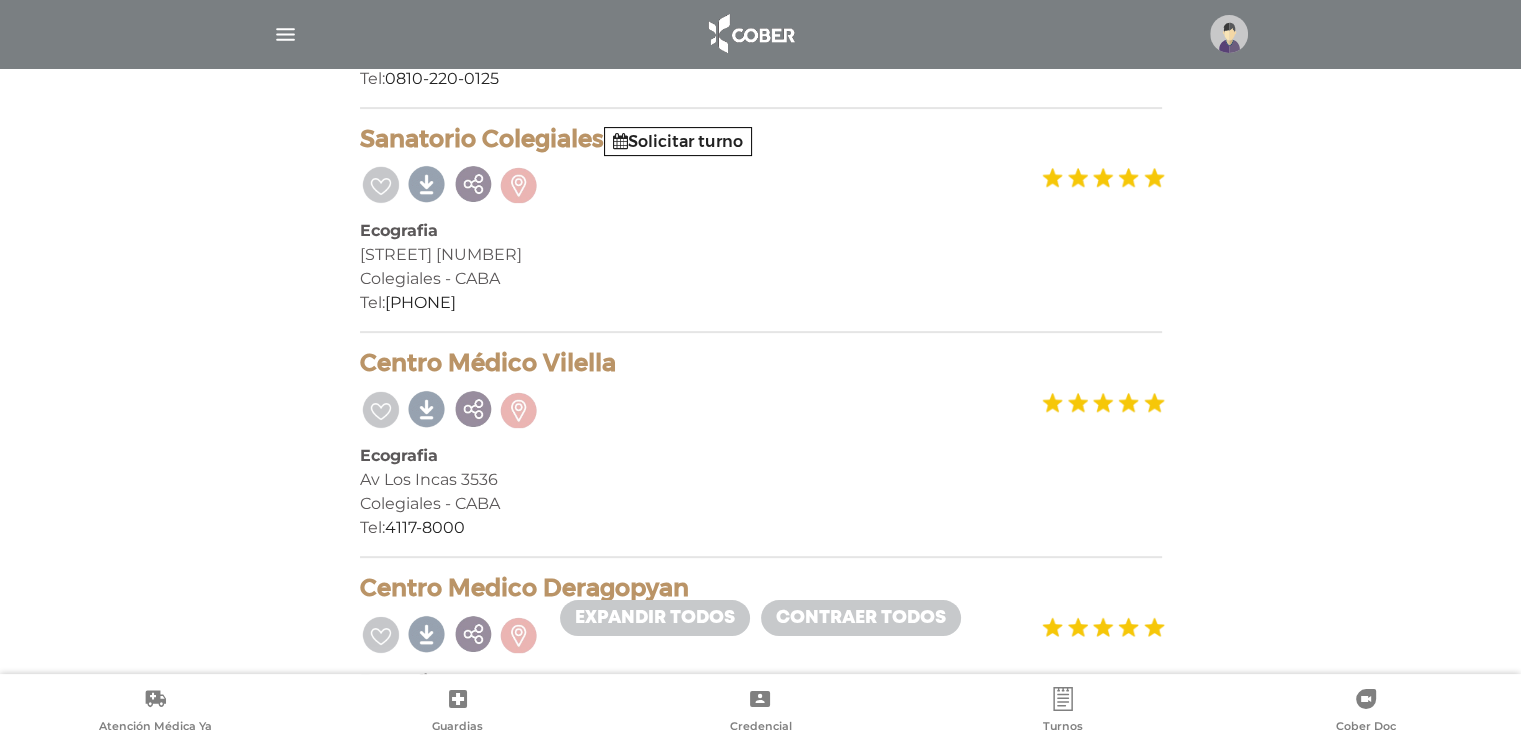scroll, scrollTop: 612, scrollLeft: 0, axis: vertical 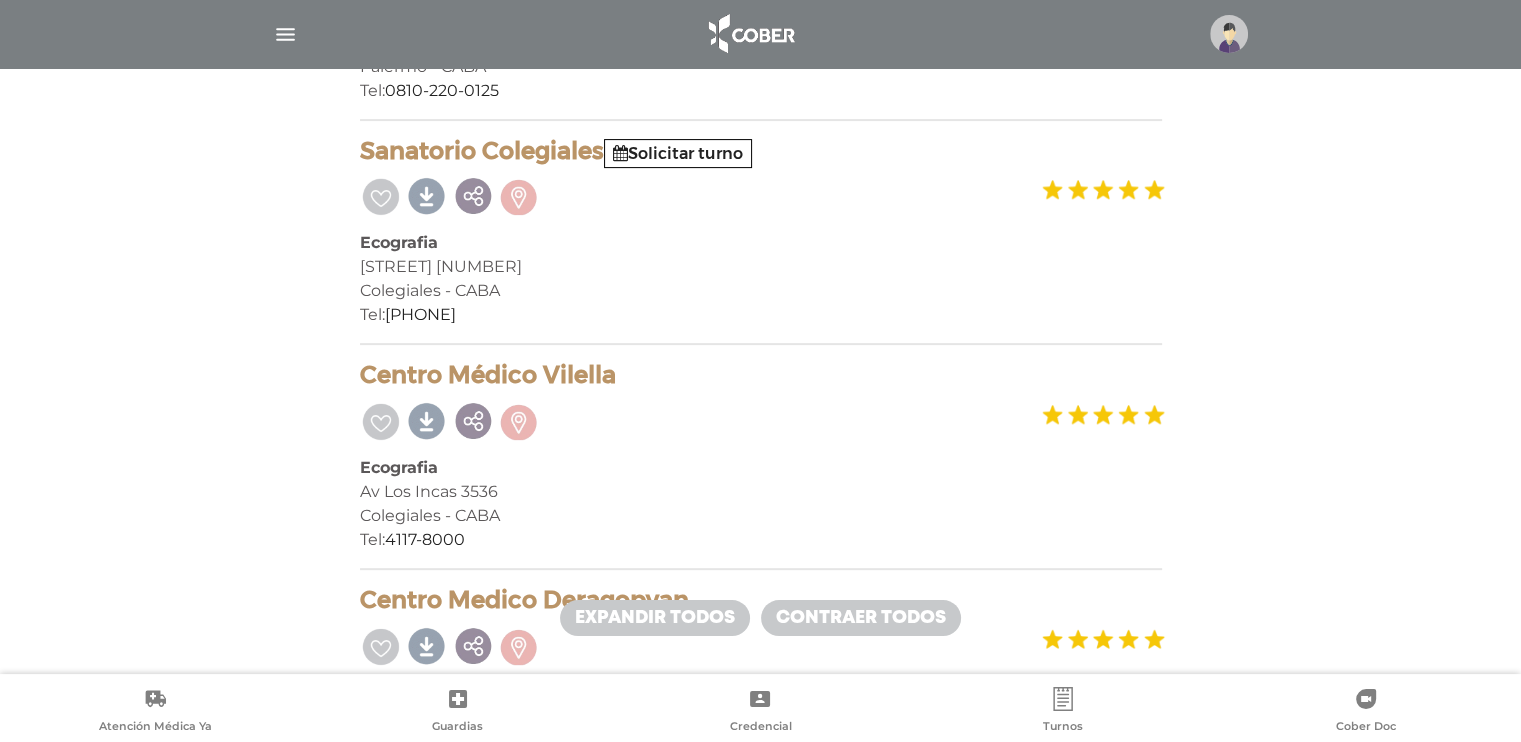 click at bounding box center [519, 419] 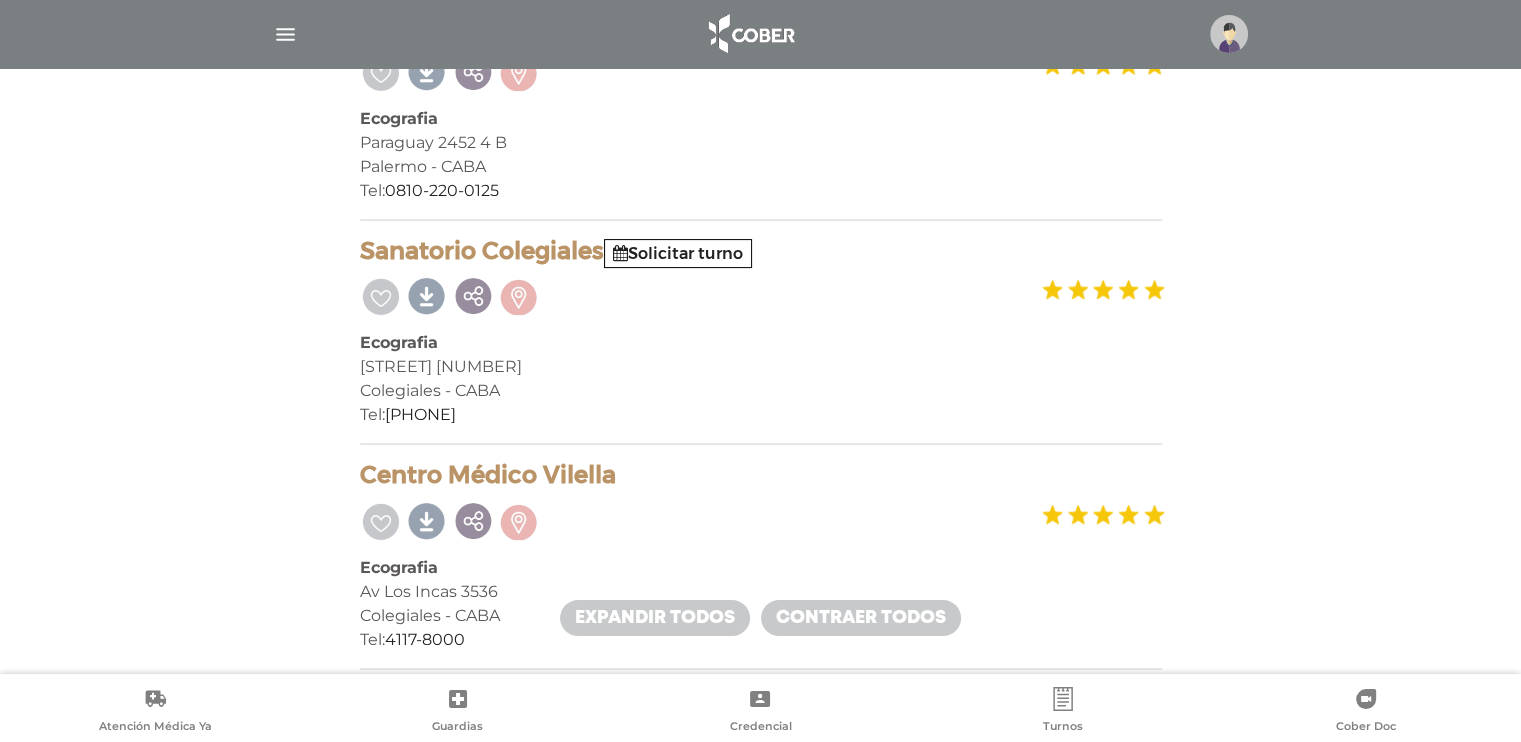scroll, scrollTop: 412, scrollLeft: 0, axis: vertical 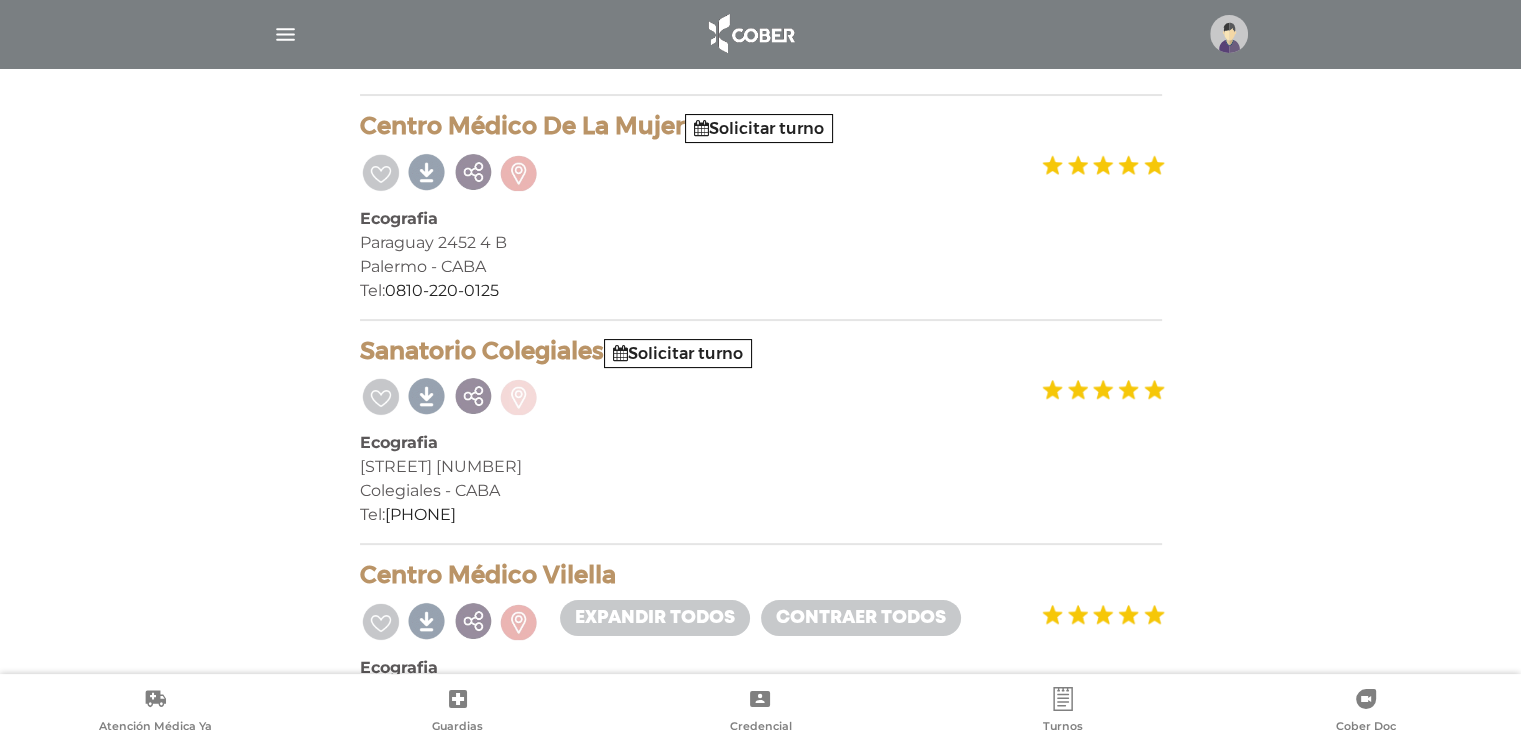 click at bounding box center [519, 394] 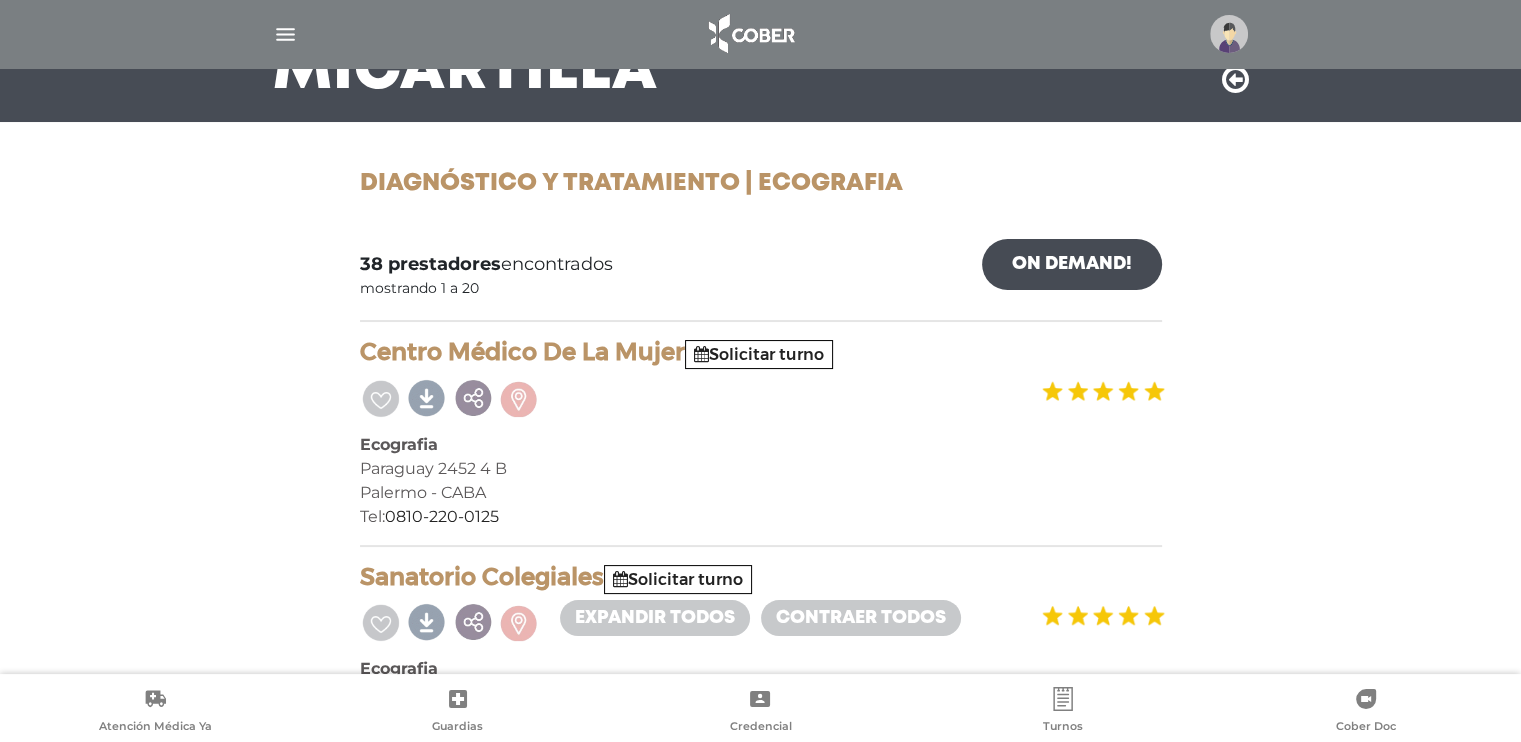 scroll, scrollTop: 0, scrollLeft: 0, axis: both 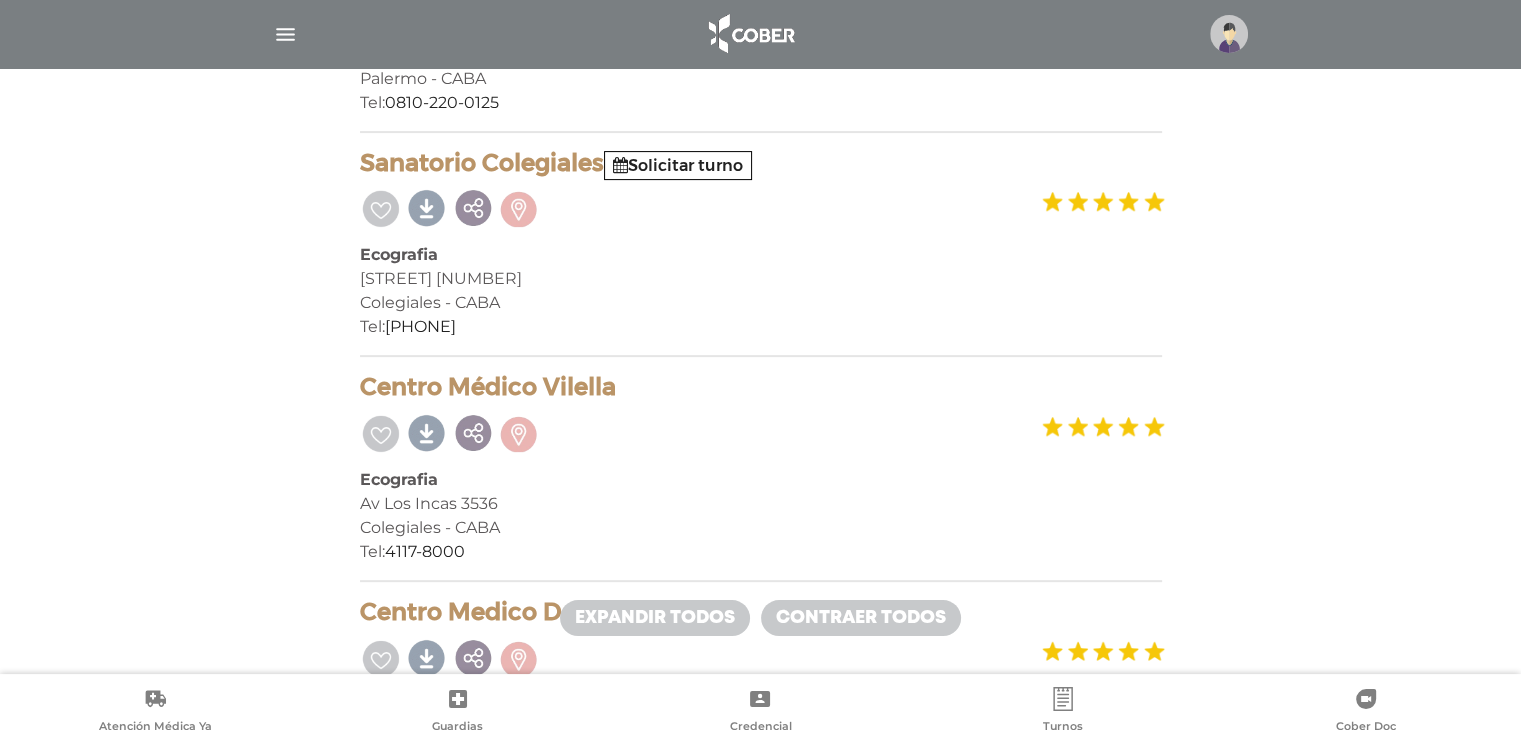 click at bounding box center [519, 431] 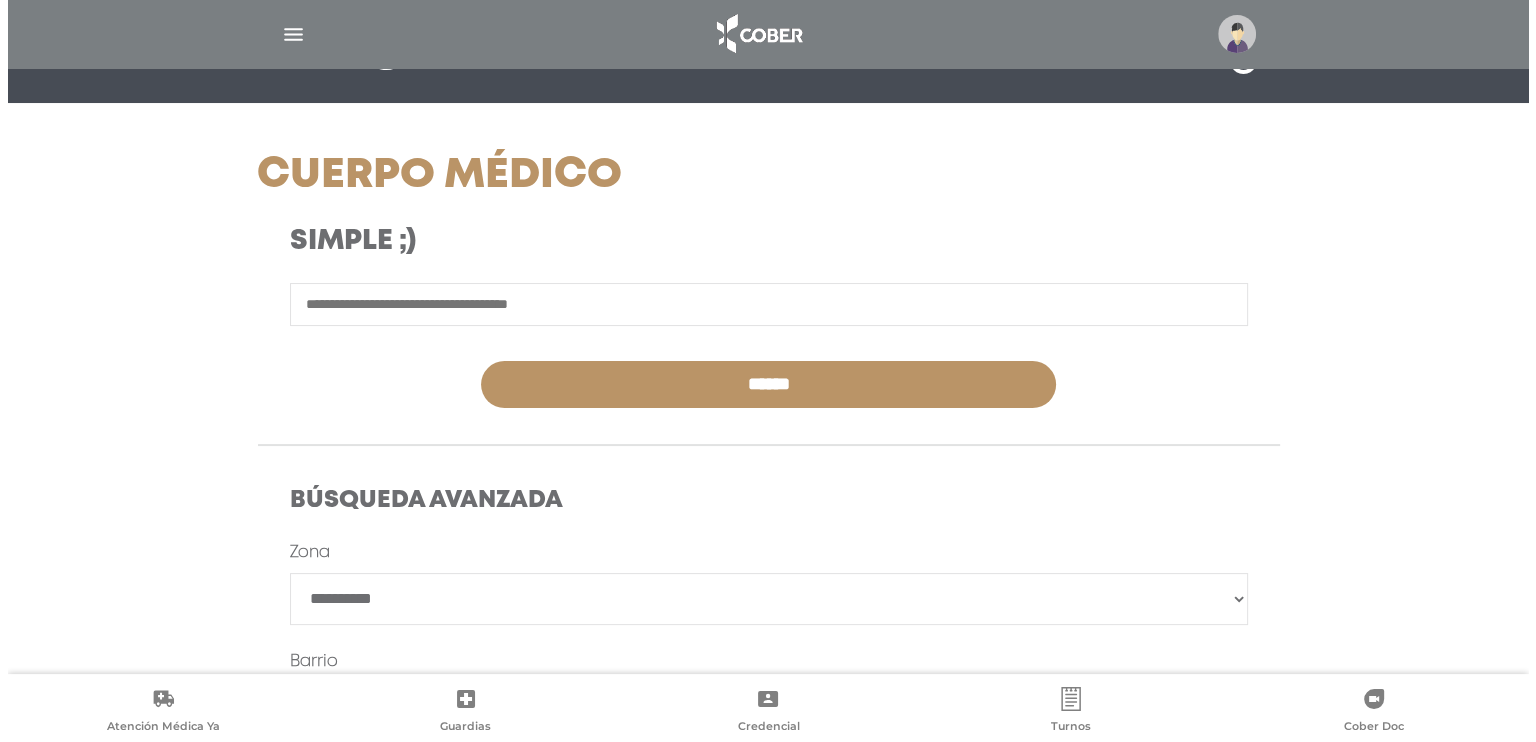 scroll, scrollTop: 0, scrollLeft: 0, axis: both 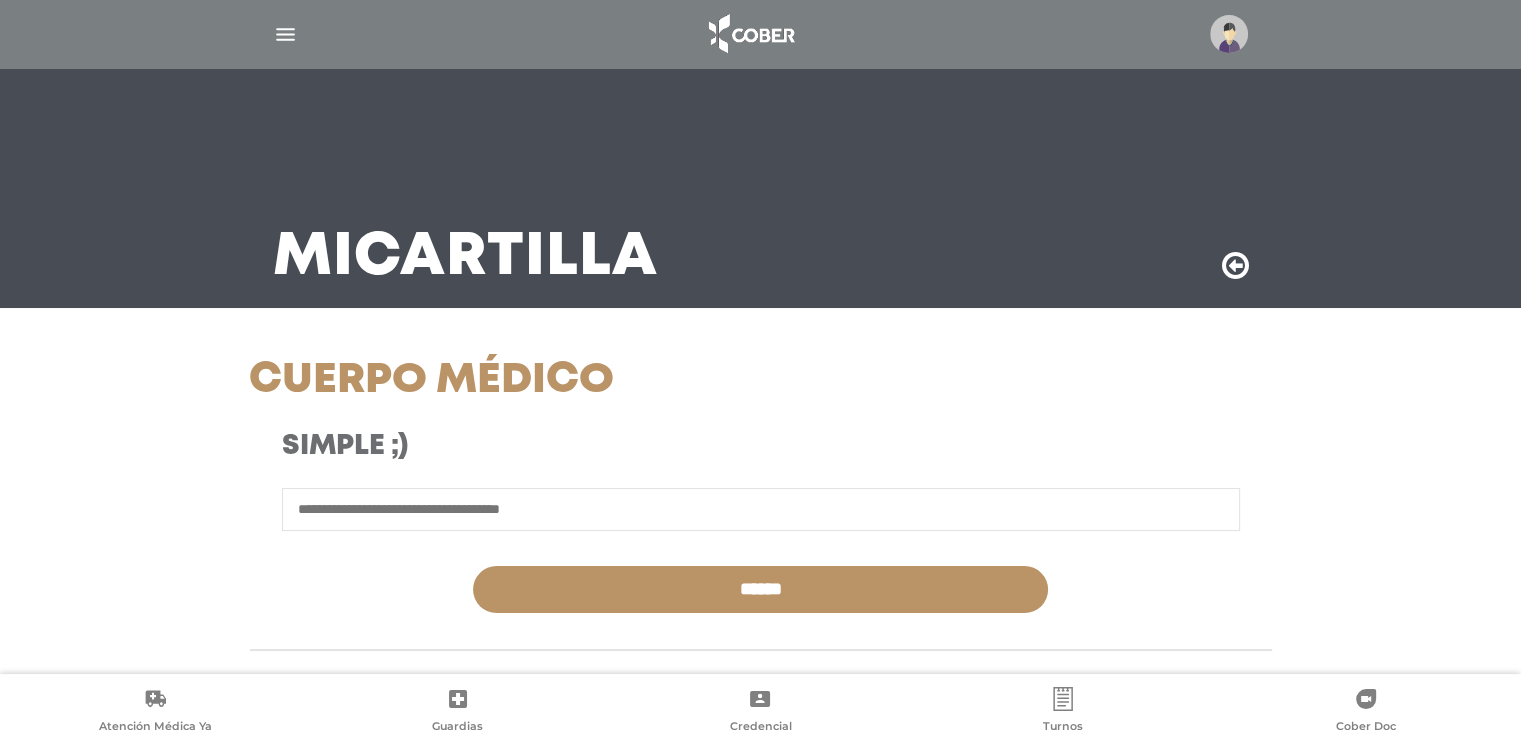 click at bounding box center [285, 34] 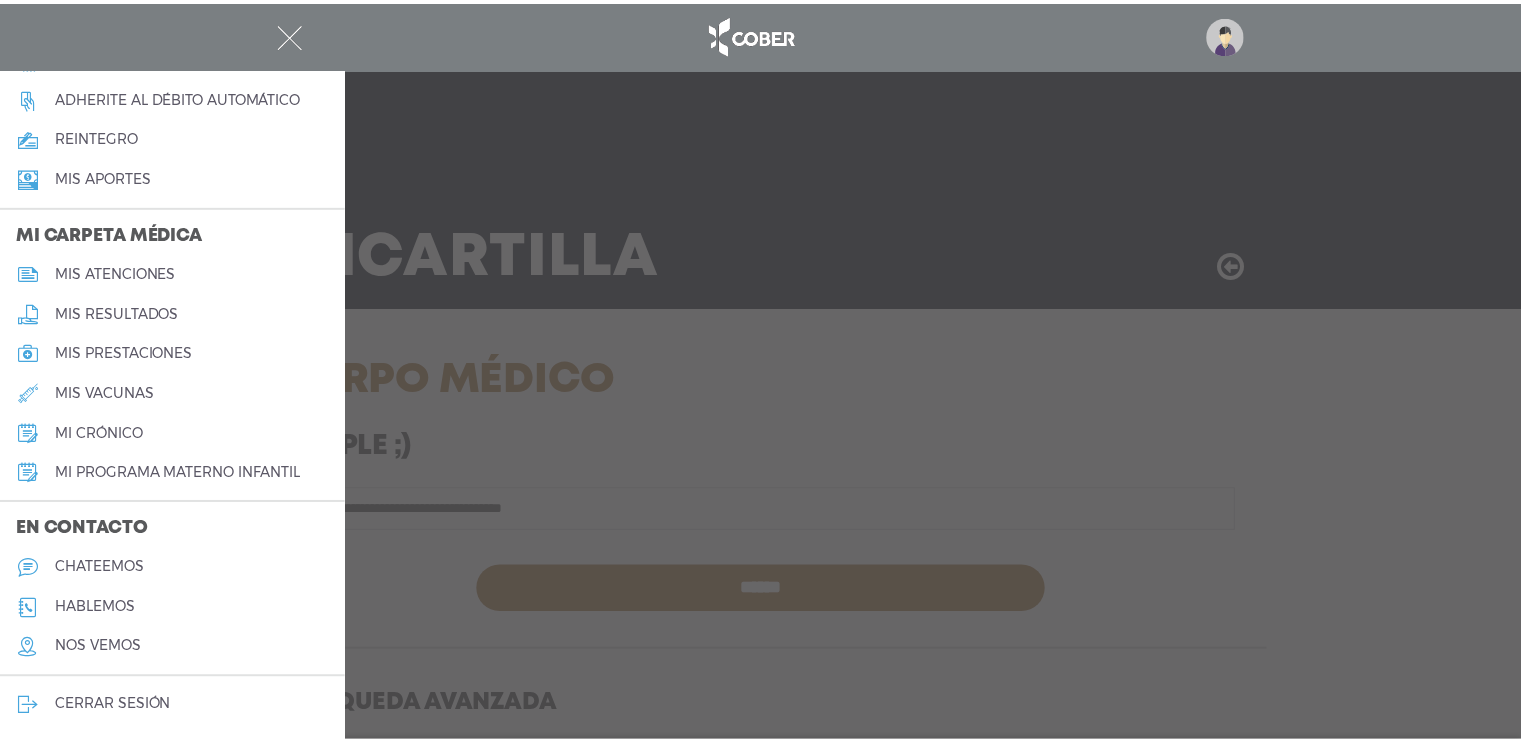 scroll, scrollTop: 300, scrollLeft: 0, axis: vertical 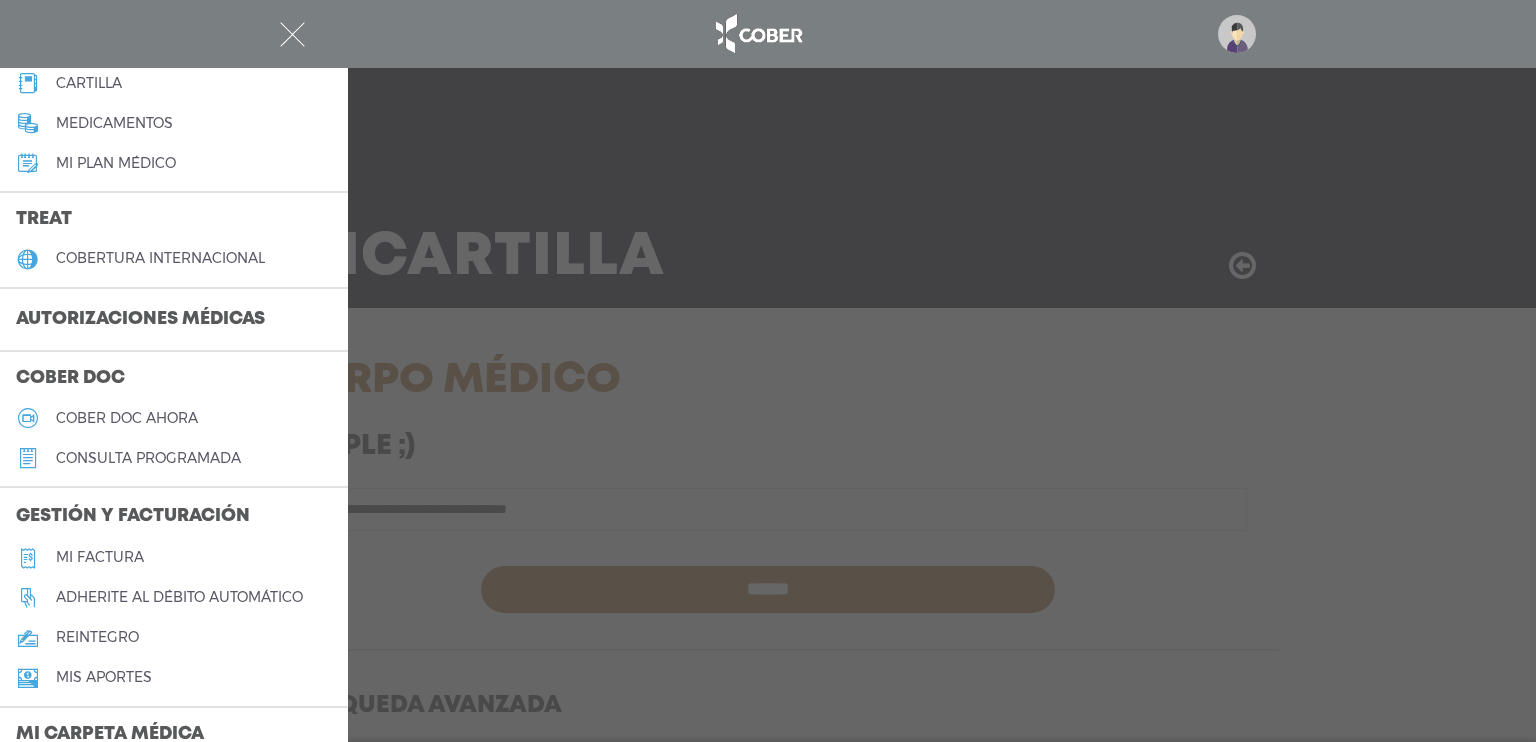 click on "Autorizaciones médicas" at bounding box center (140, 320) 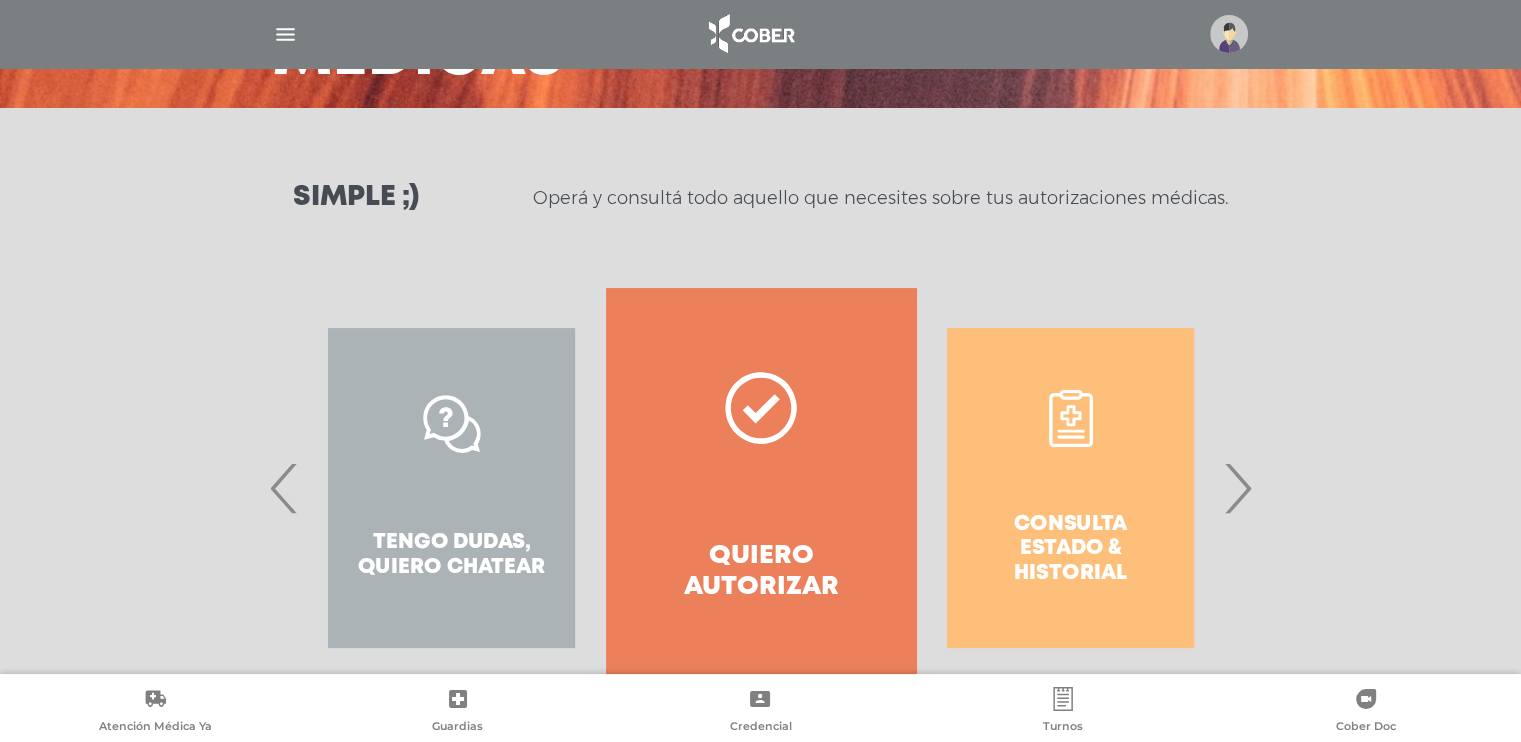 scroll, scrollTop: 261, scrollLeft: 0, axis: vertical 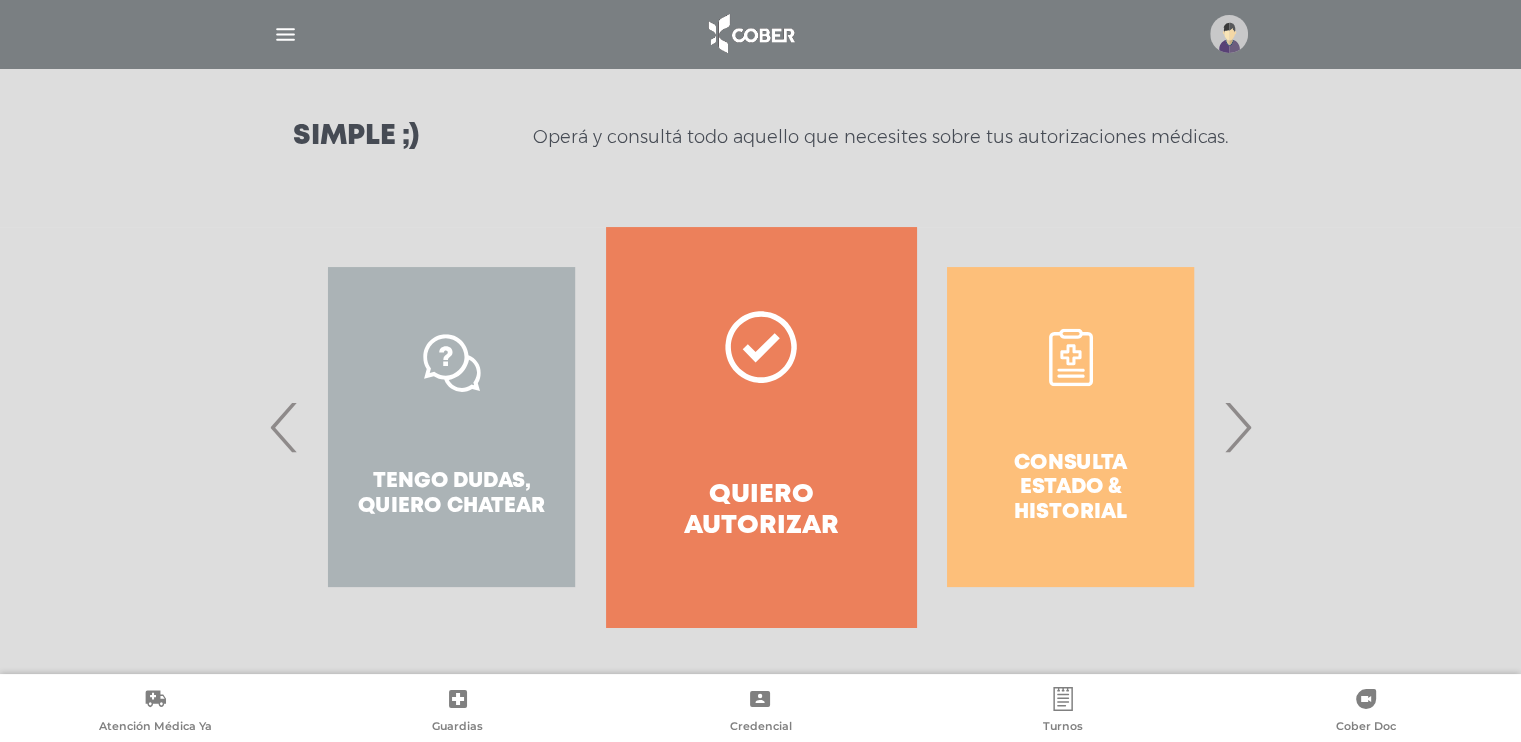 click on "Consulta estado & historial" at bounding box center [1070, 427] 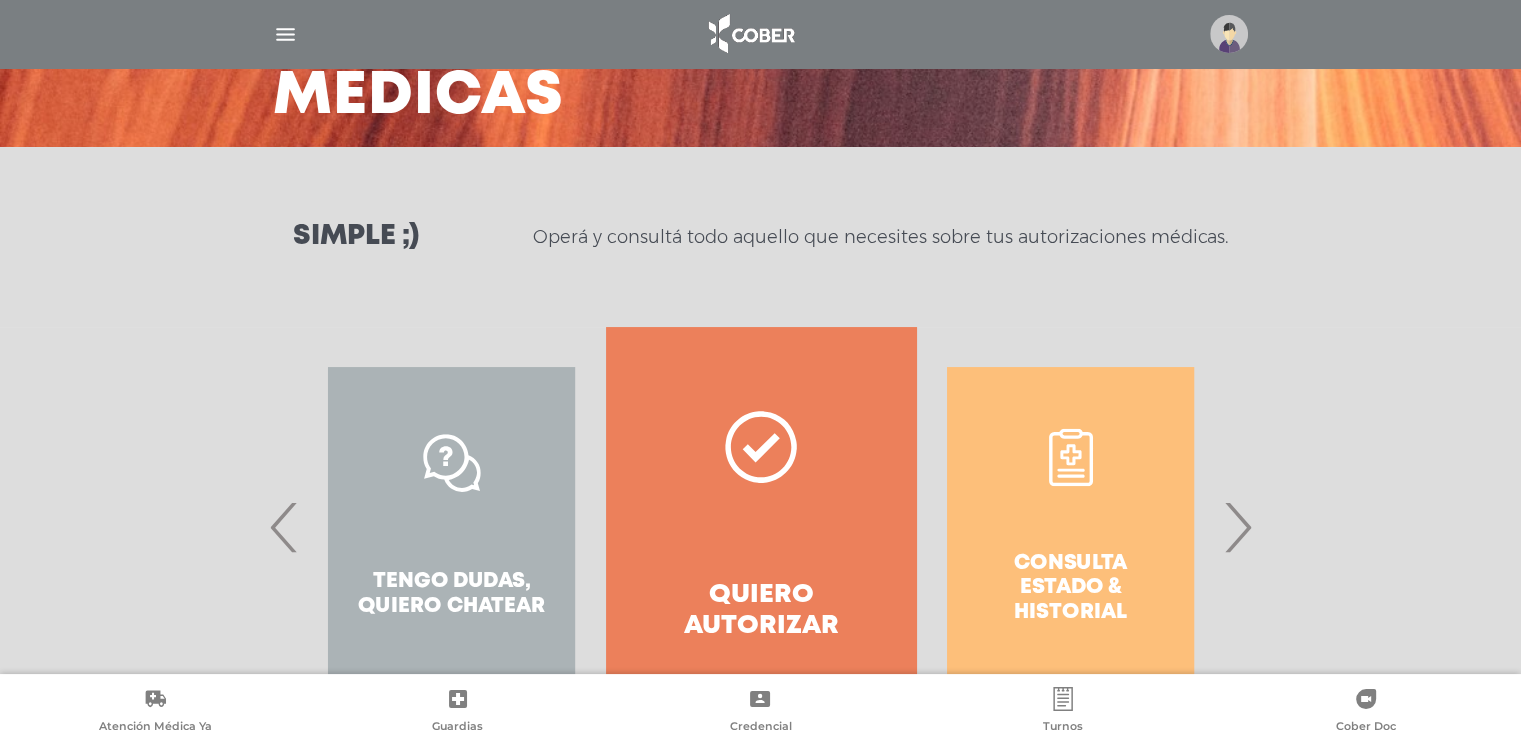 click on "Consulta estado & historial
Prácticas de autorización automática
Tengo dudas, quiero chatear
Quiero autorizar
Consulta estado & historial
Prácticas de autorización automática
Tengo dudas, quiero chatear
Quiero autorizar
Consulta estado & historial
Prácticas de autorización automática                       ‹ ›" at bounding box center [761, 527] 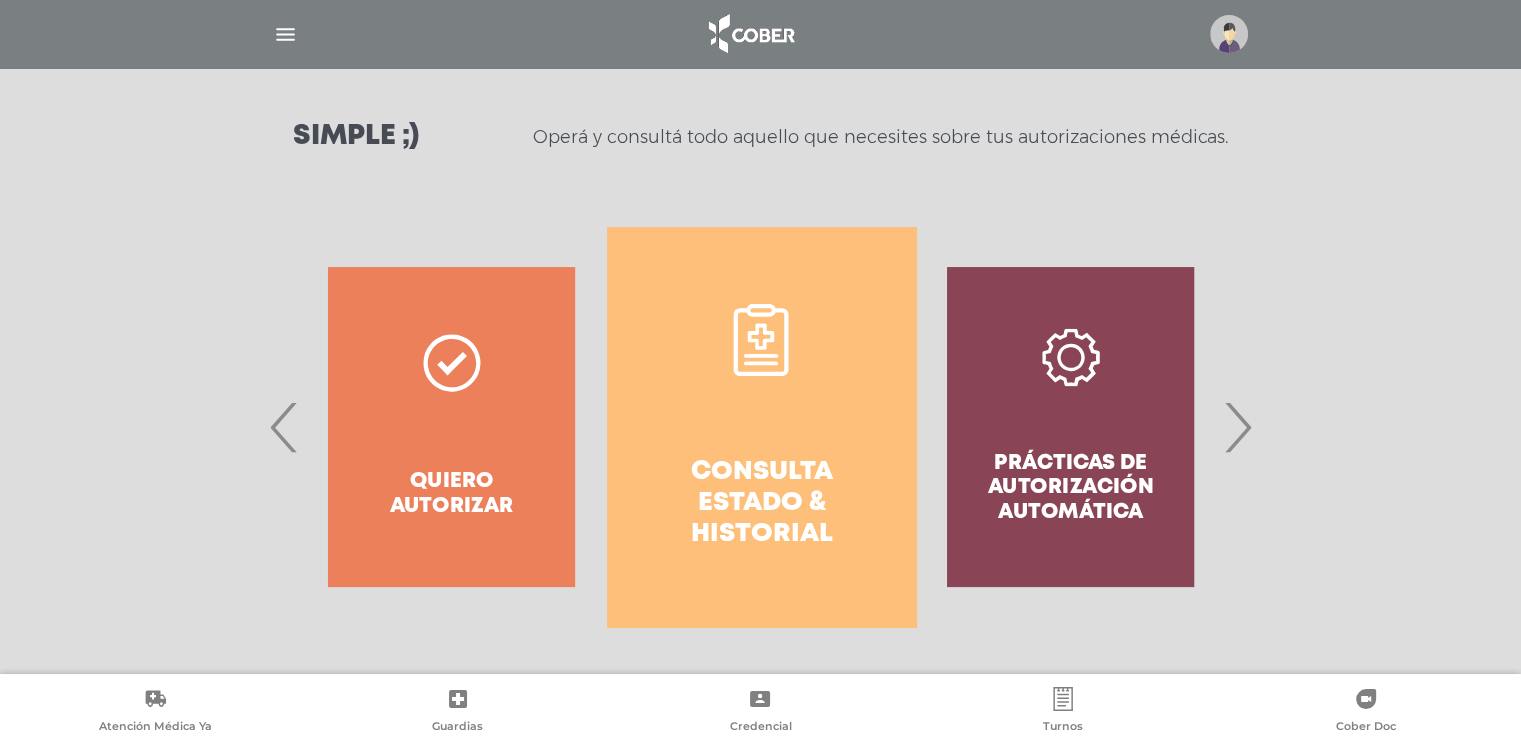 click on "Consulta estado & historial" at bounding box center [761, 427] 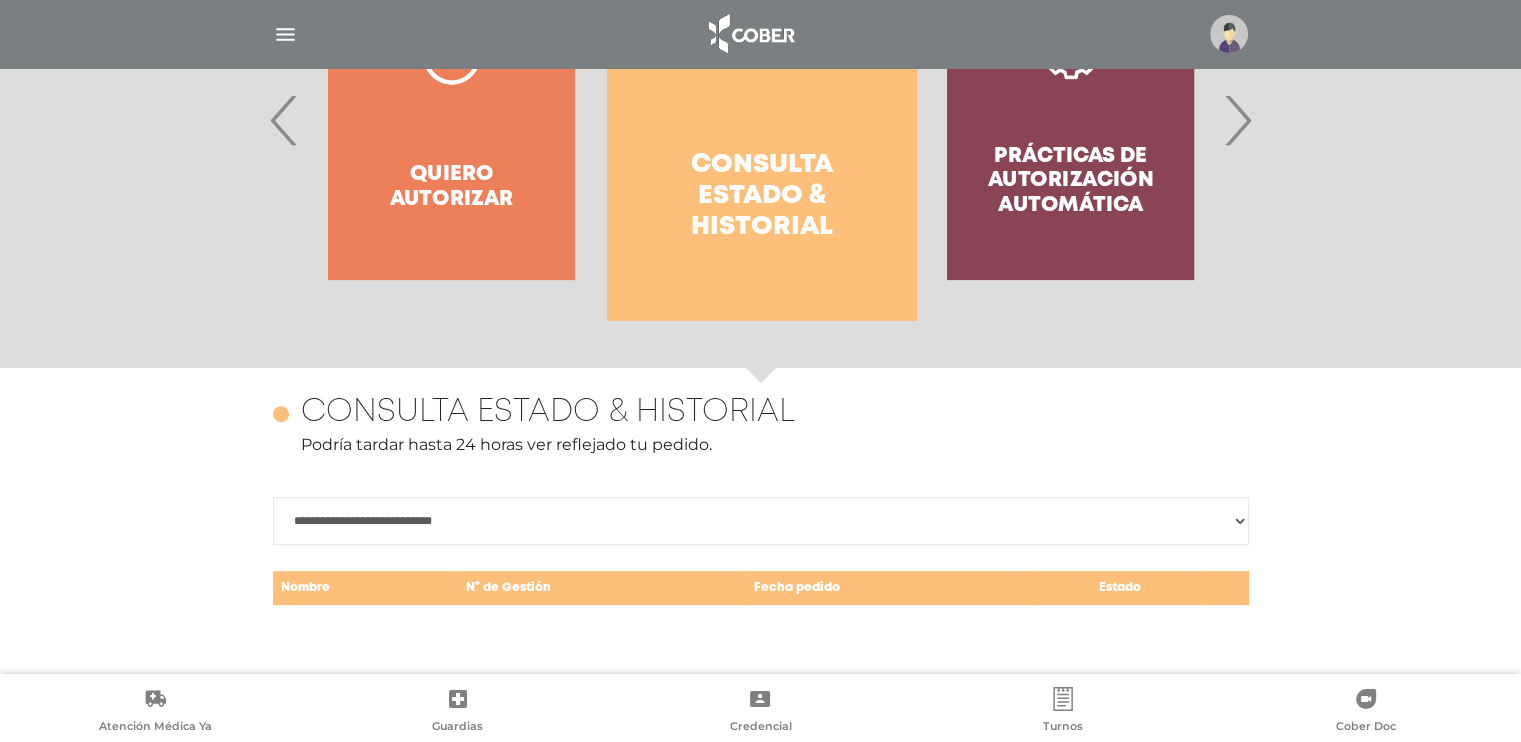 scroll, scrollTop: 868, scrollLeft: 0, axis: vertical 